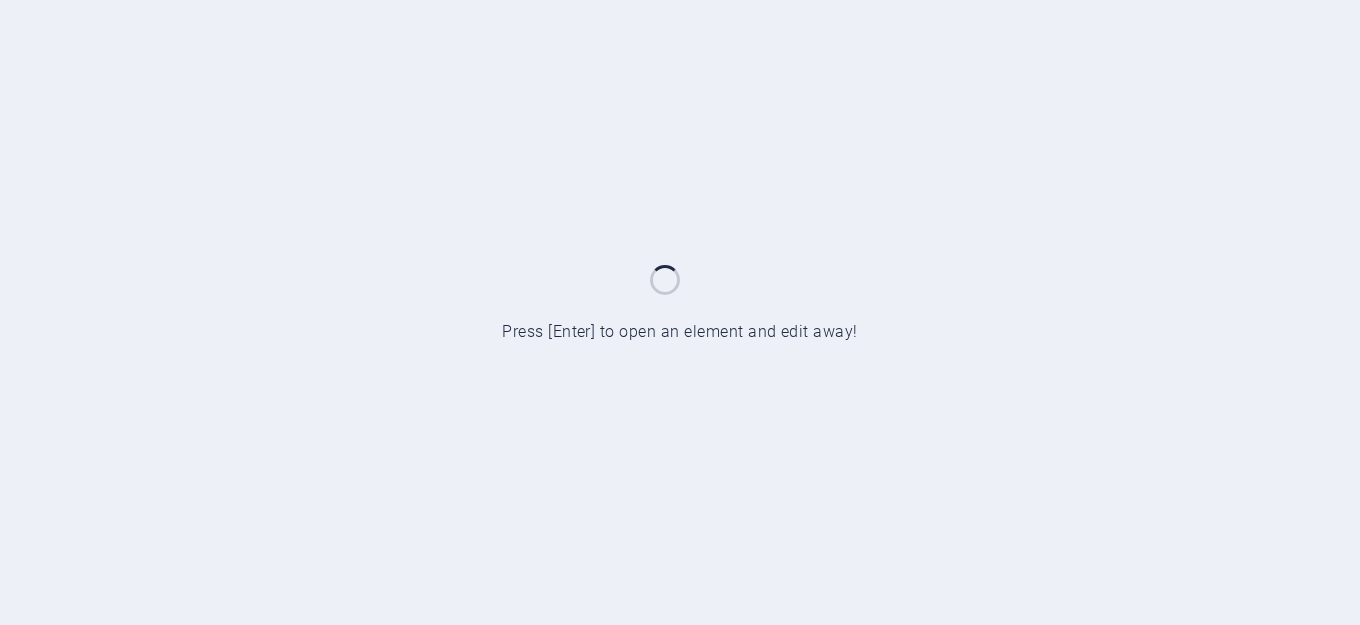 scroll, scrollTop: 0, scrollLeft: 0, axis: both 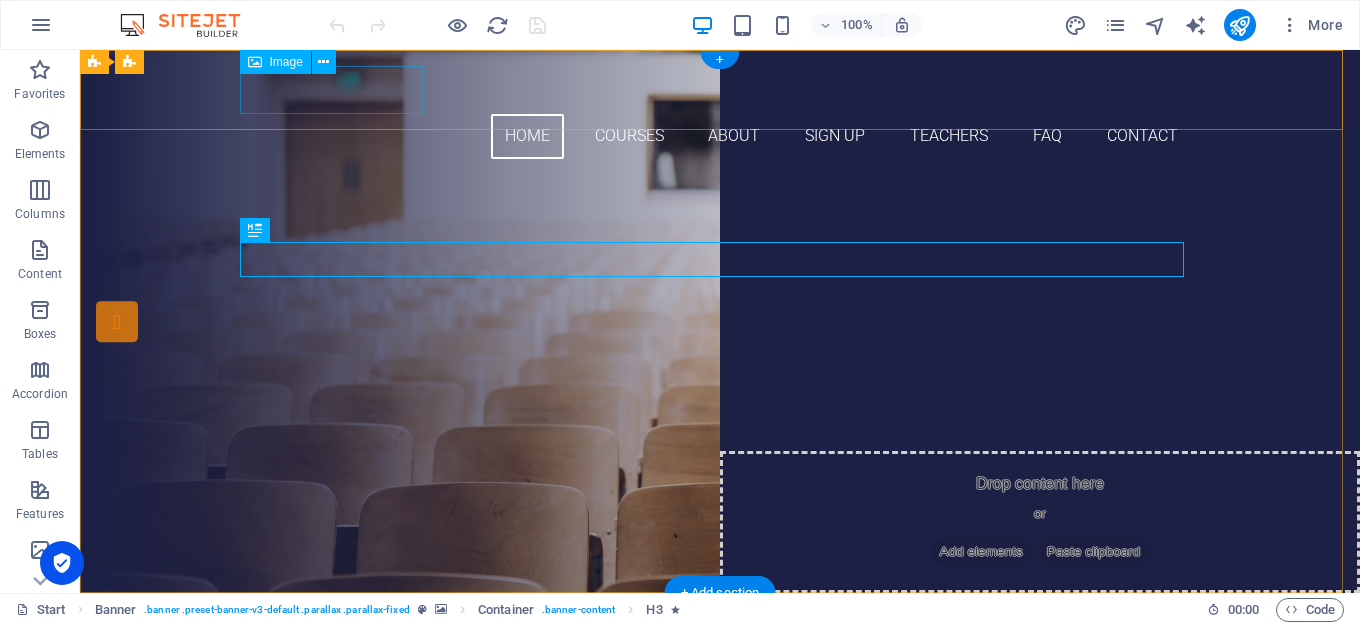 click at bounding box center [720, 90] 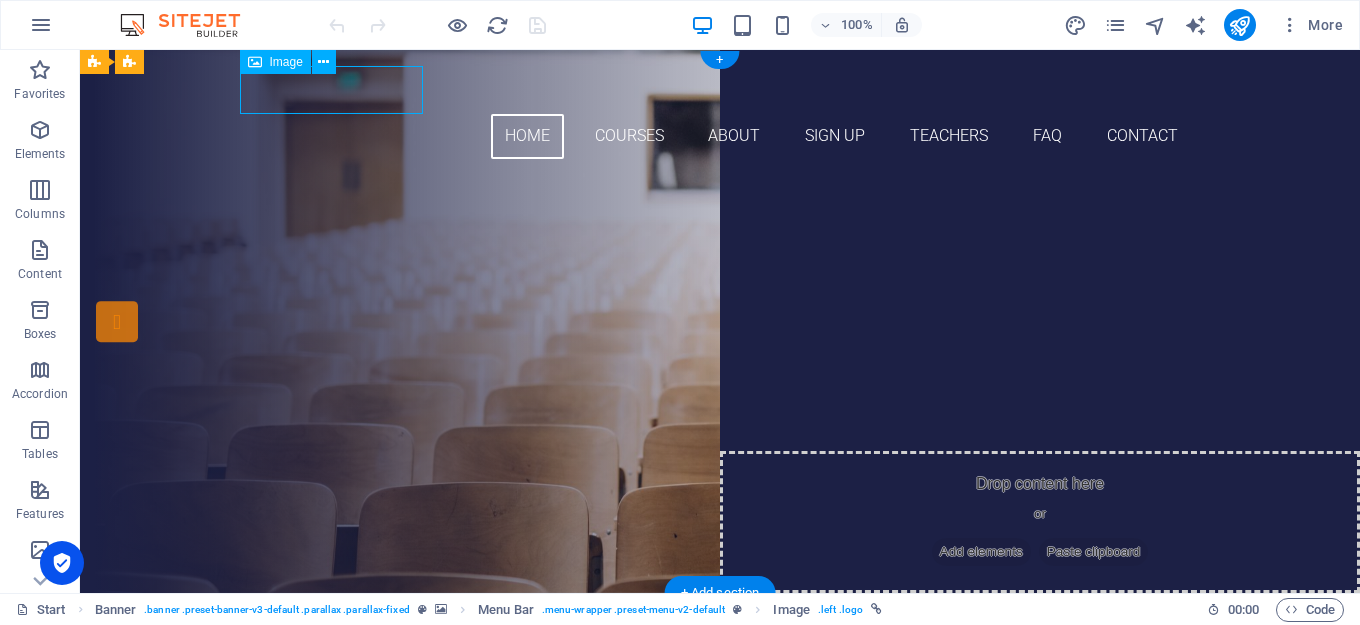 click at bounding box center (720, 90) 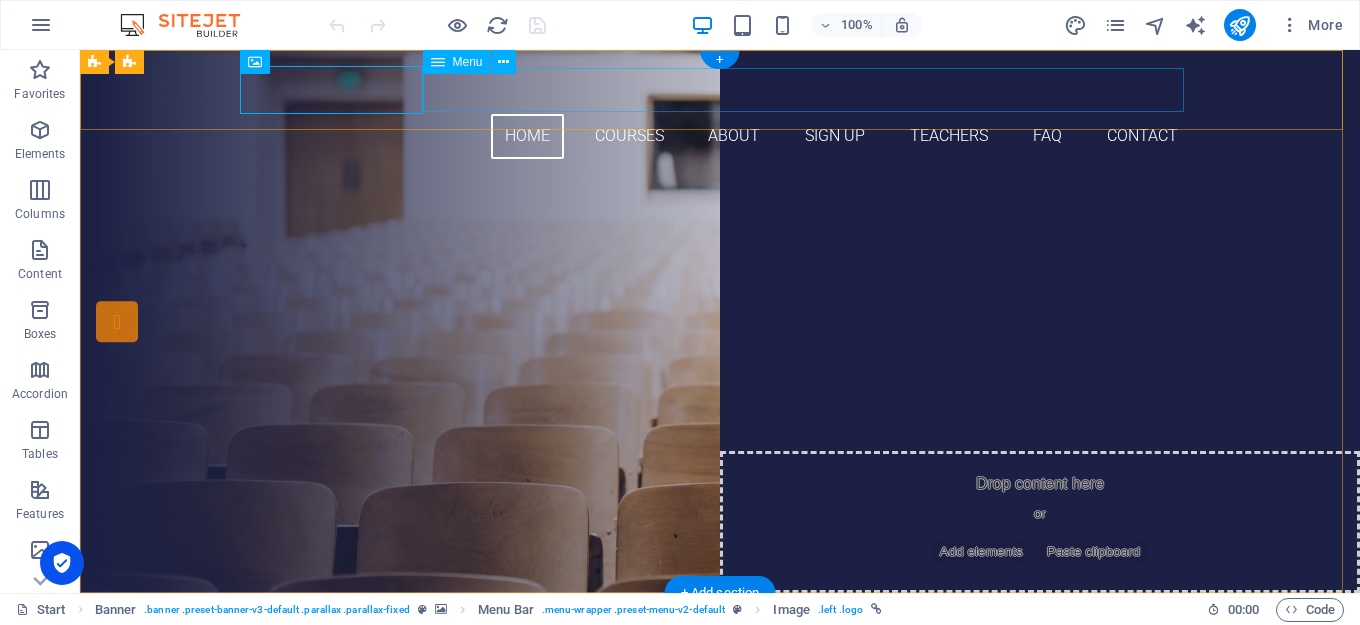 click on "Home Courses About Sign up Teachers FAQ Contact" at bounding box center [720, 136] 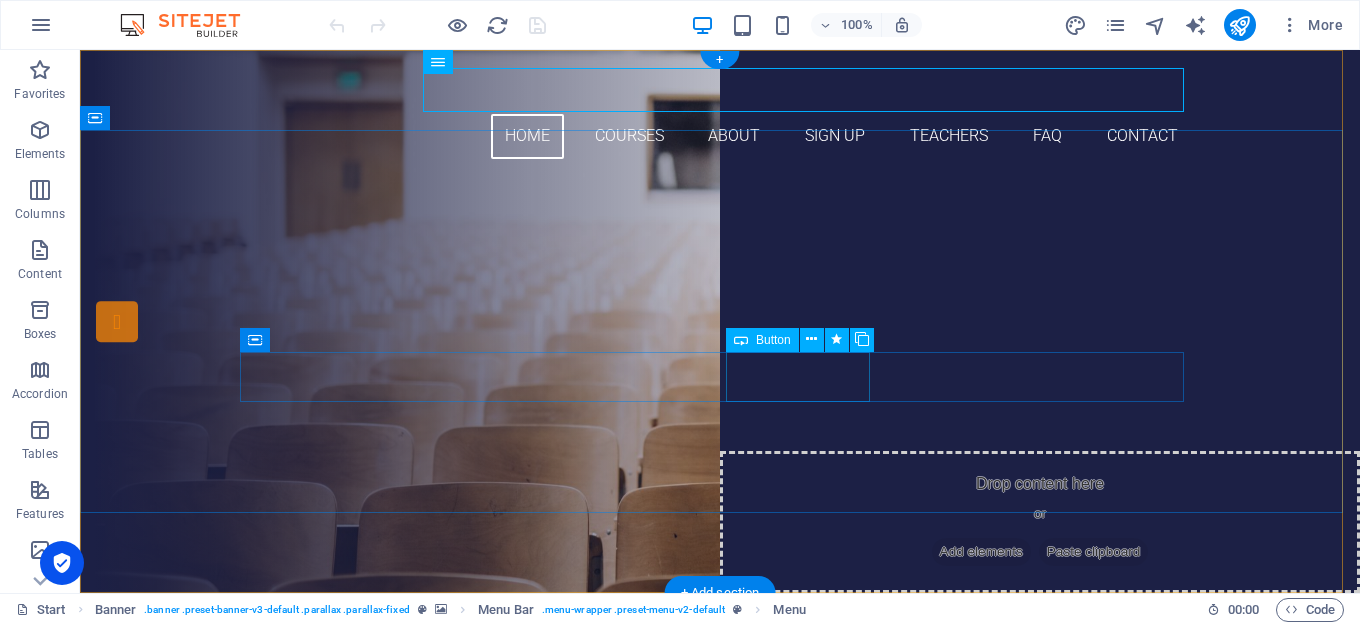 click on "Sign up now" at bounding box center (720, 468) 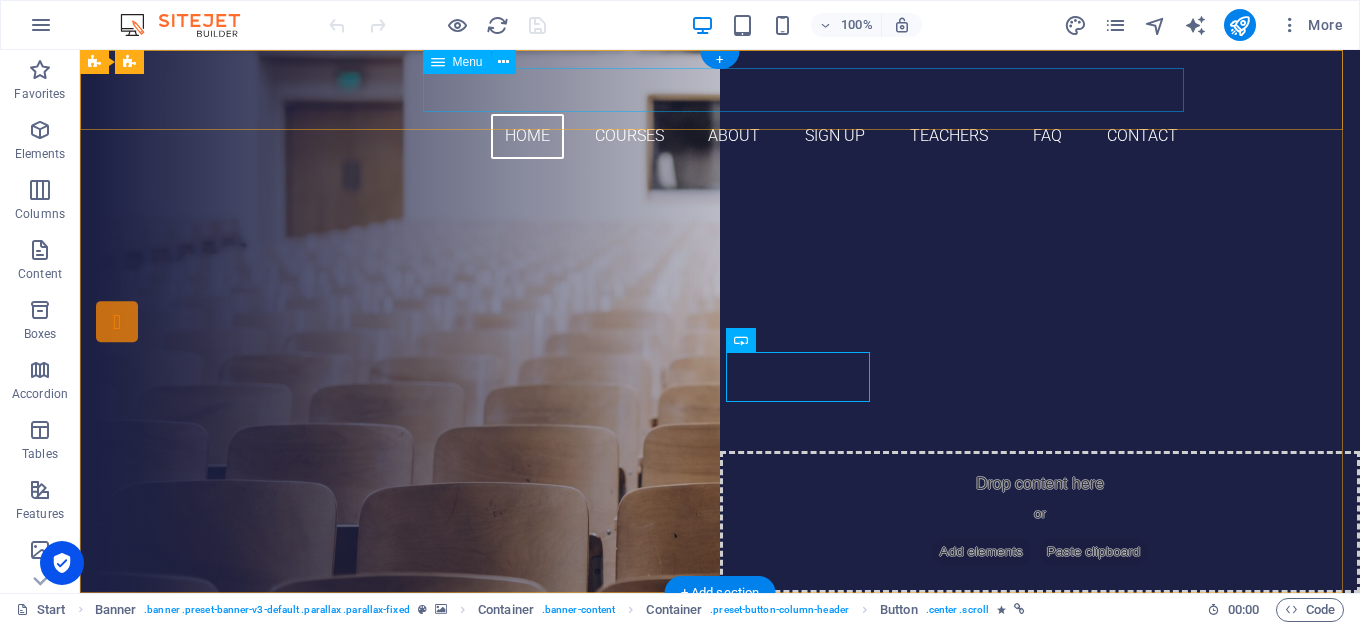 click on "Home Courses About Sign up Teachers FAQ Contact" at bounding box center [720, 136] 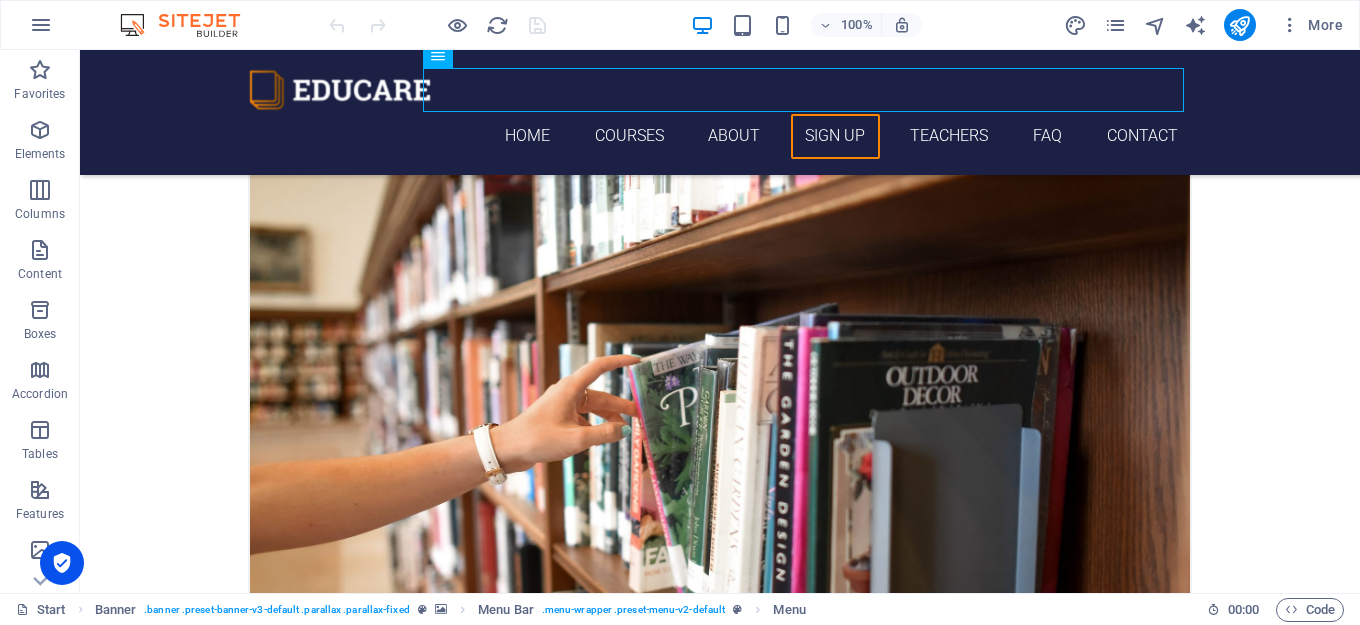 scroll, scrollTop: 4000, scrollLeft: 0, axis: vertical 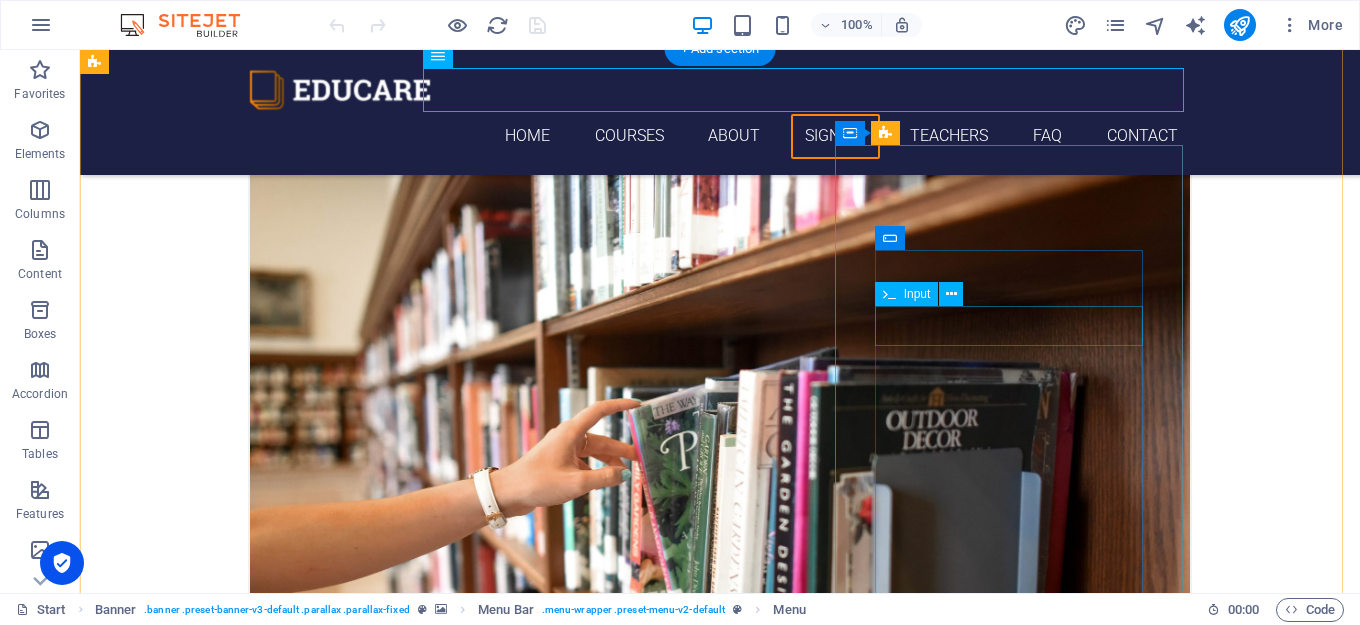 click at bounding box center [568, 6267] 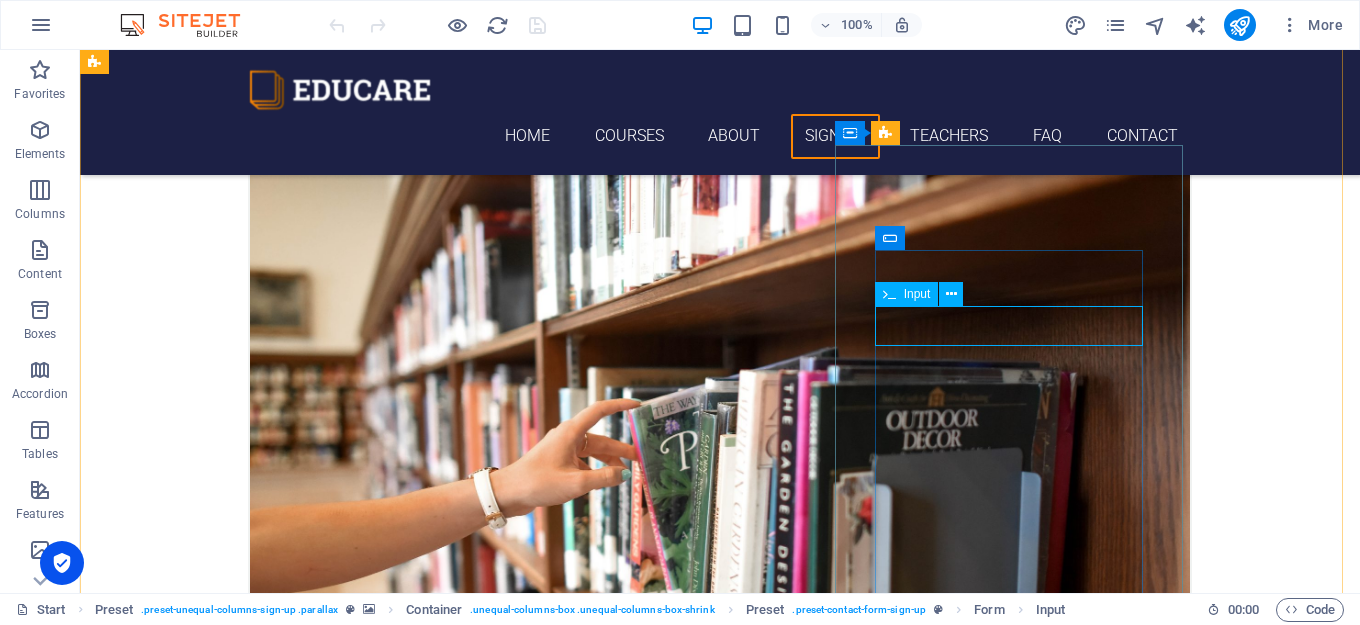 click on "Input" at bounding box center [917, 294] 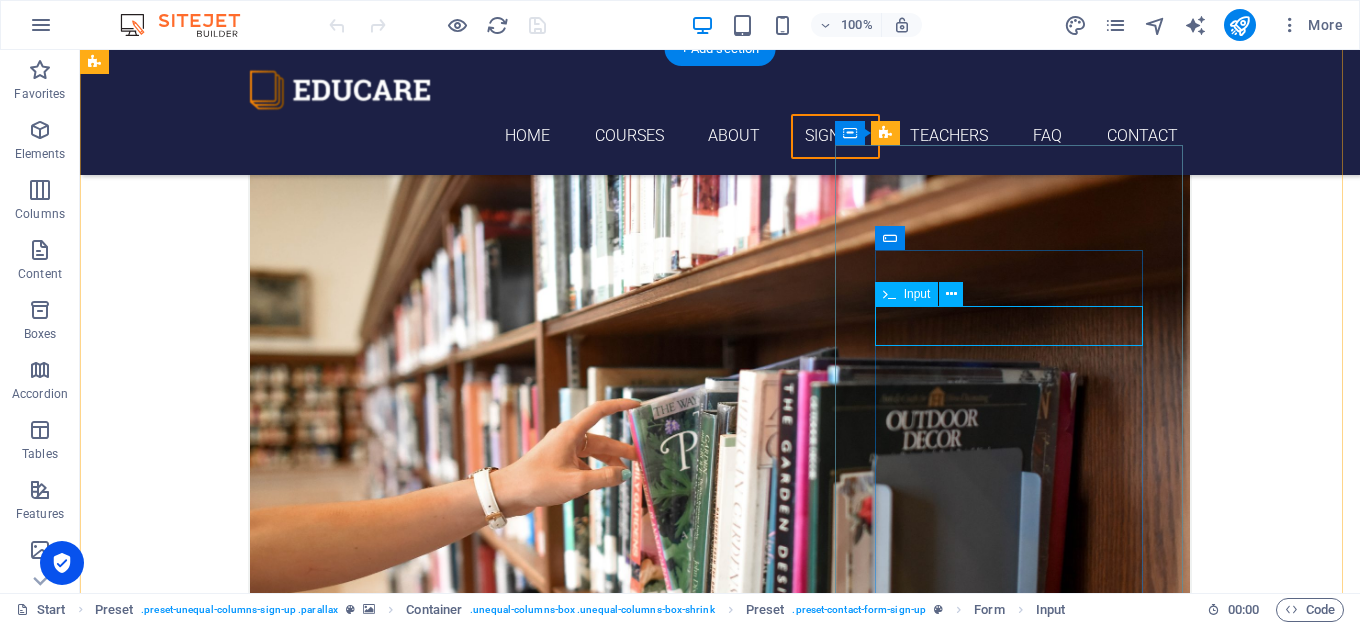 click at bounding box center (568, 6267) 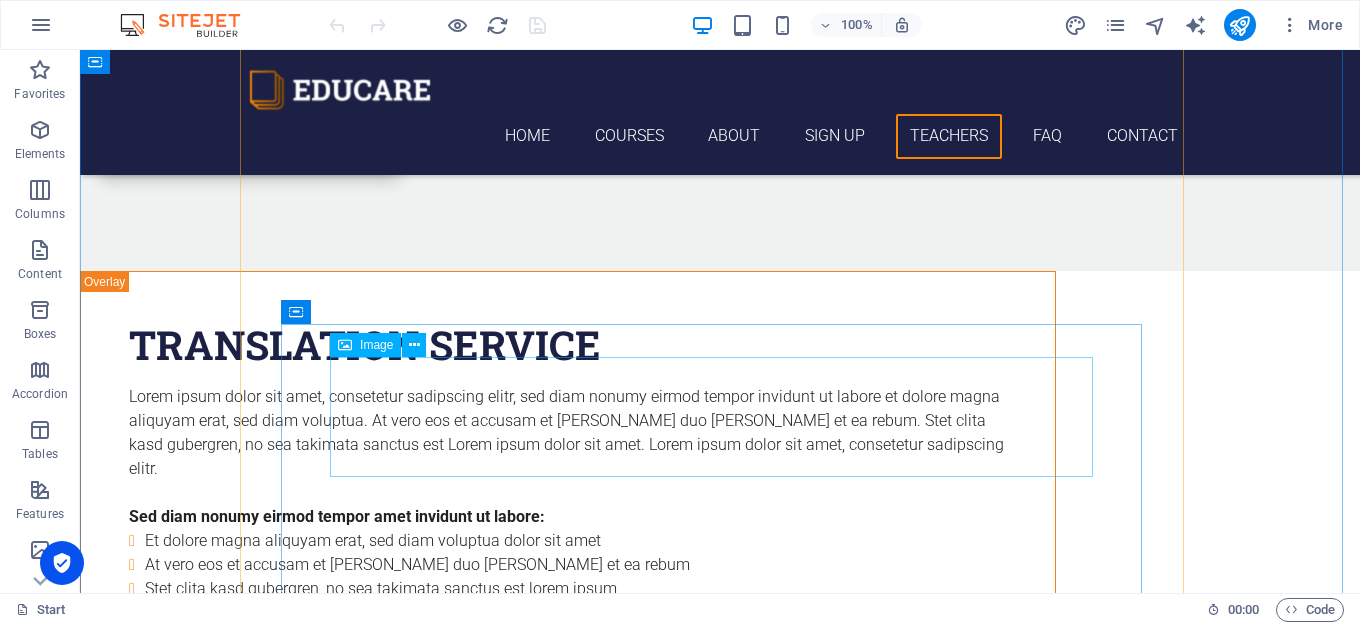 scroll, scrollTop: 5834, scrollLeft: 0, axis: vertical 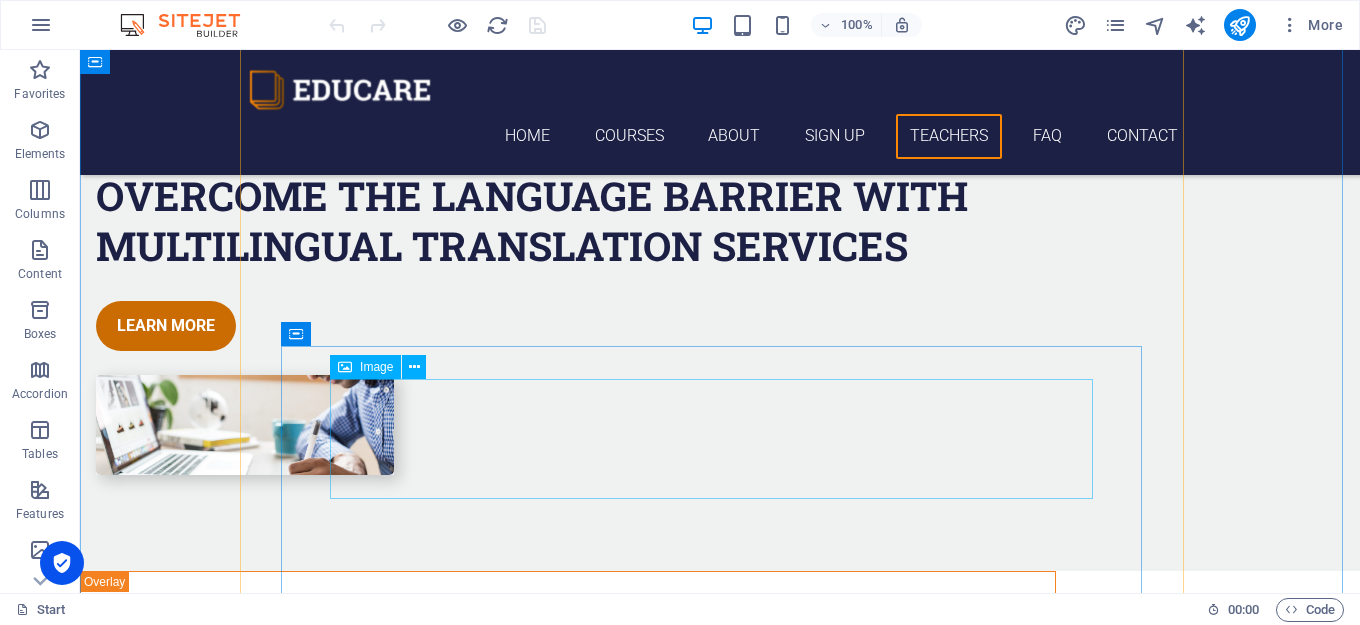 click at bounding box center (720, 6510) 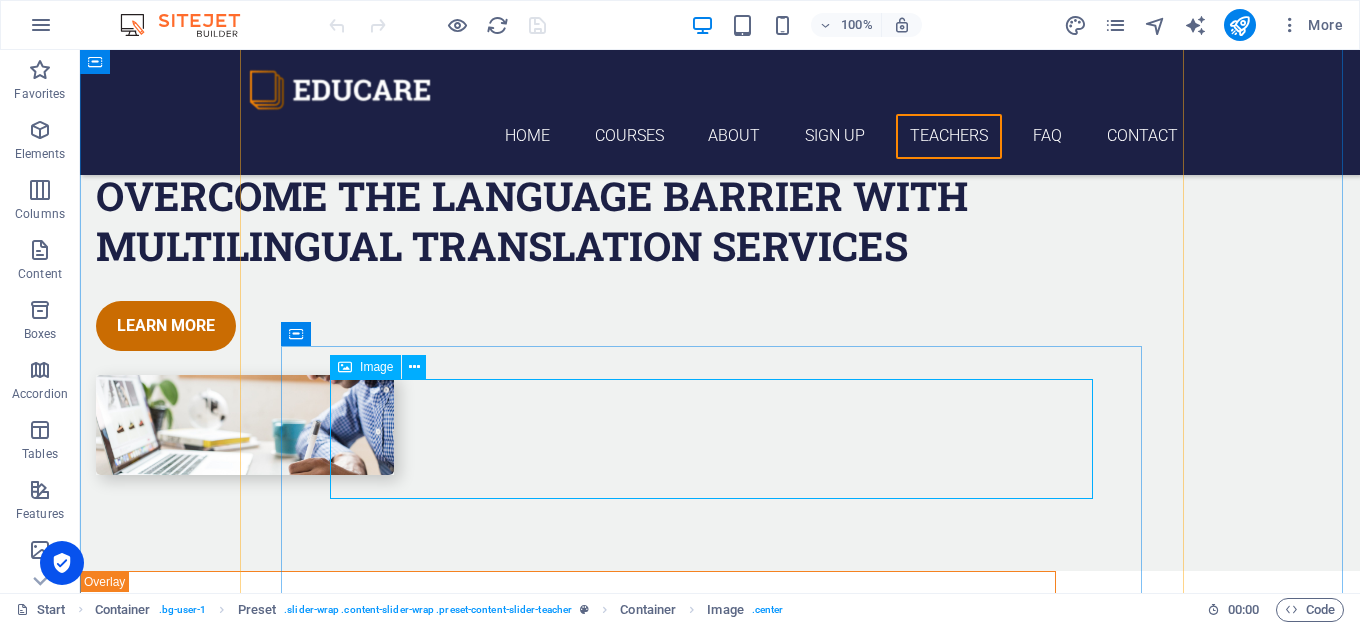 click at bounding box center (345, 367) 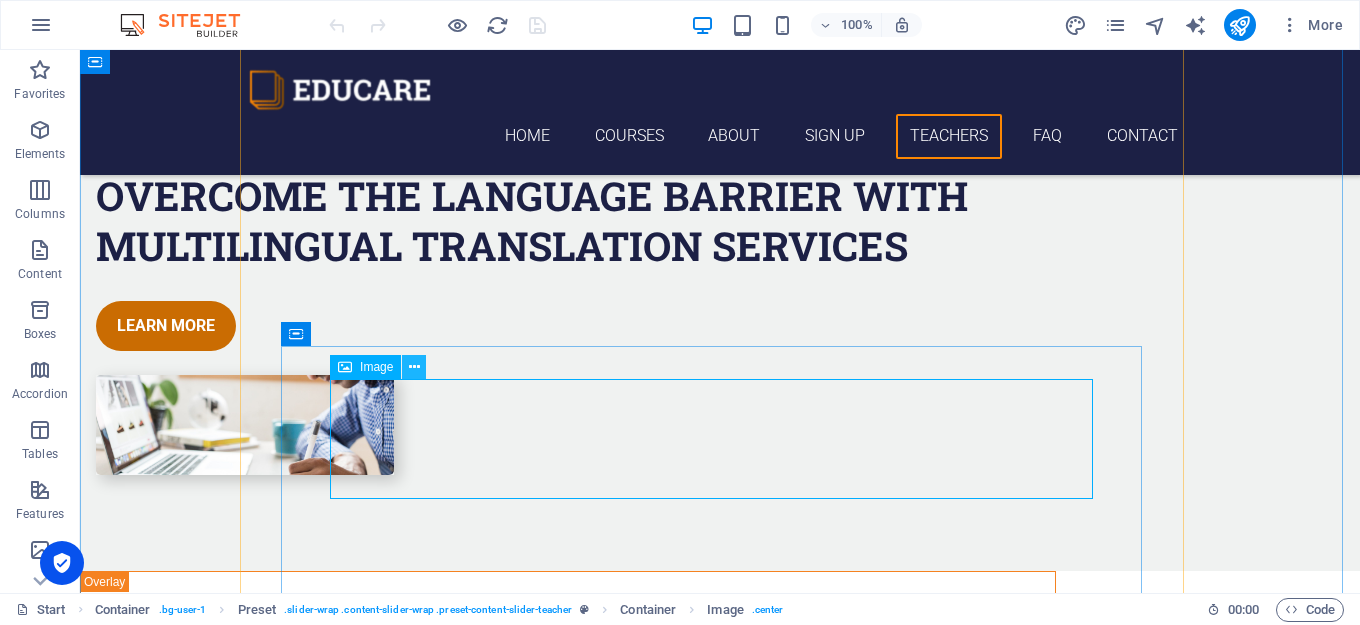 click at bounding box center [414, 367] 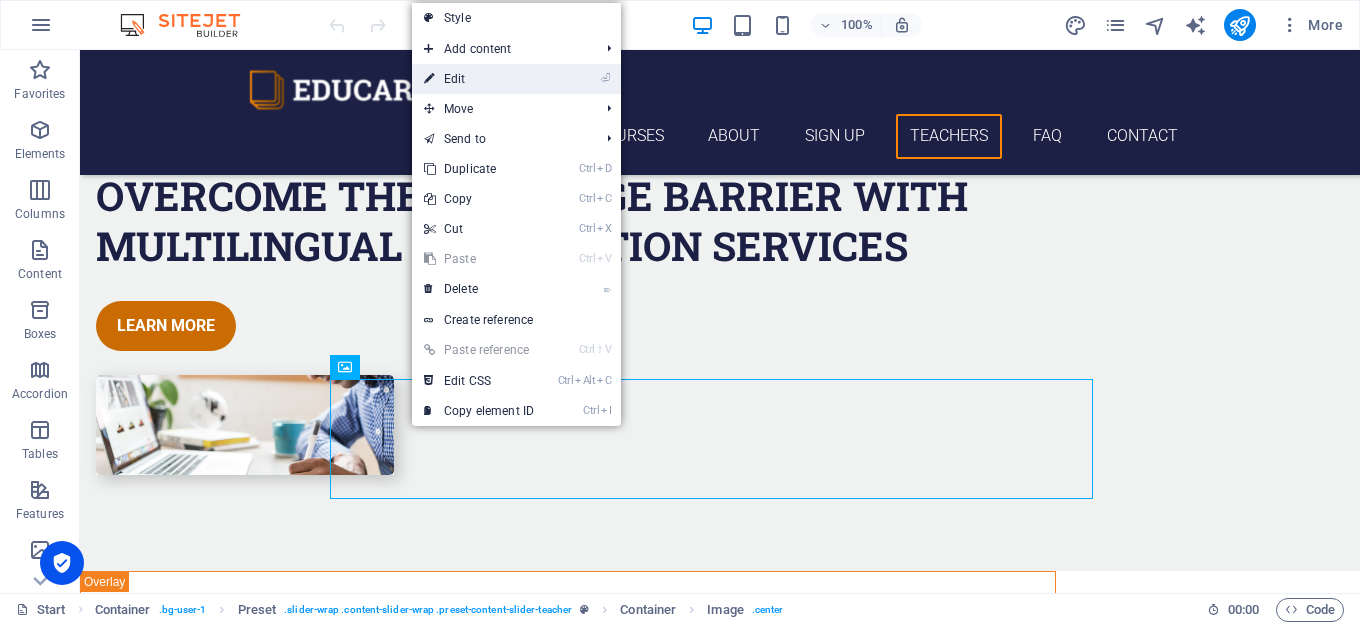 click on "⏎  Edit" at bounding box center (479, 79) 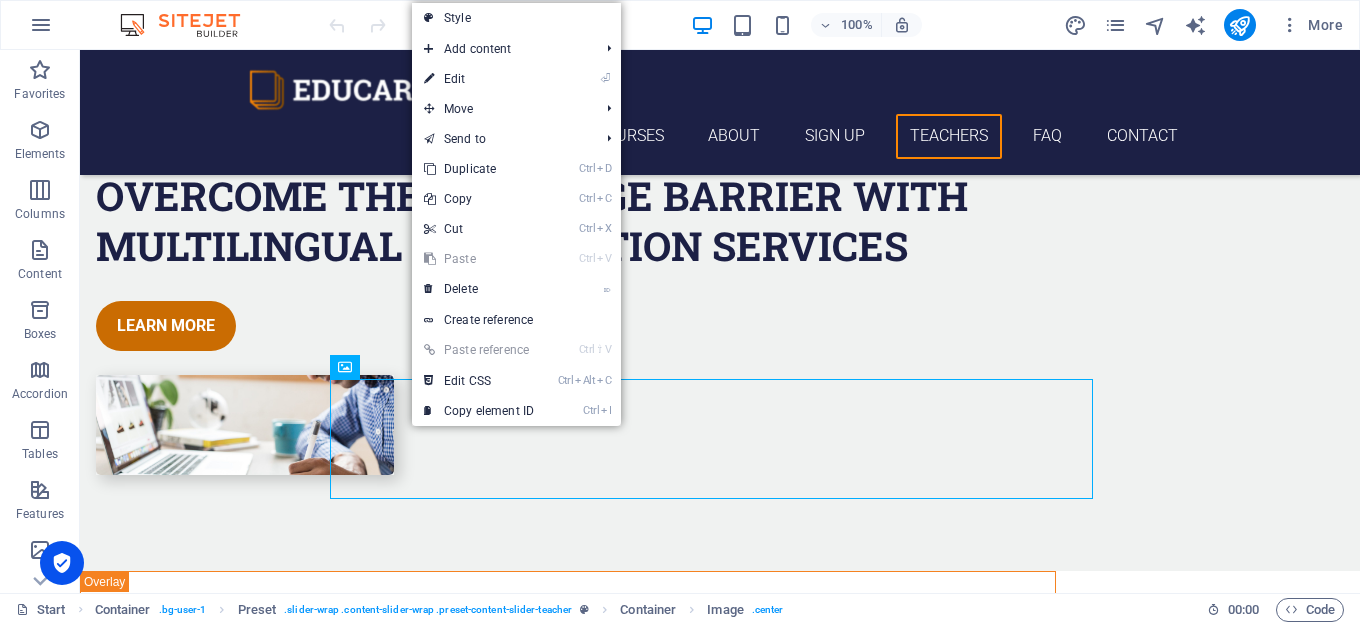 select on "px" 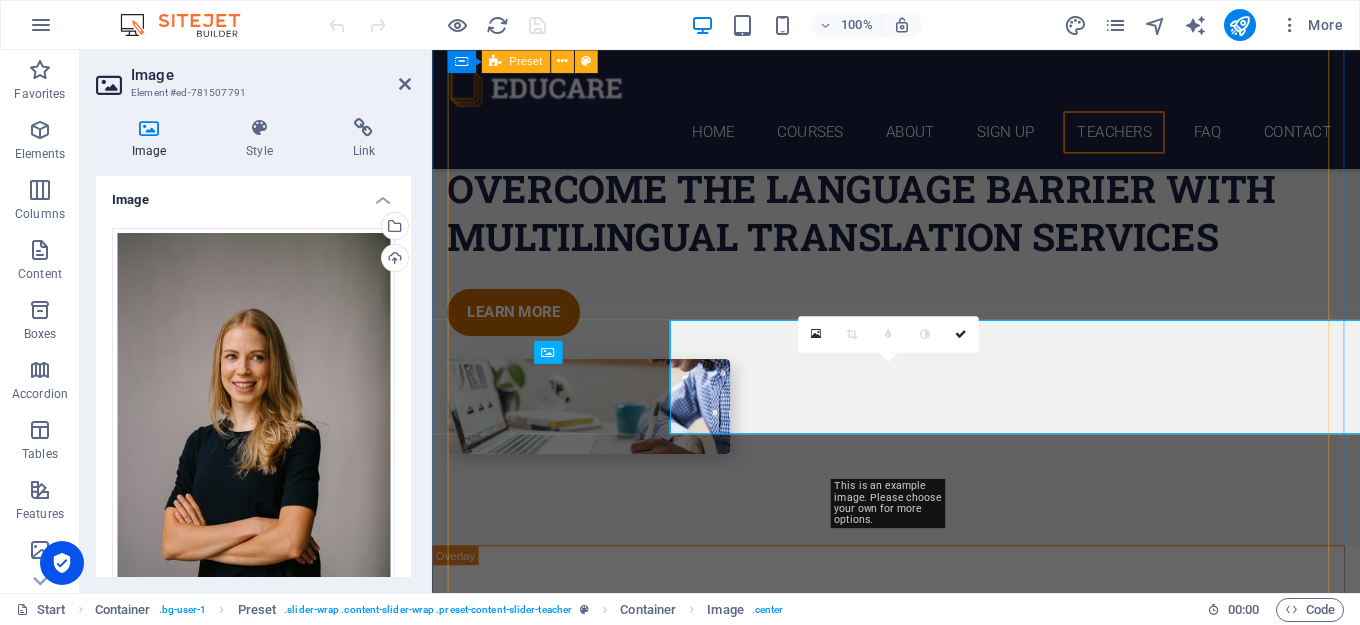 scroll, scrollTop: 5879, scrollLeft: 0, axis: vertical 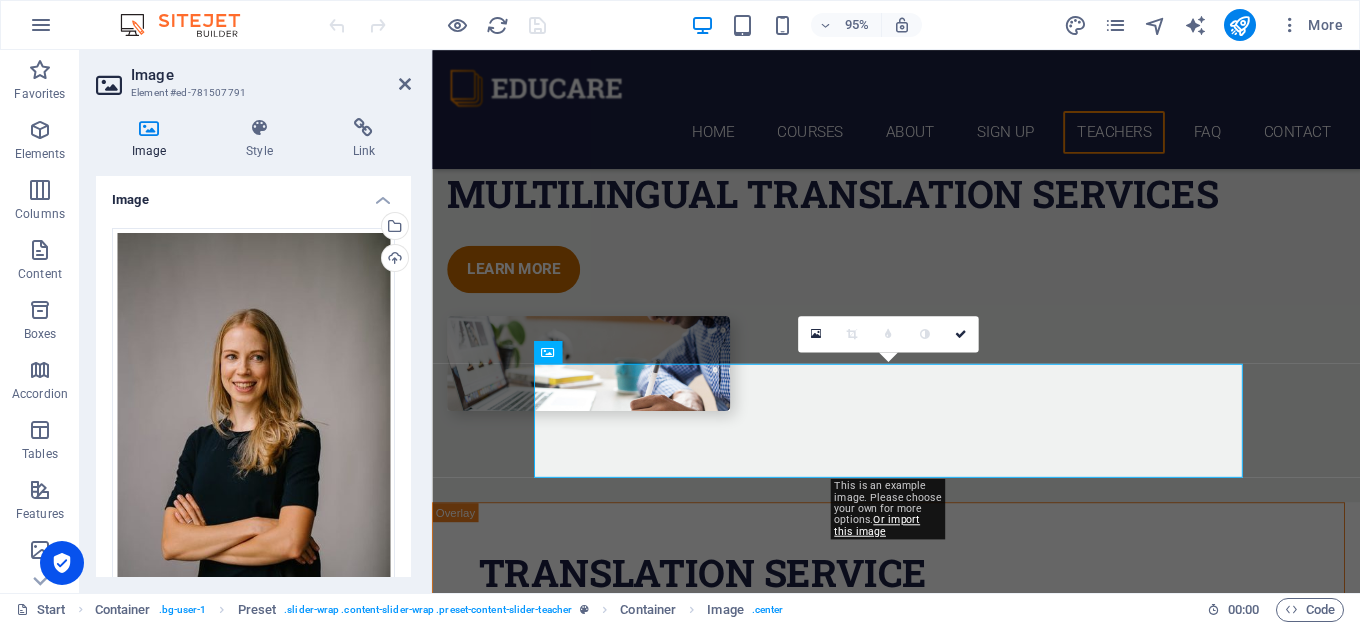 click at bounding box center [149, 128] 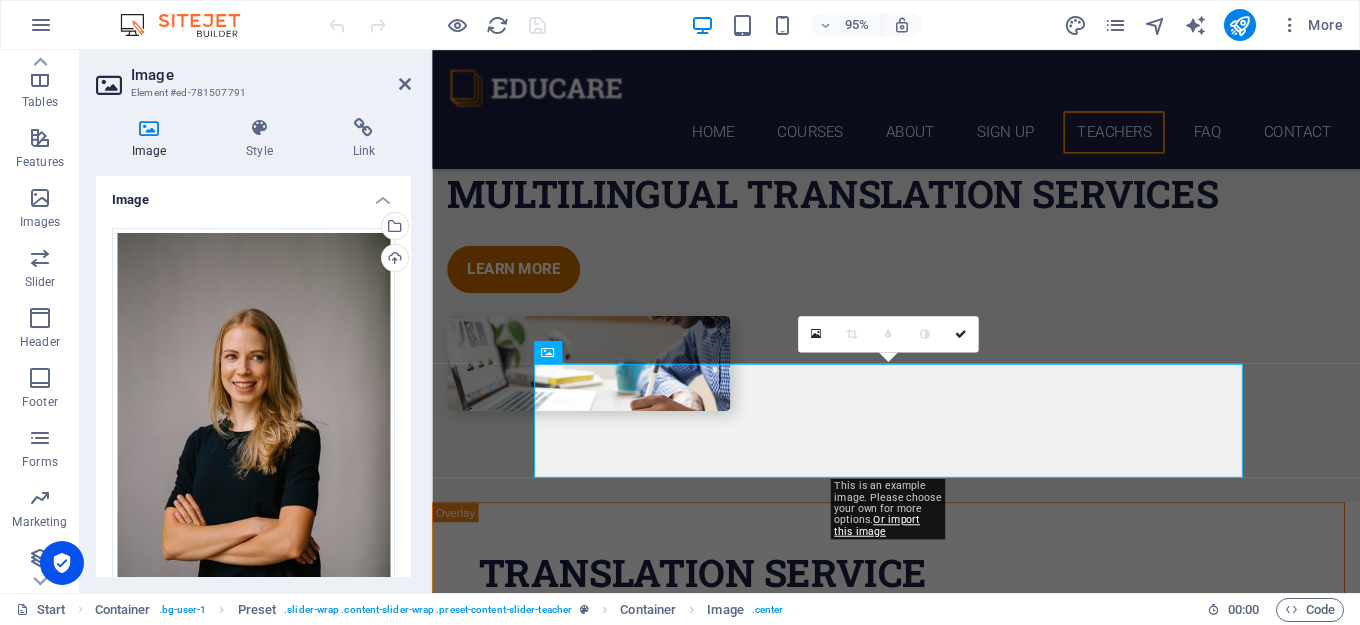 scroll, scrollTop: 357, scrollLeft: 0, axis: vertical 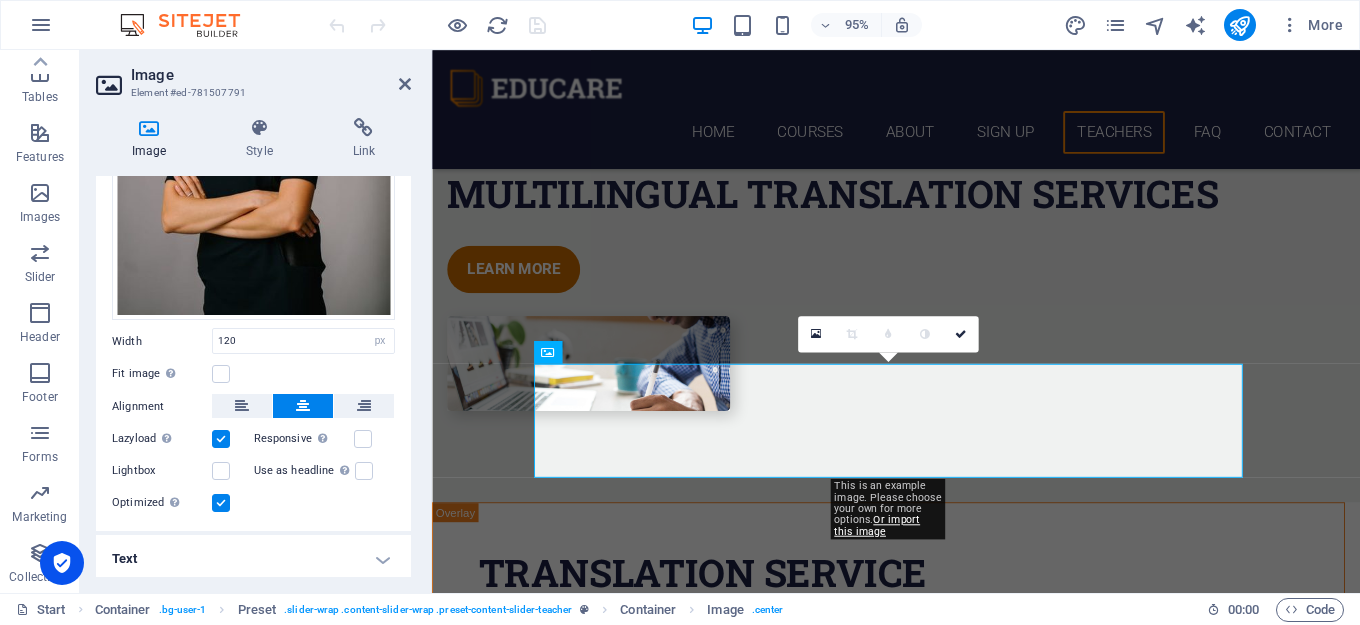 click on "Text" at bounding box center [253, 559] 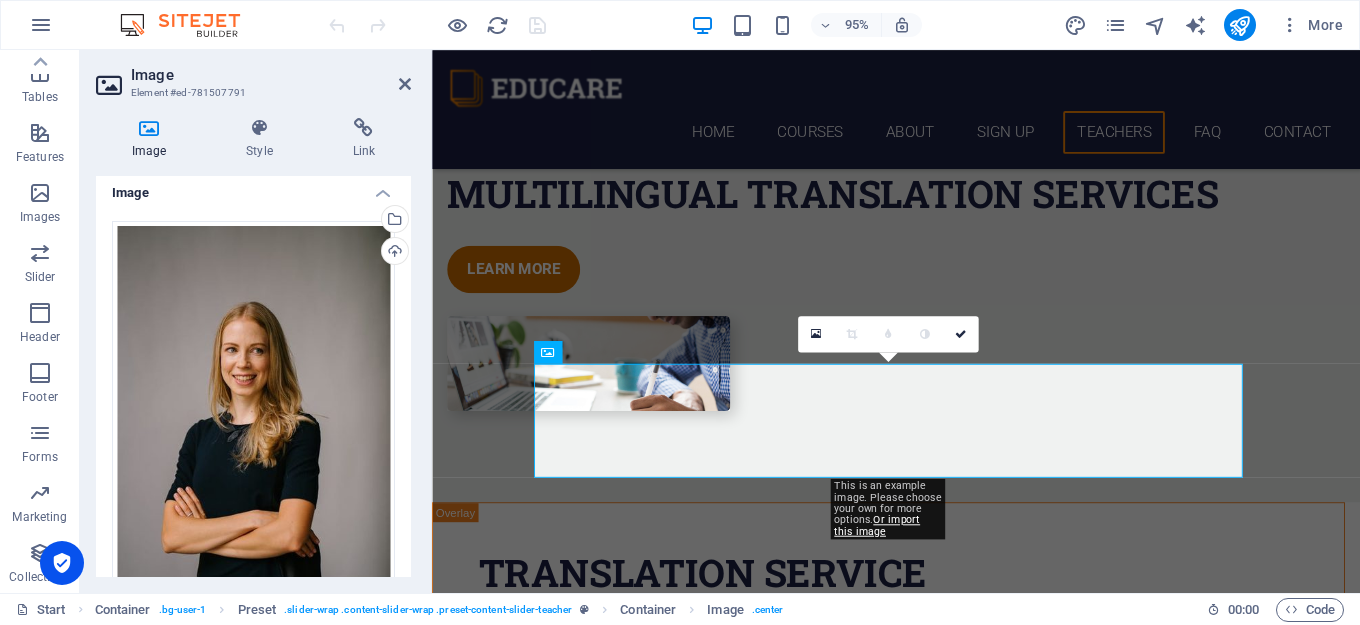 scroll, scrollTop: 0, scrollLeft: 0, axis: both 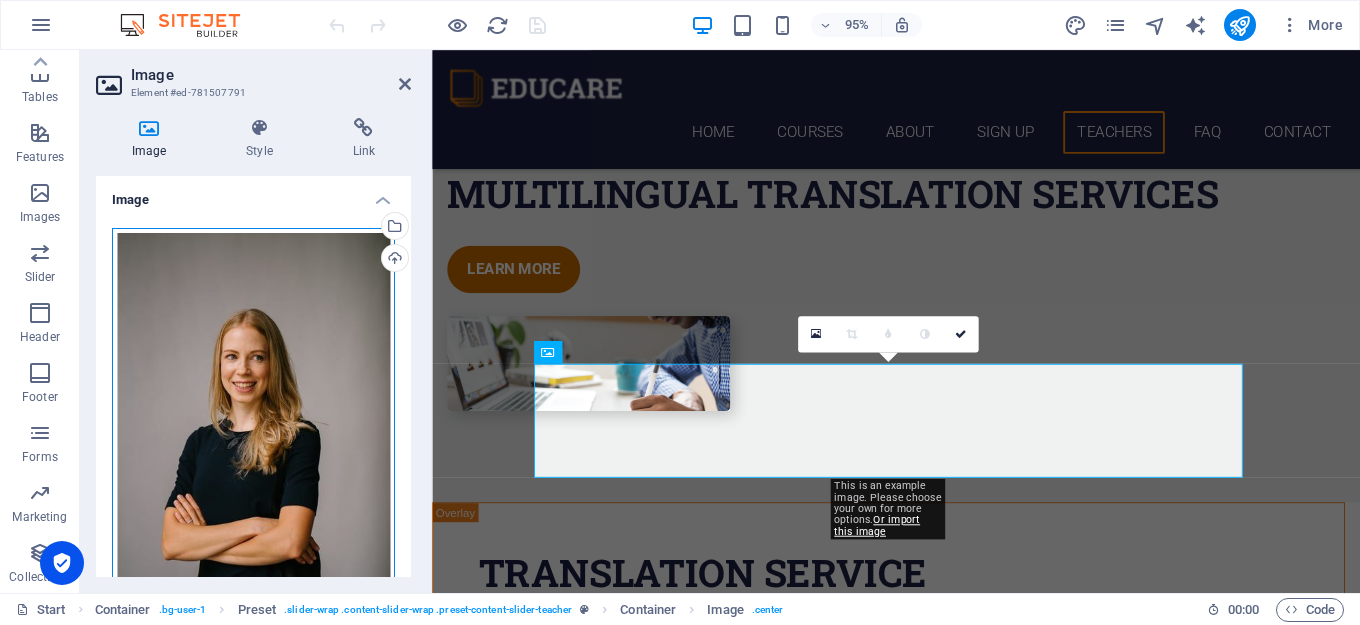 click on "Drag files here, click to choose files or select files from Files or our free stock photos & videos" at bounding box center (253, 438) 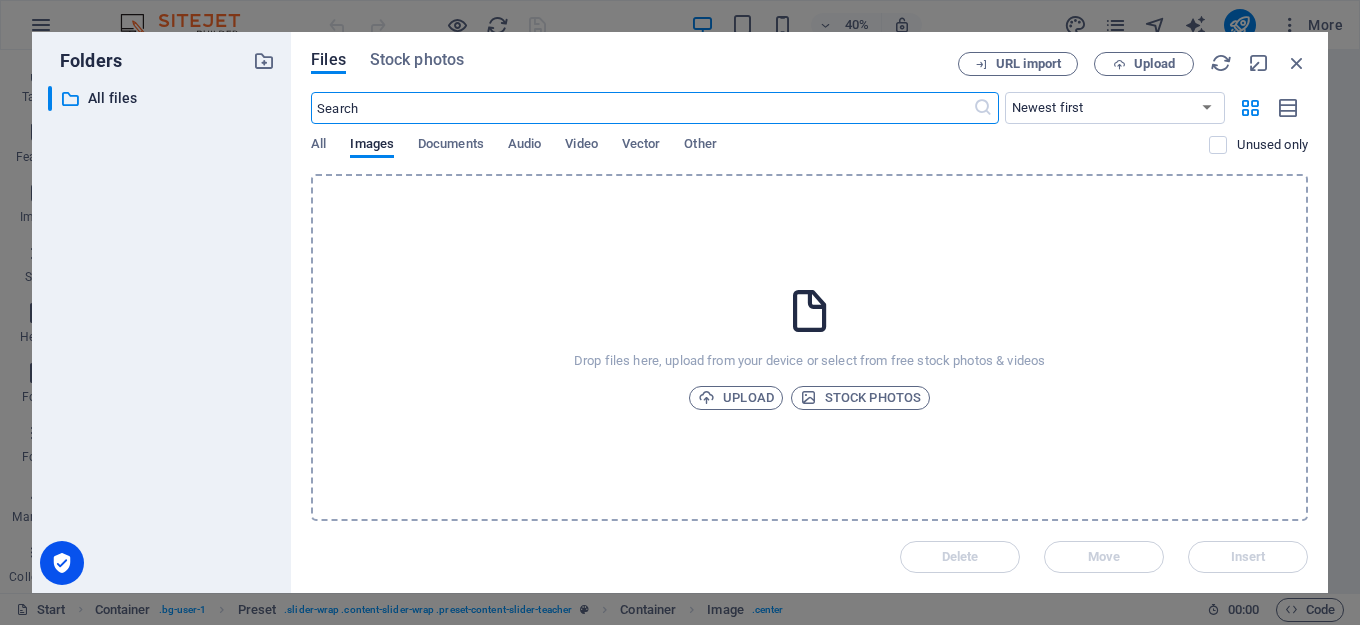 scroll, scrollTop: 6649, scrollLeft: 0, axis: vertical 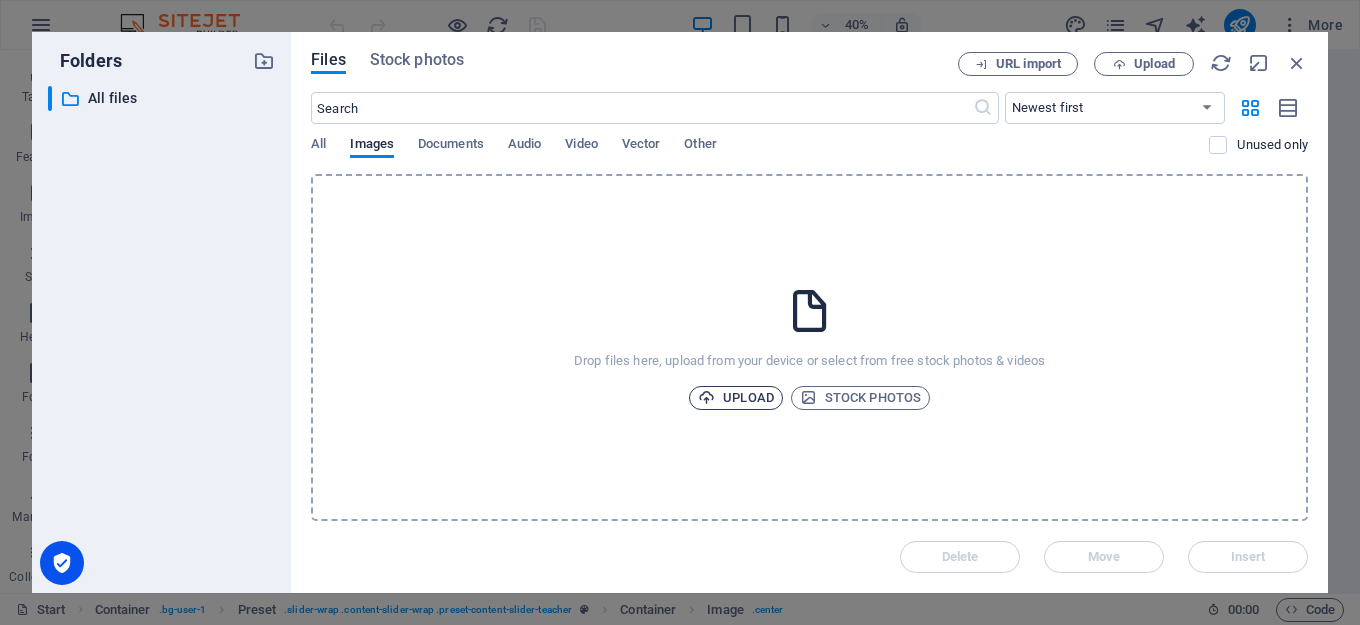 click on "Upload" at bounding box center [736, 398] 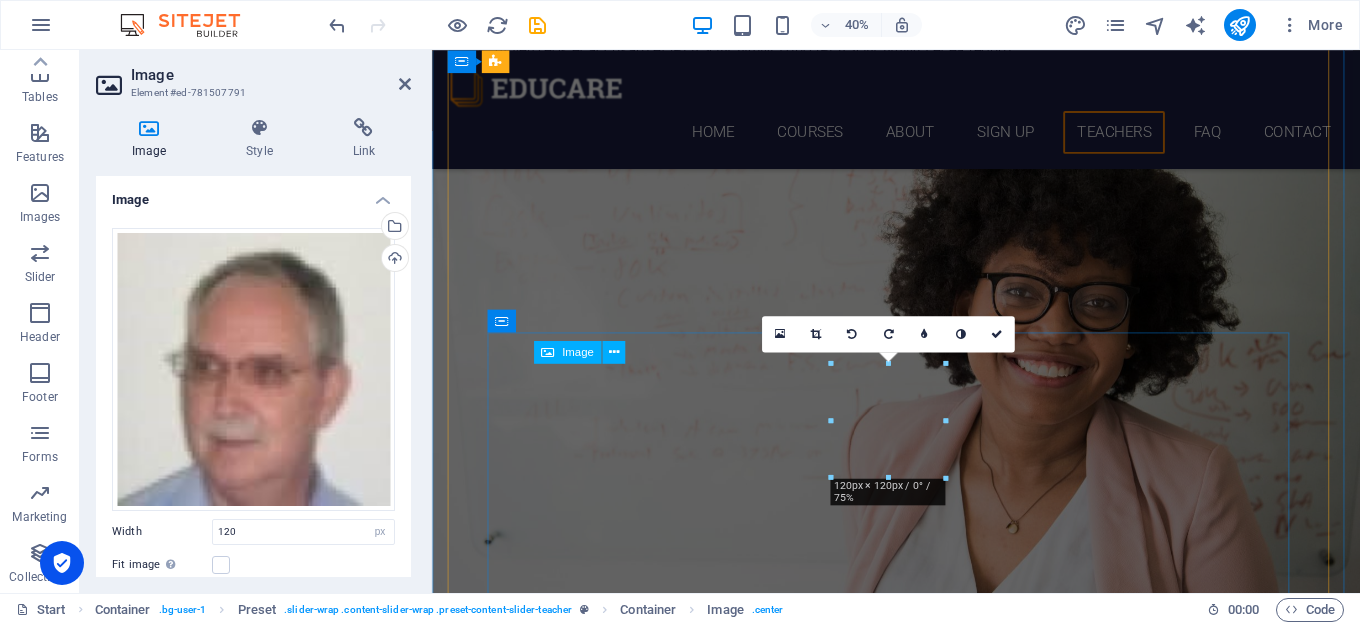 scroll, scrollTop: 5879, scrollLeft: 0, axis: vertical 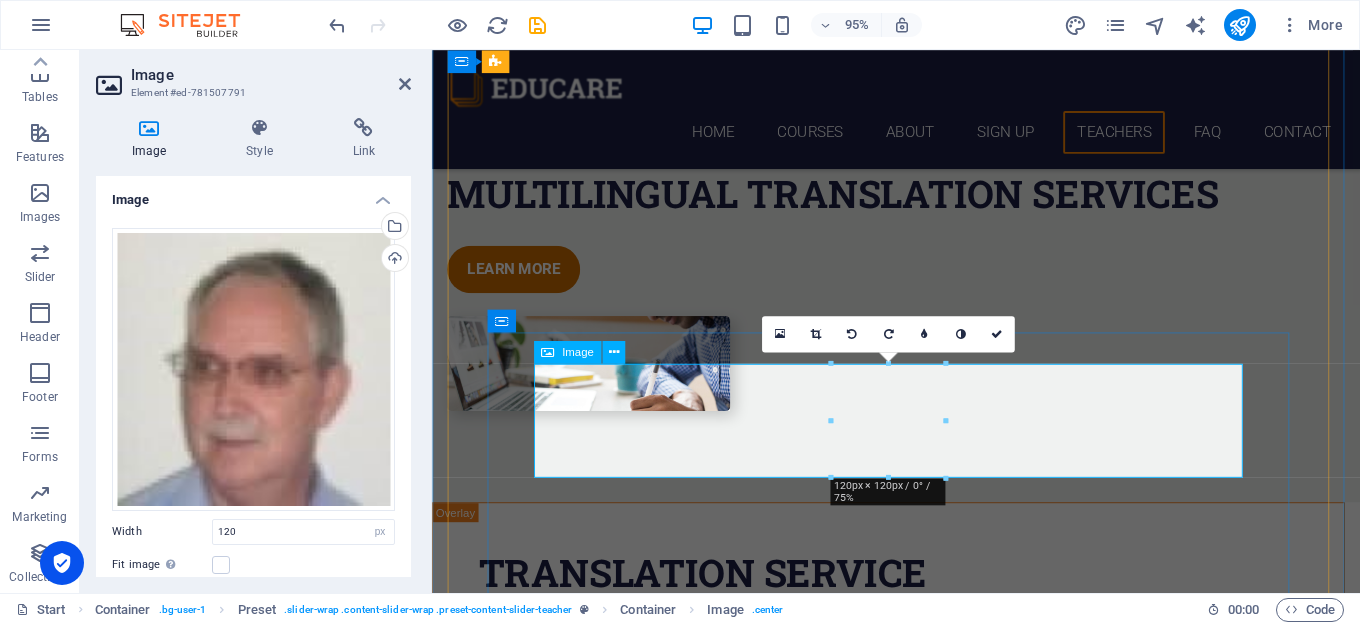 click at bounding box center (920, 6493) 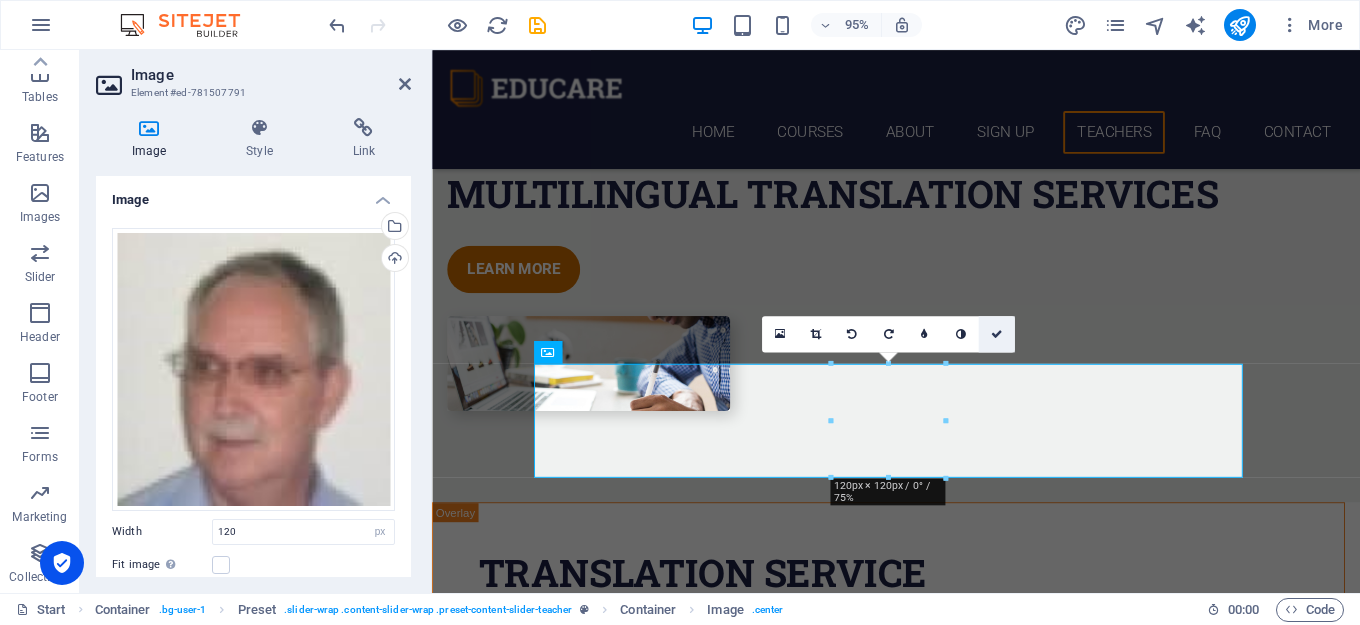 click at bounding box center (997, 334) 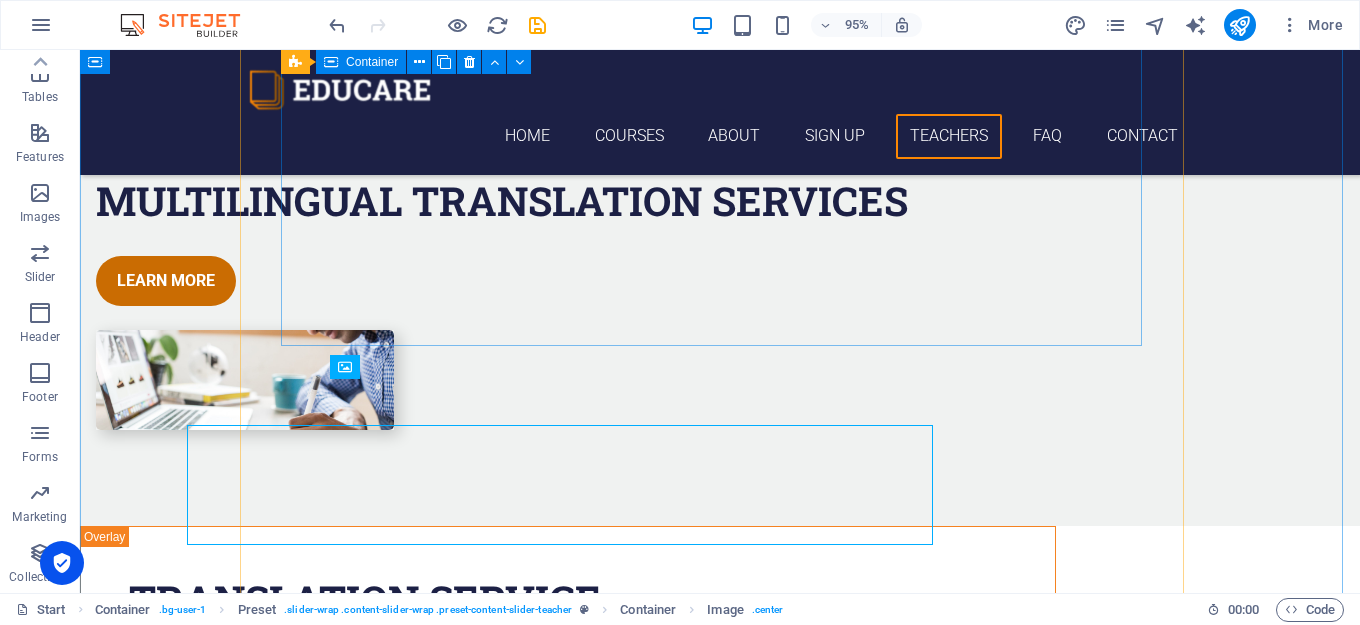 scroll, scrollTop: 5834, scrollLeft: 0, axis: vertical 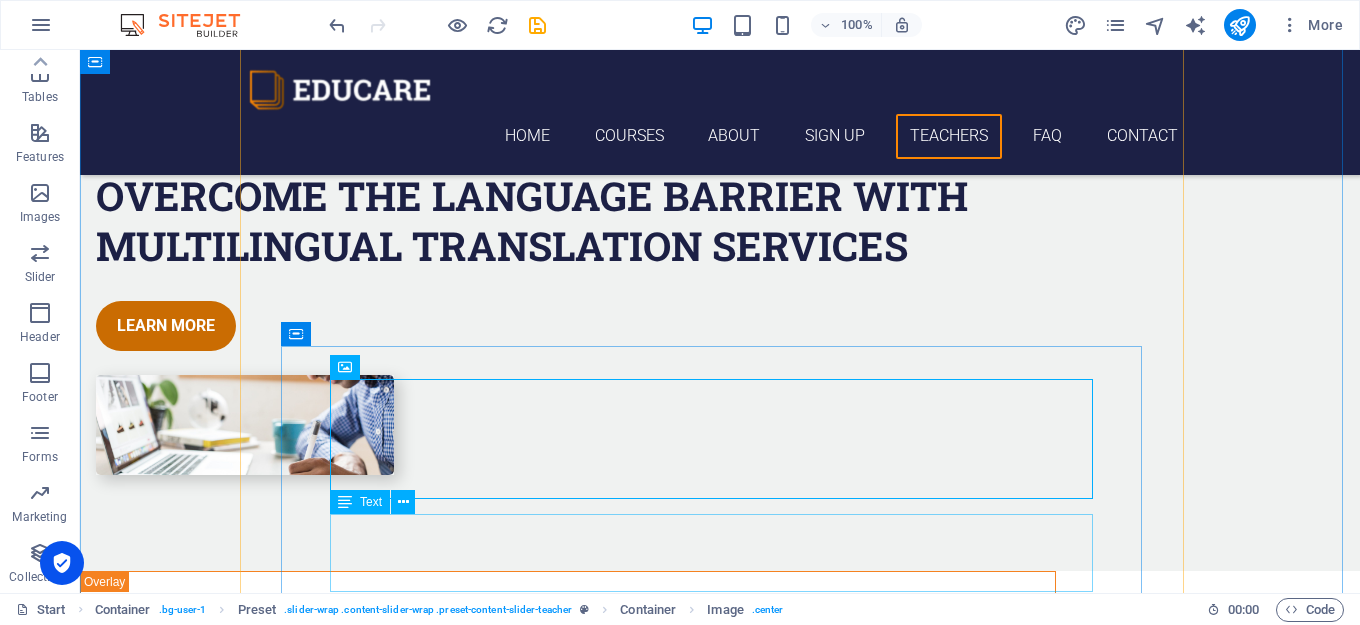 click on "Maya French & Spanish" at bounding box center [720, 6623] 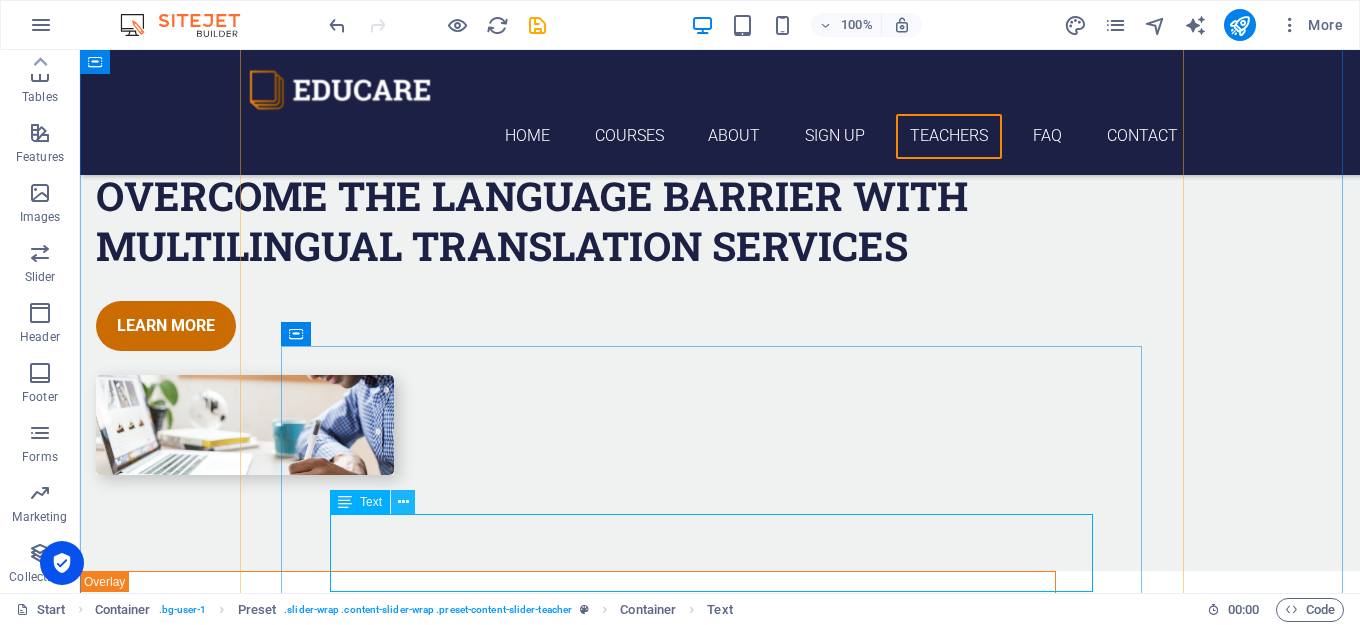 click at bounding box center [403, 502] 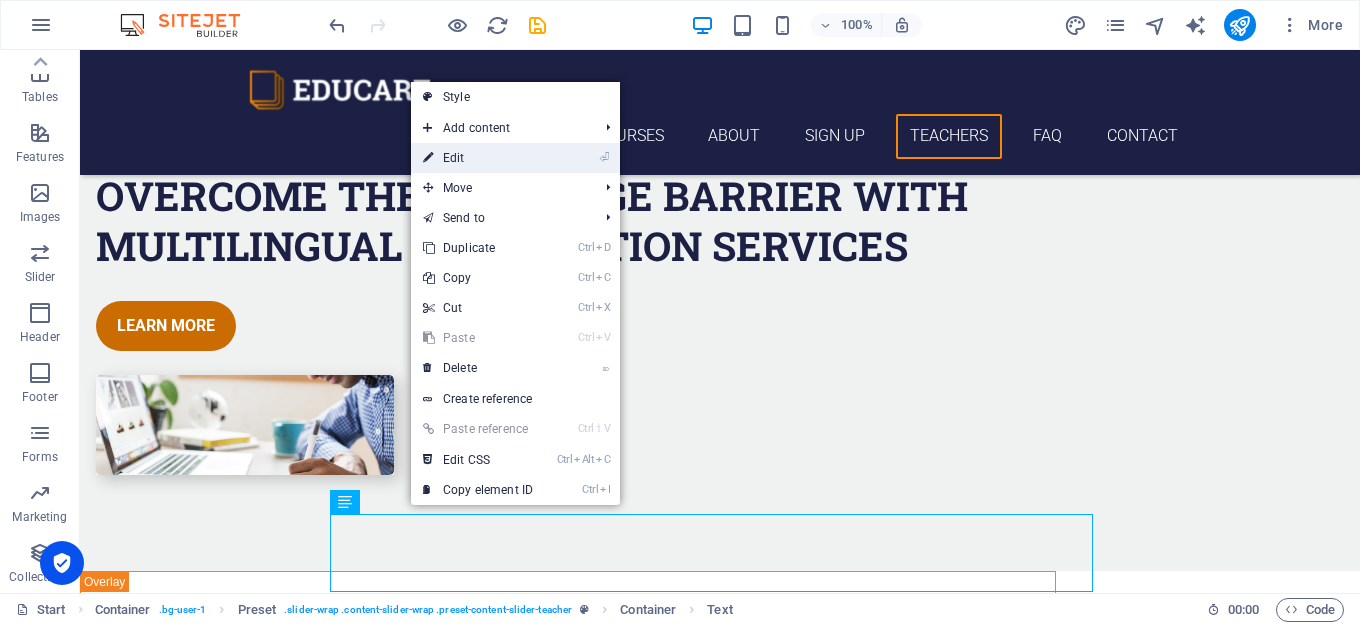 drag, startPoint x: 493, startPoint y: 155, endPoint x: 32, endPoint y: 264, distance: 473.71088 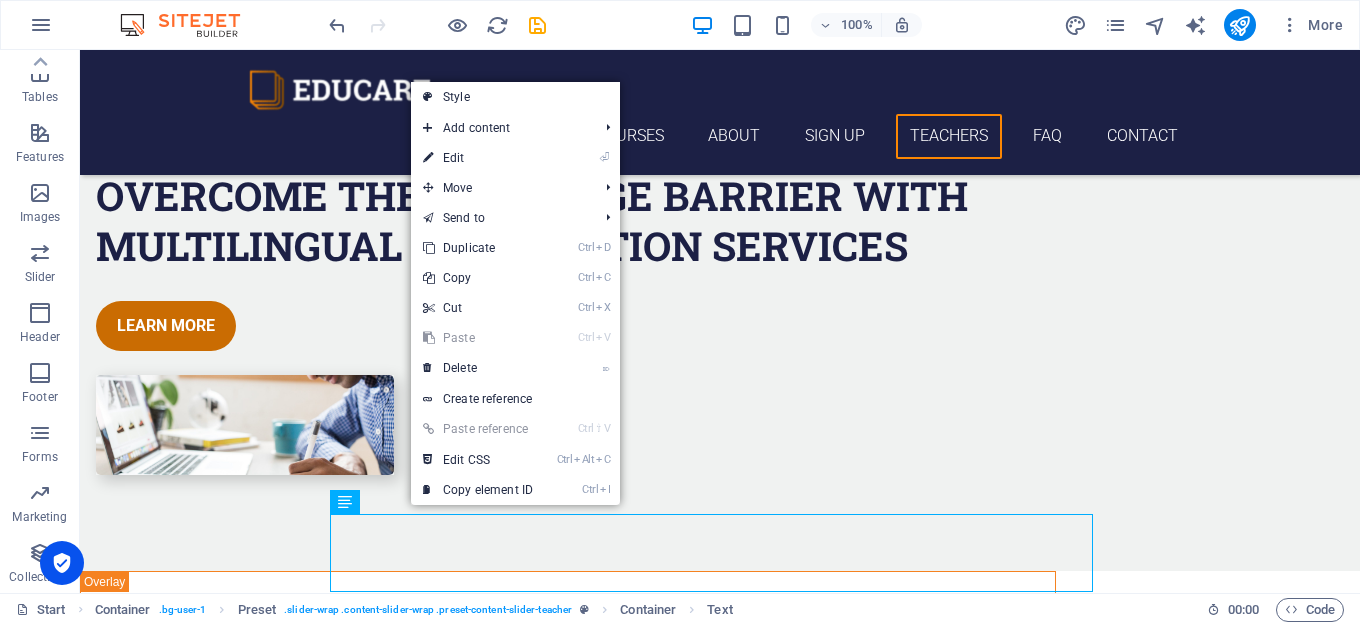 scroll, scrollTop: 5879, scrollLeft: 0, axis: vertical 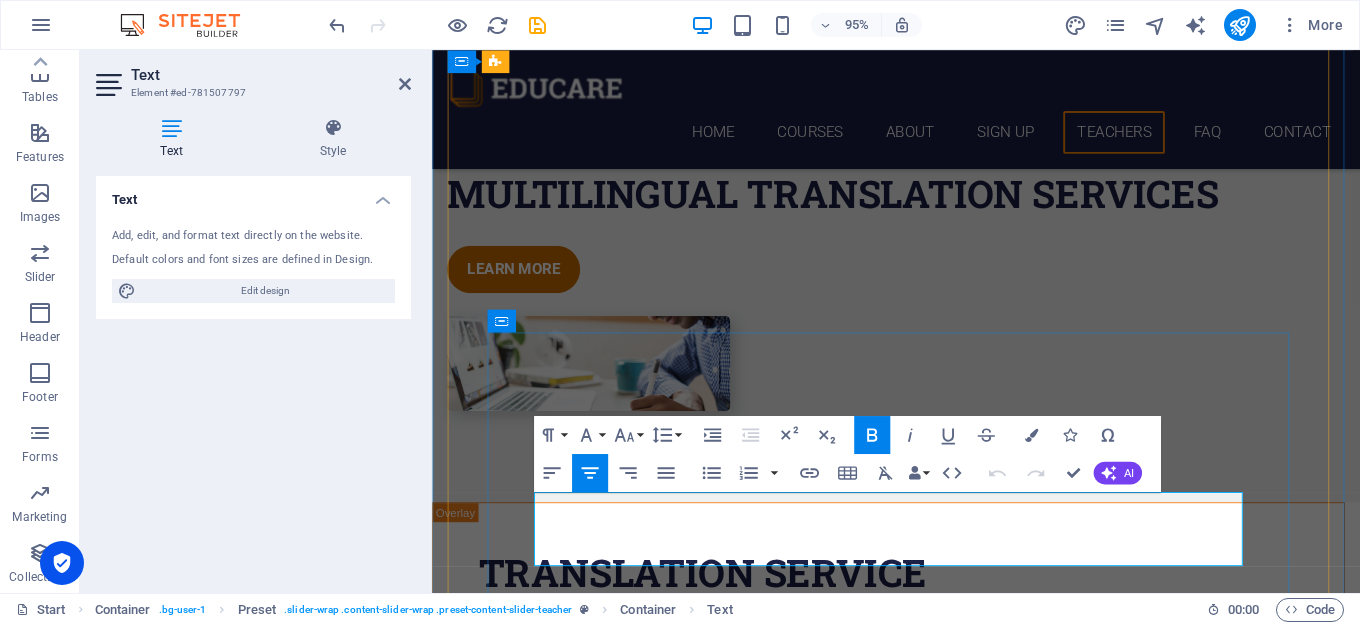 type 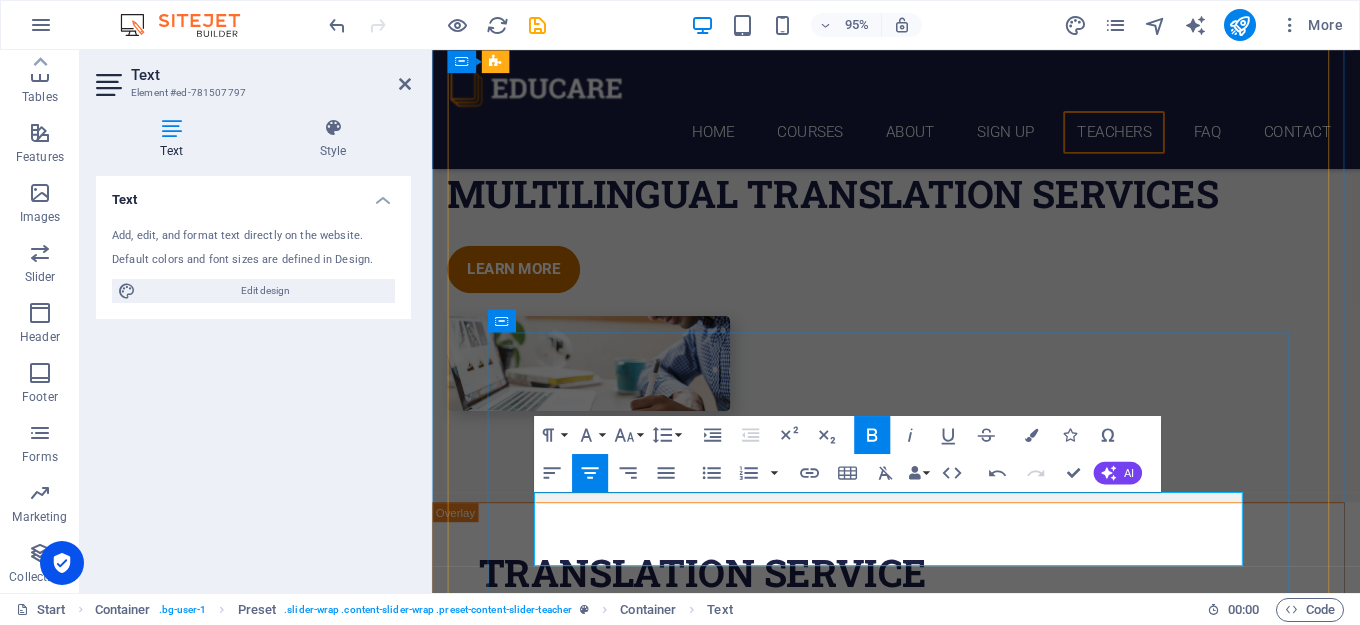 drag, startPoint x: 976, startPoint y: 526, endPoint x: 907, endPoint y: 527, distance: 69.00725 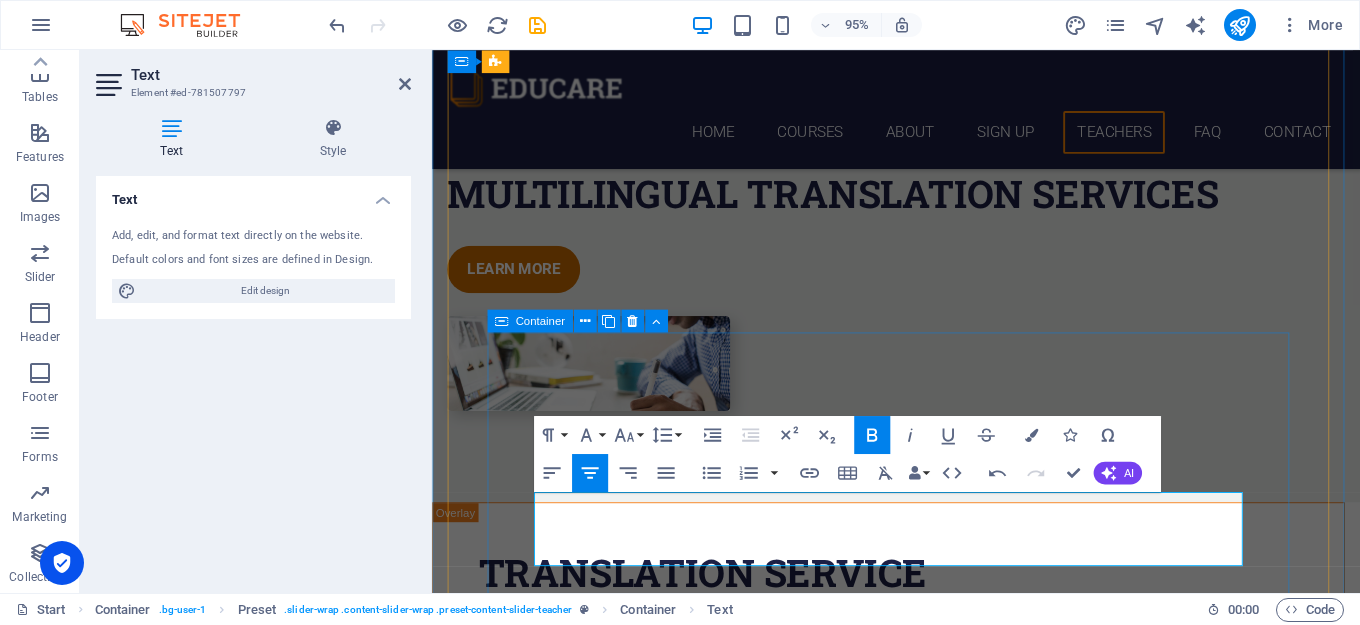 scroll, scrollTop: 0, scrollLeft: 7, axis: horizontal 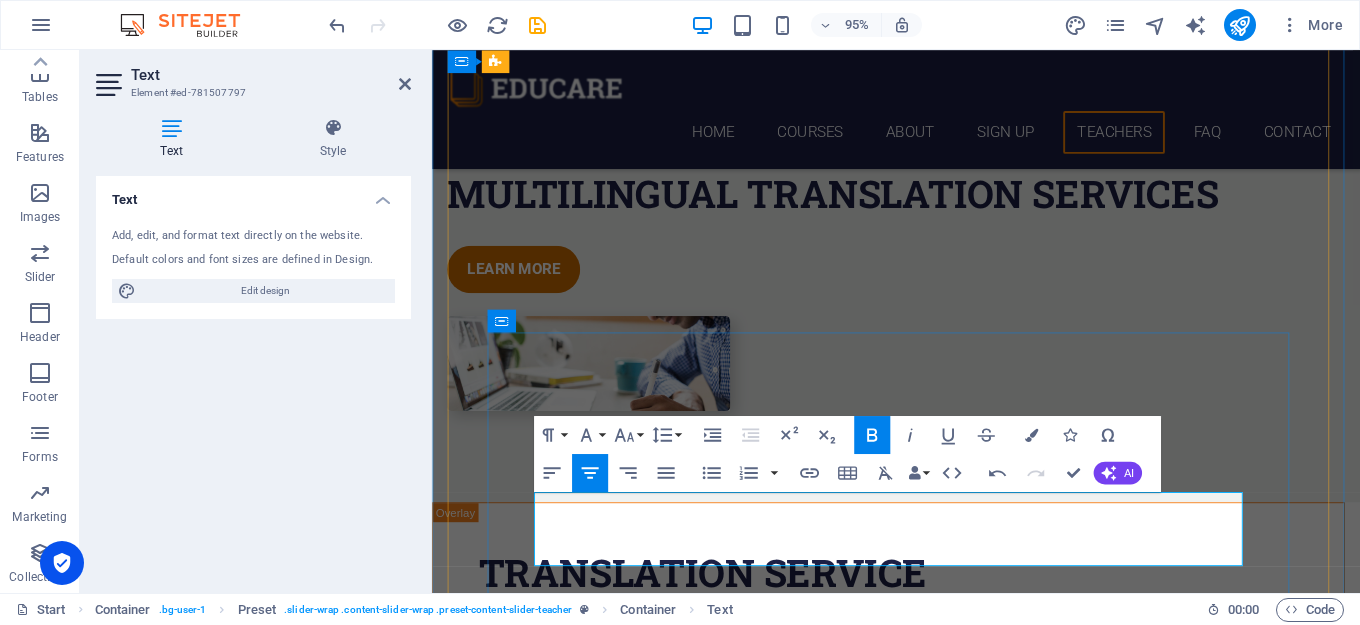 drag, startPoint x: 1002, startPoint y: 527, endPoint x: 835, endPoint y: 521, distance: 167.10774 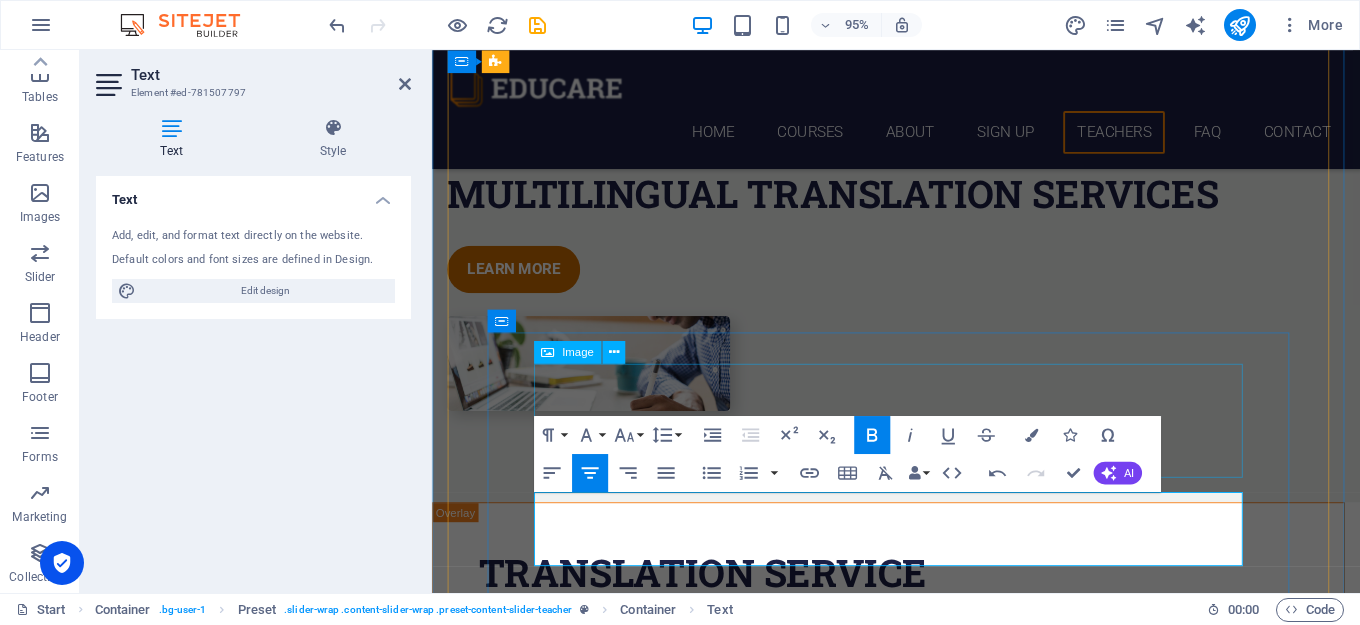 click at bounding box center (920, 6493) 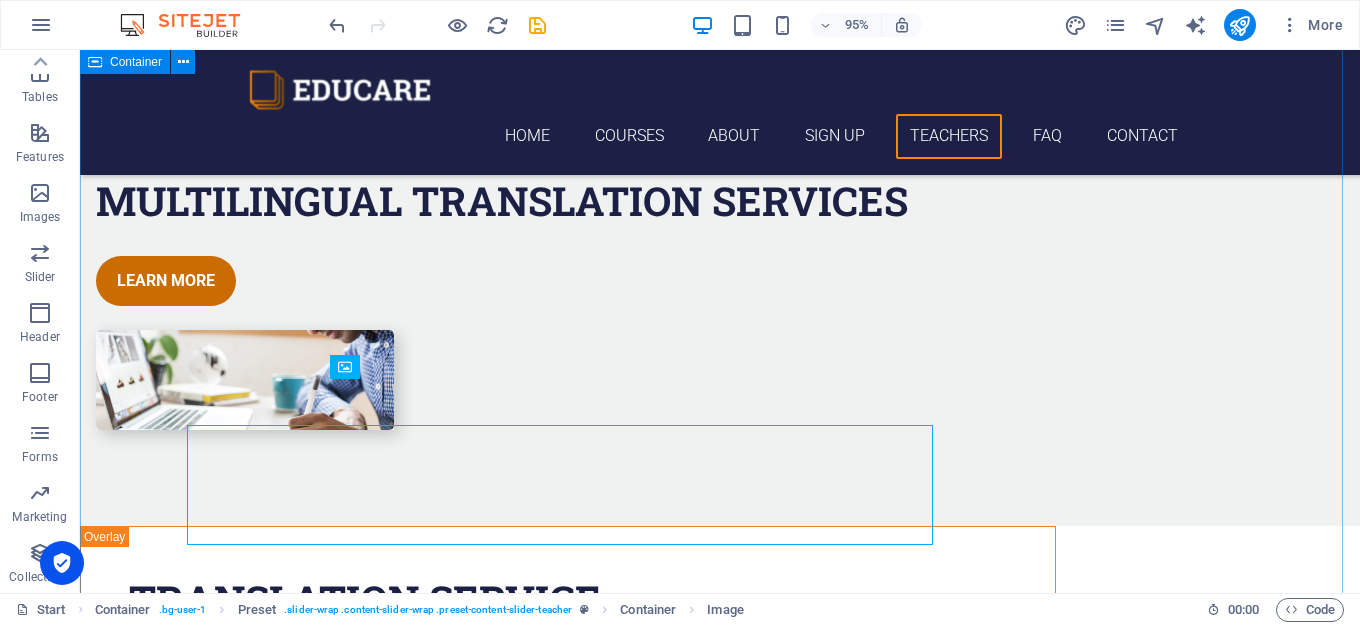 scroll, scrollTop: 5834, scrollLeft: 0, axis: vertical 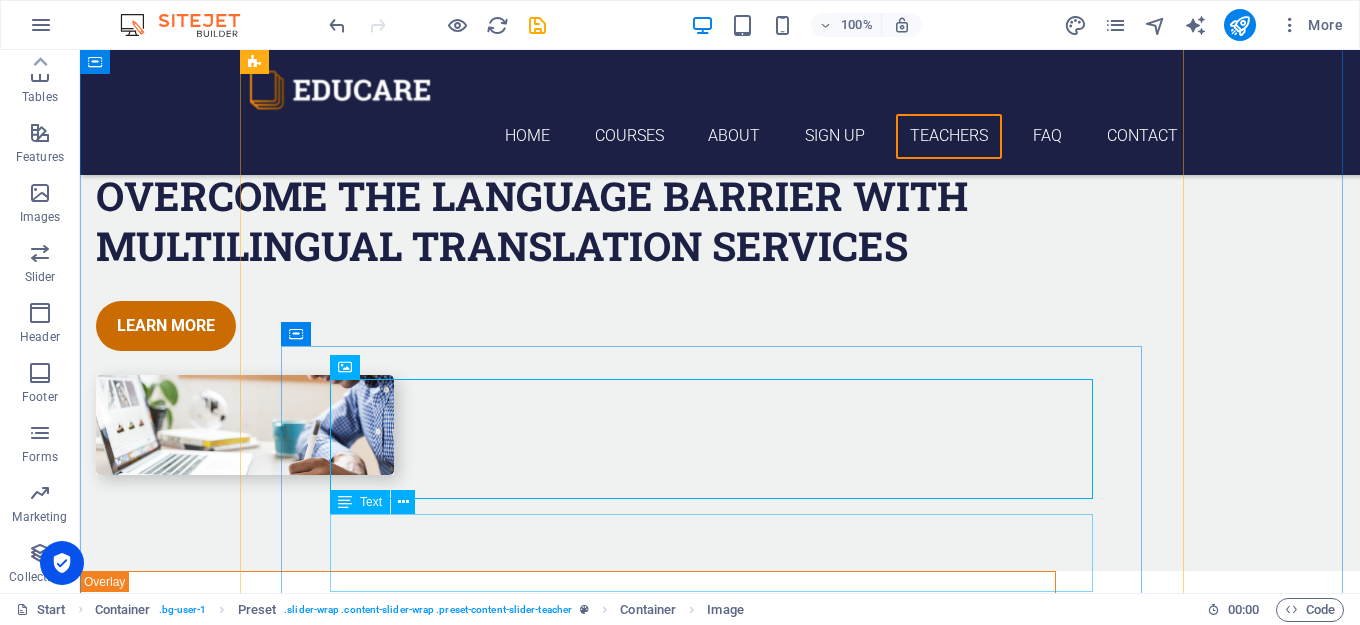 click on "[PERSON_NAME] French & Spanish" at bounding box center (720, 6623) 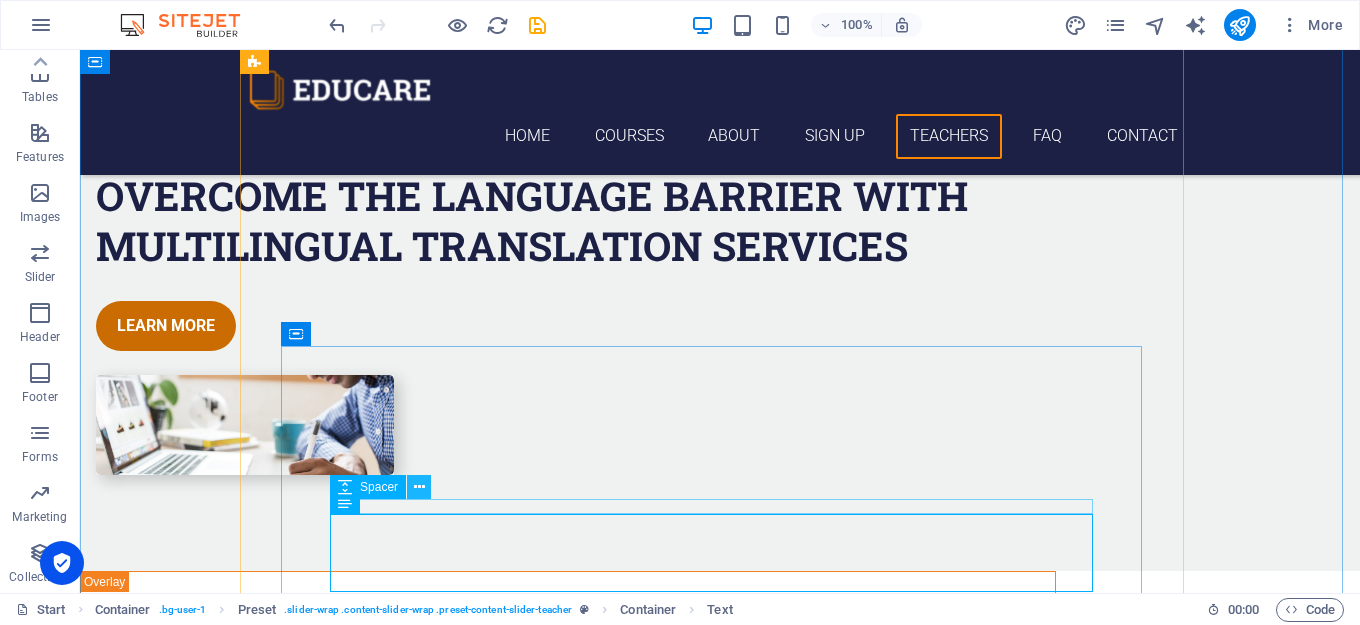 click at bounding box center [419, 487] 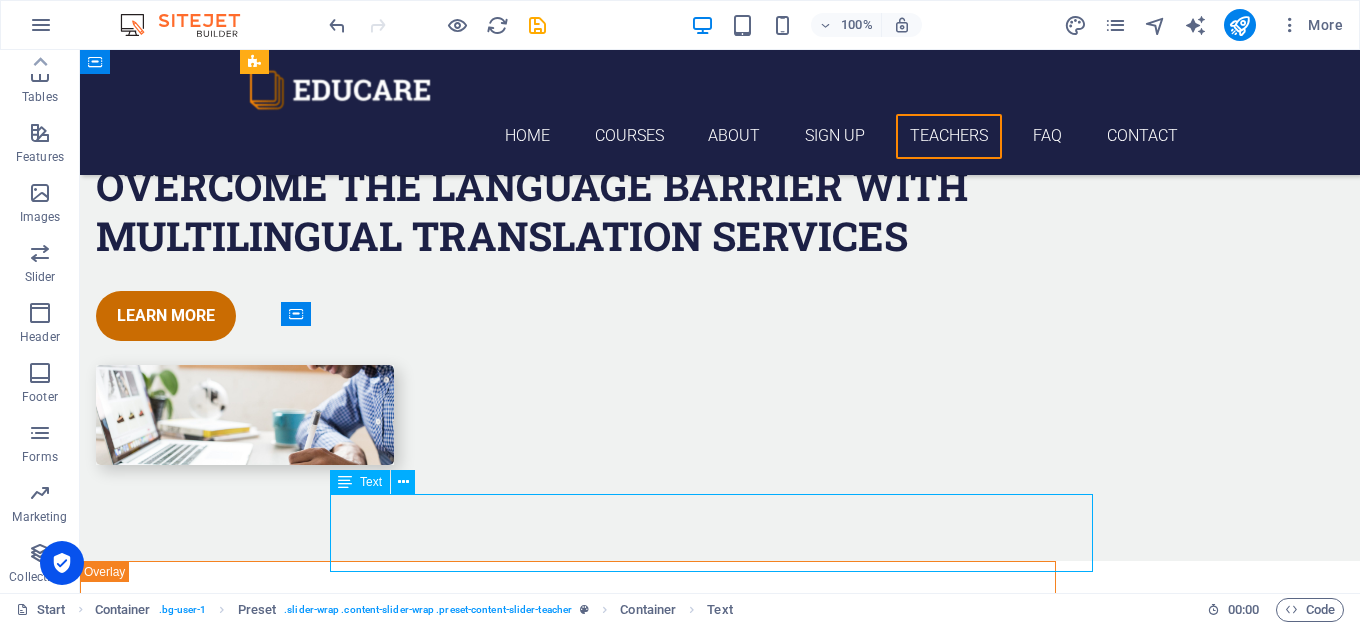 scroll, scrollTop: 5934, scrollLeft: 0, axis: vertical 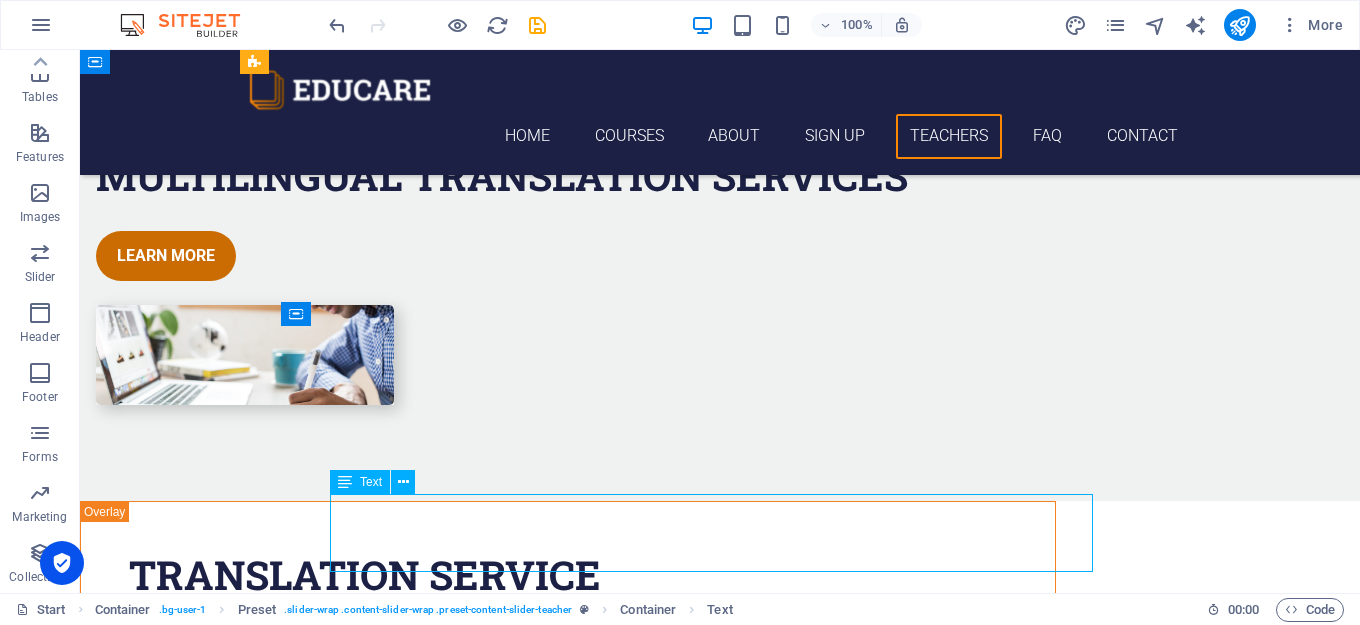 drag, startPoint x: 653, startPoint y: 555, endPoint x: 776, endPoint y: 569, distance: 123.79418 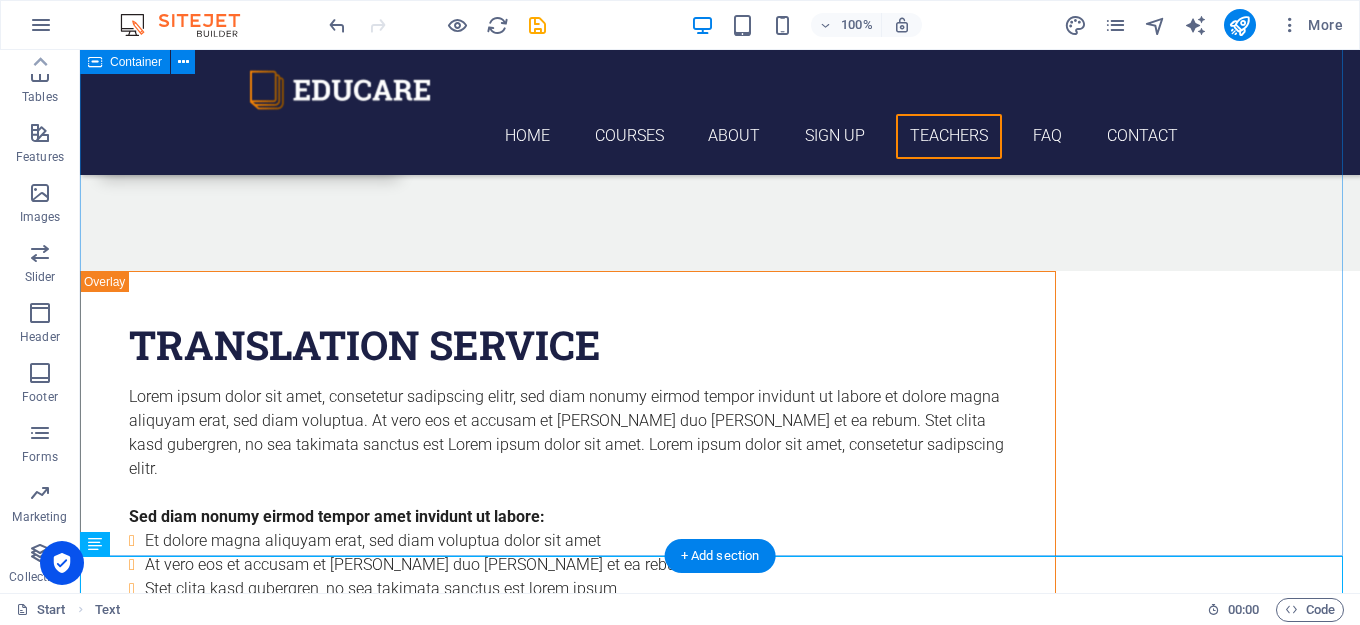 scroll, scrollTop: 5834, scrollLeft: 0, axis: vertical 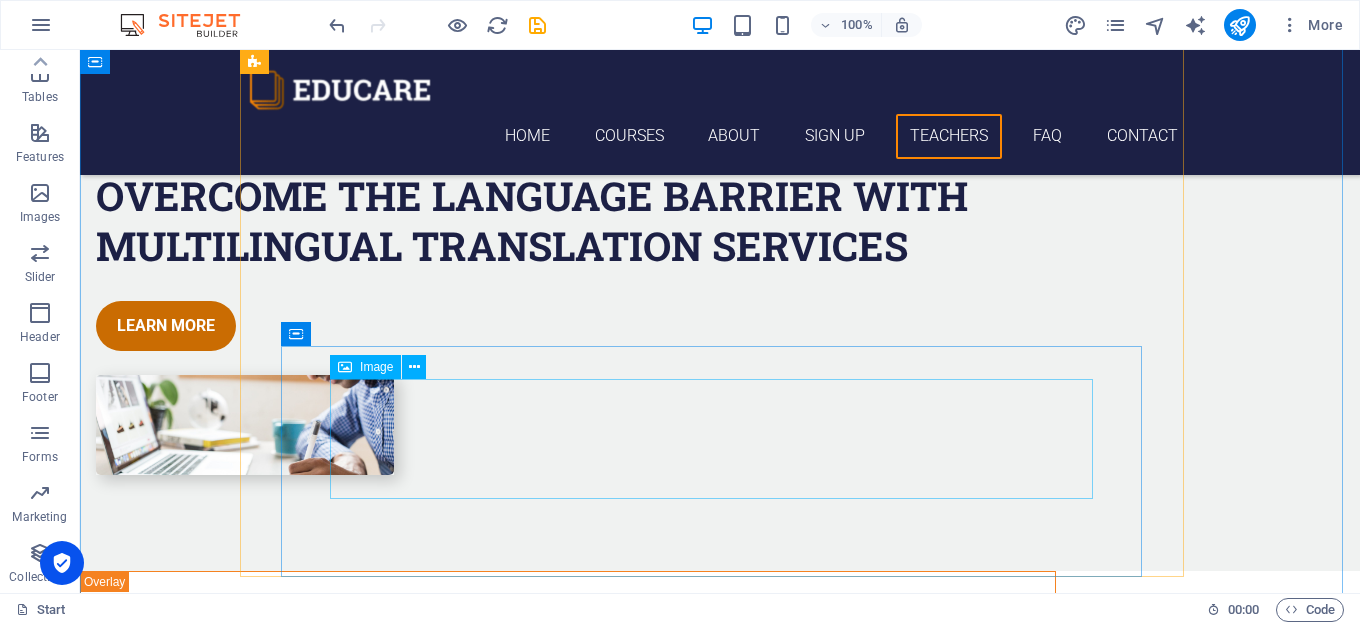 click at bounding box center (720, 6510) 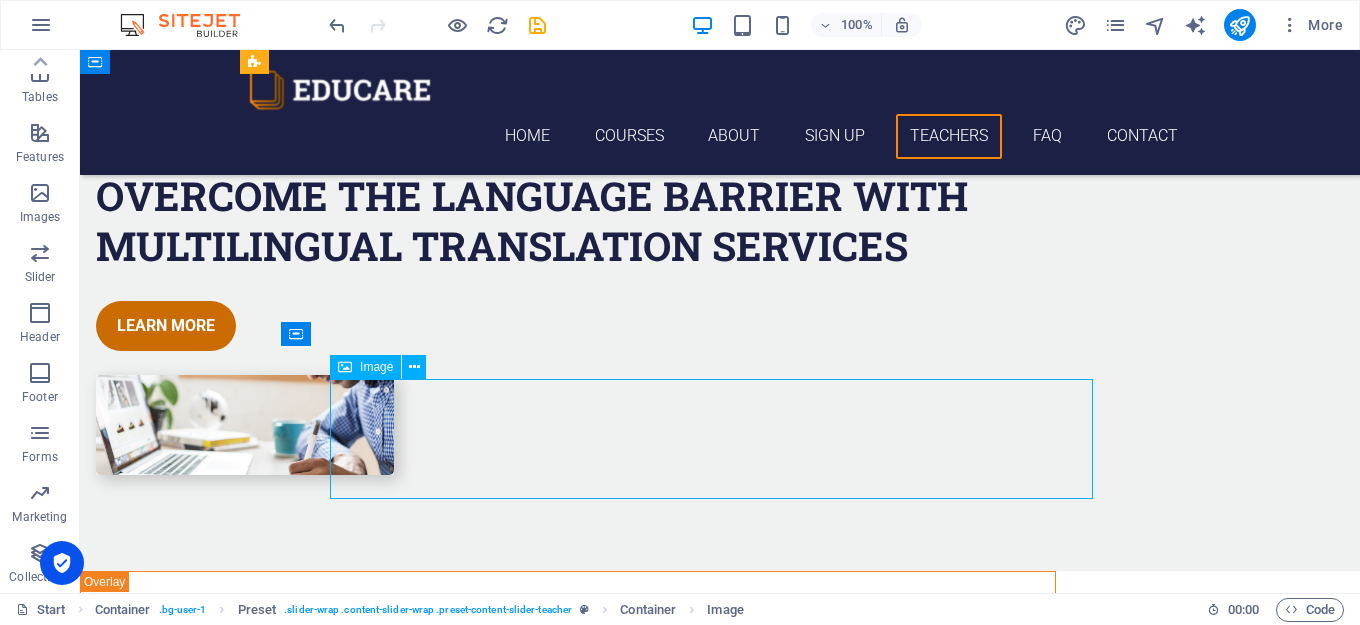 click at bounding box center (720, 6510) 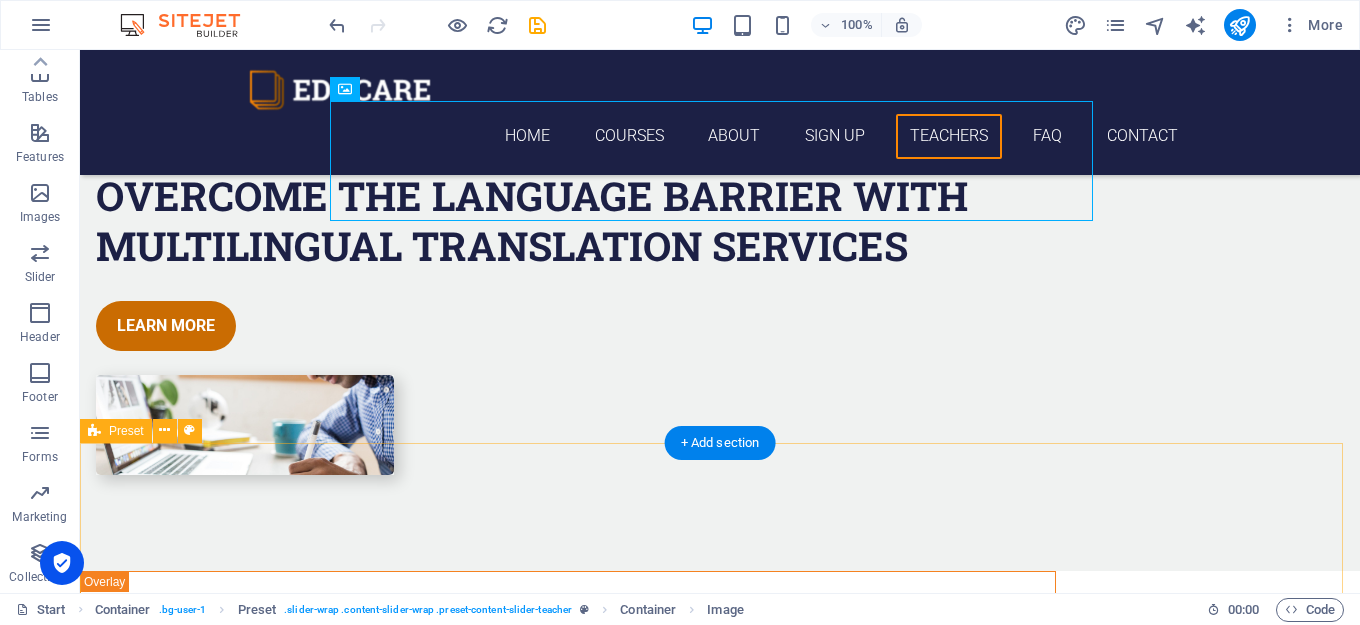 scroll, scrollTop: 6134, scrollLeft: 0, axis: vertical 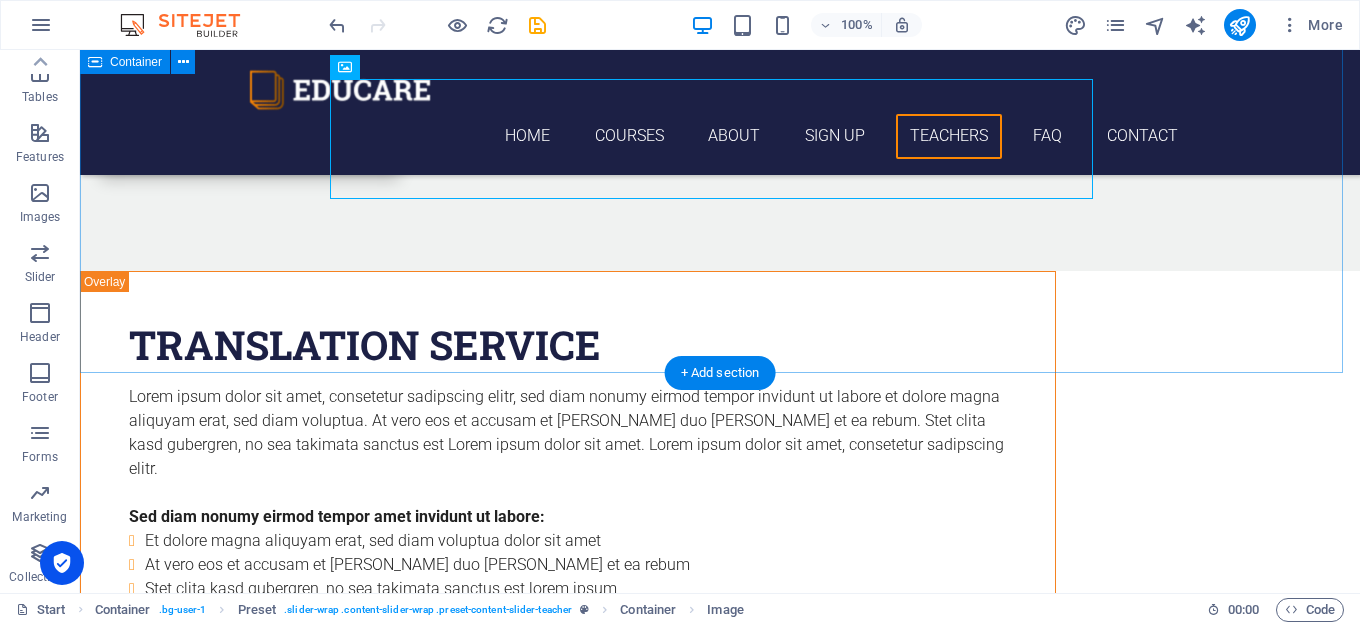 click on "learn from natives Our Teachers [PERSON_NAME] & Spanish Jordan Portuguese & Spanish [PERSON_NAME] Italian & [PERSON_NAME] & Danish" at bounding box center [720, 5497] 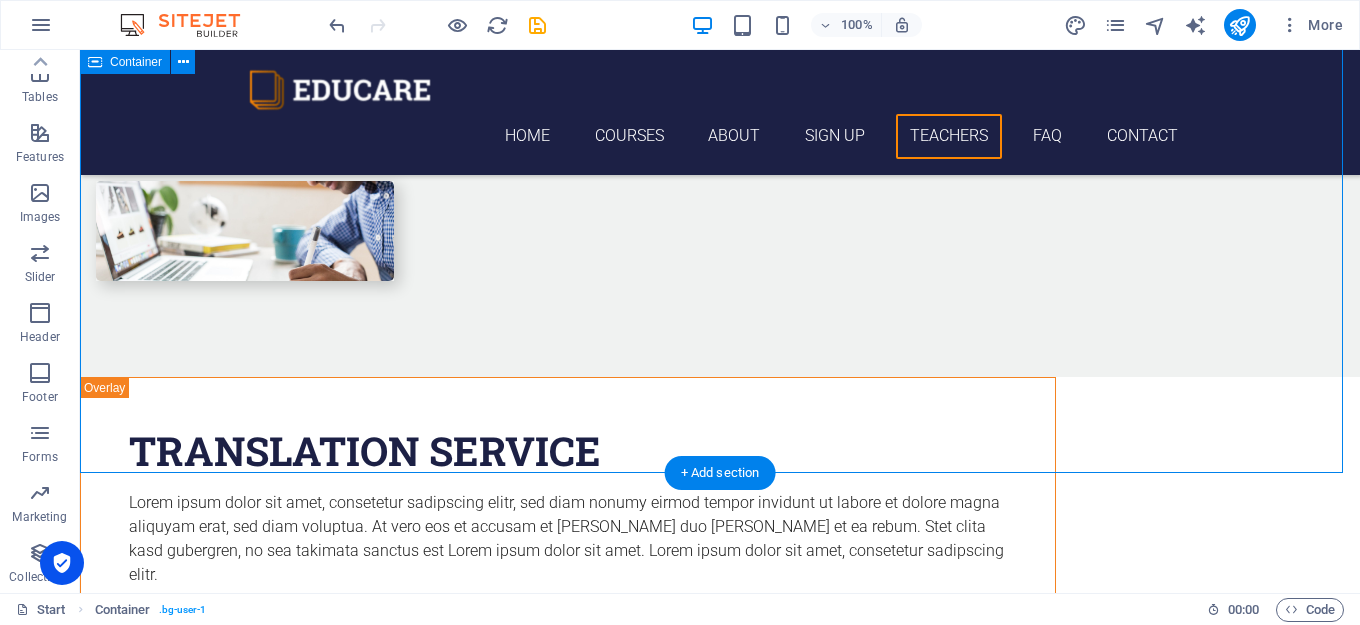 scroll, scrollTop: 6034, scrollLeft: 0, axis: vertical 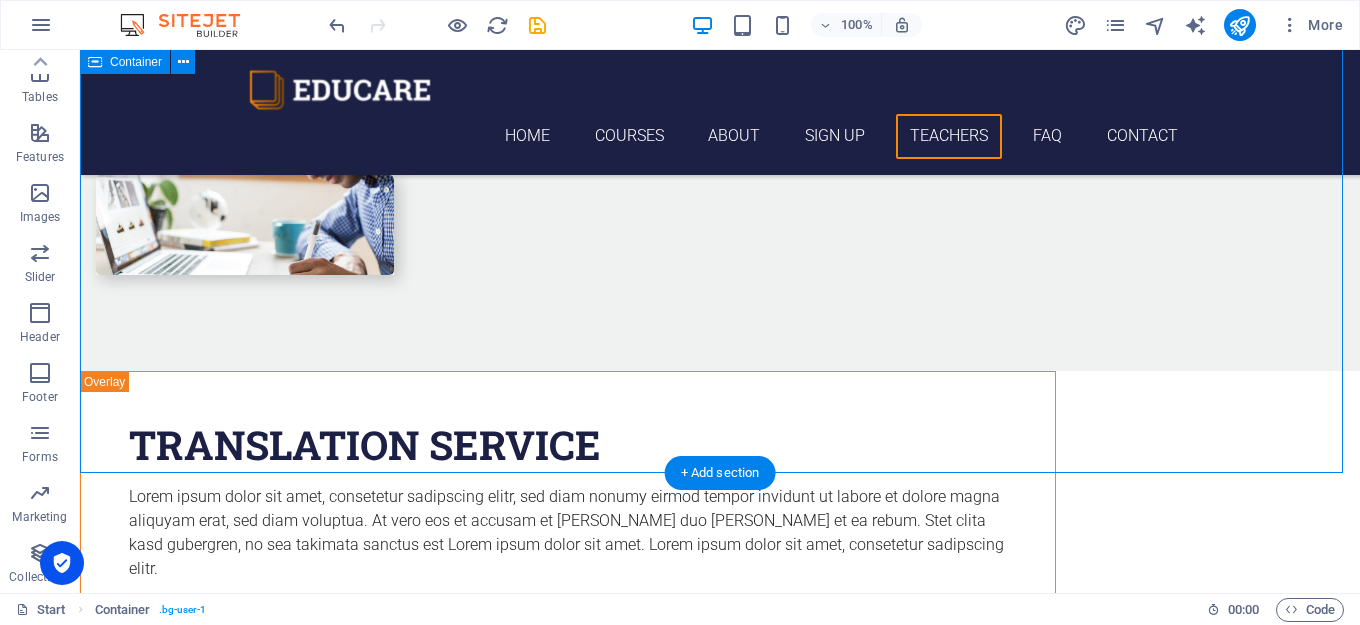 click on "learn from natives Our Teachers [PERSON_NAME] & Spanish Jordan Portuguese & Spanish [PERSON_NAME] Italian & [PERSON_NAME] & Danish" at bounding box center [720, 5597] 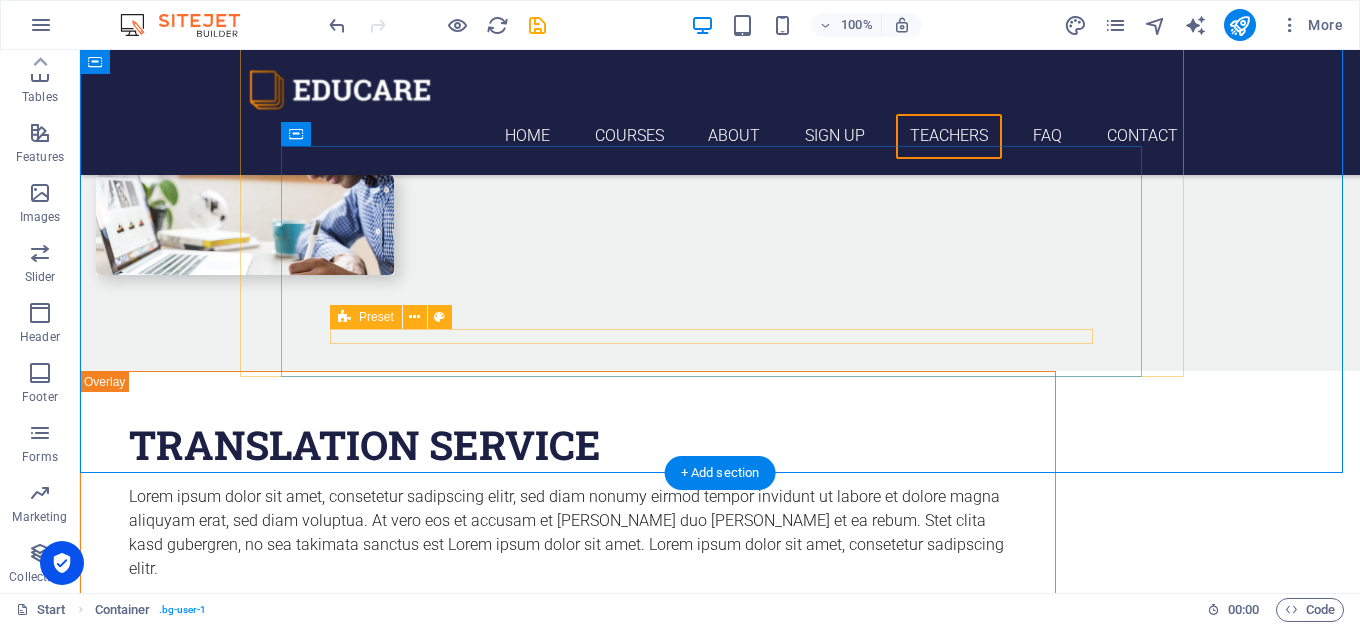 click at bounding box center [720, 6429] 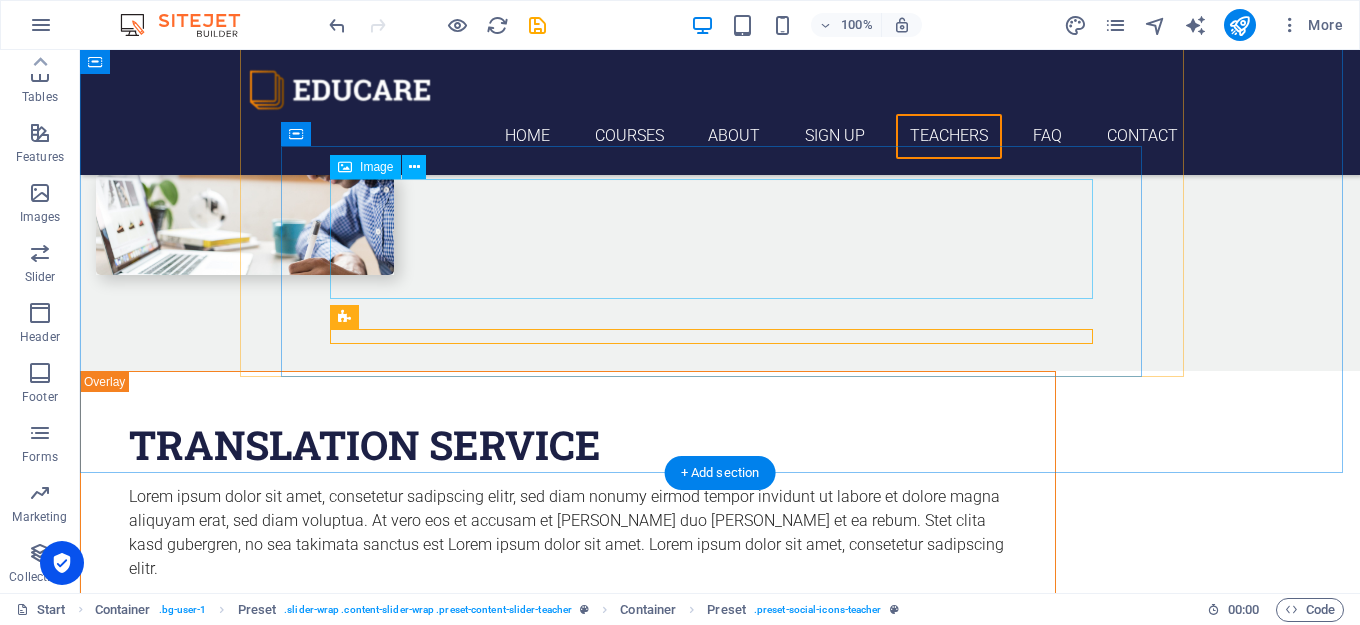 click at bounding box center (720, 6310) 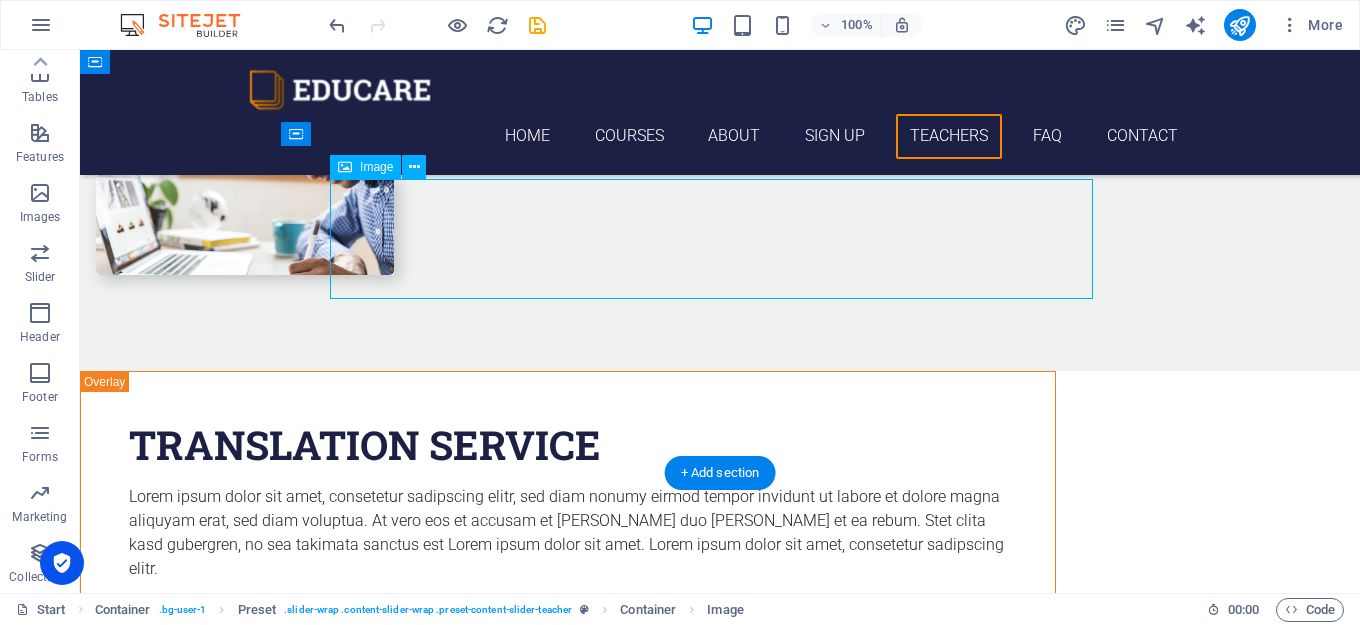 click at bounding box center [720, 6310] 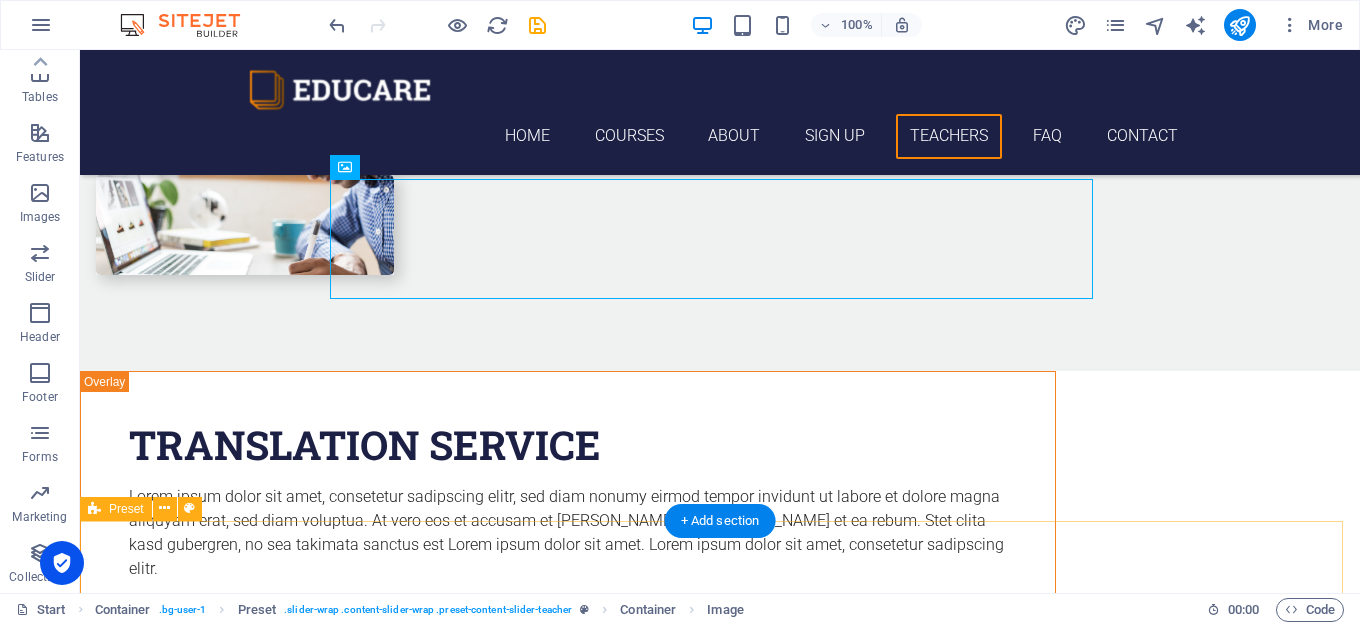 click on "FAQ Lorem ipsum dolor sit amet Lorem ipsum dolor sit amet, consectetur adipisicing elit. Maiores ipsum repellat minus nihil. [PERSON_NAME], [PERSON_NAME], nam dignissimos ea repudiandae minima voluptatum magni pariatur possimus quia accusamus harum facilis corporis animi nisi. Enim, pariatur, impedit quia repellat harum. Harum facilis corporis animi Lorem ipsum dolor sit amet, consectetur adipisicing elit. Maiores ipsum repellat minus nihil. [PERSON_NAME], [PERSON_NAME], nam dignissimos ea repudiandae minima voluptatum magni pariatur possimus quia accusamus harum facilis corporis animi nisi. Enim, pariatur, impedit quia repellat harum. Enim pariatur impedit quia Lorem ipsum dolor sit amet, consectetur adipisicing elit. Maiores ipsum repellat minus nihil. [PERSON_NAME], [PERSON_NAME], nam dignissimos ea repudiandae minima voluptatum magni pariatur possimus quia accusamus harum facilis corporis animi nisi. Enim, pariatur, impedit quia repellat harum. Labore delectus Kepudiandae" at bounding box center (720, 7163) 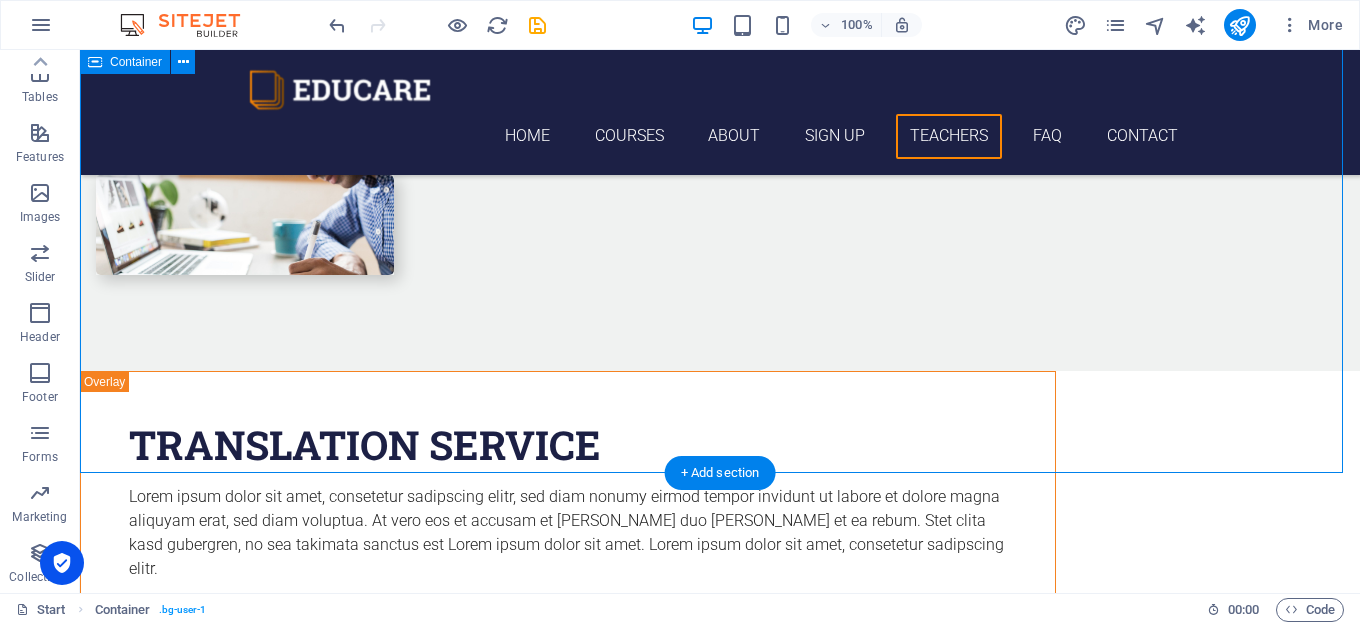 drag, startPoint x: 637, startPoint y: 471, endPoint x: 651, endPoint y: 369, distance: 102.9563 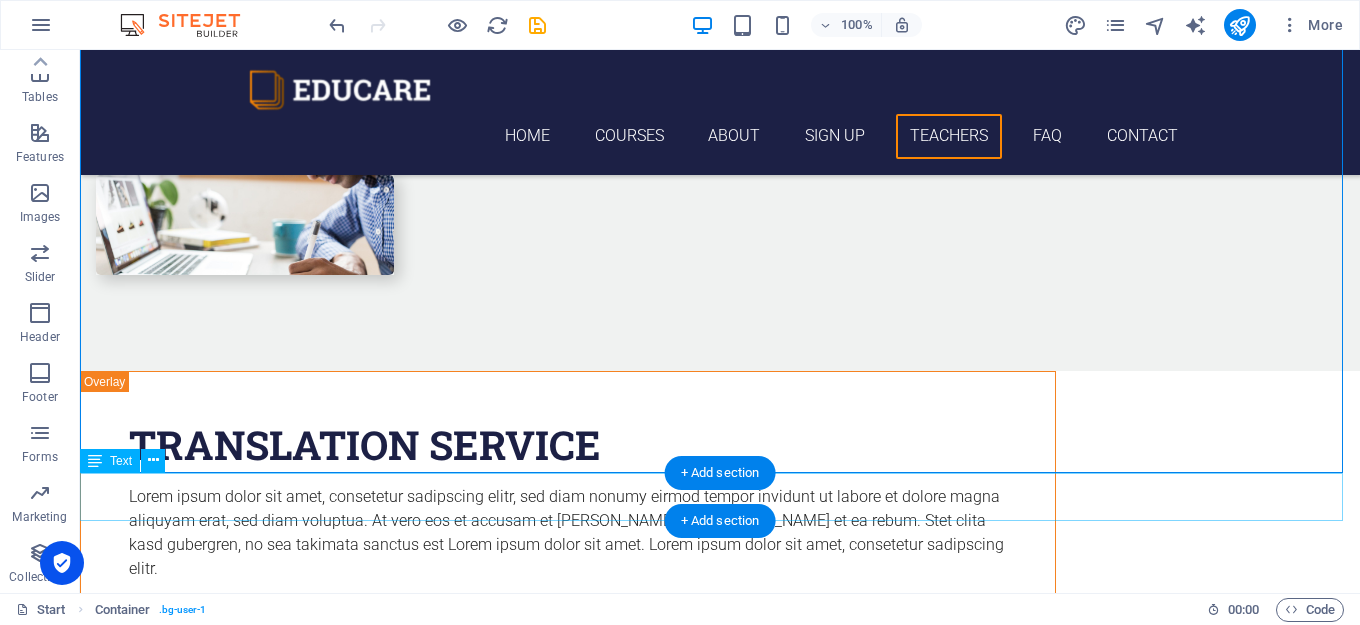 click on "[PERSON_NAME] French & Spanish" at bounding box center (720, 6612) 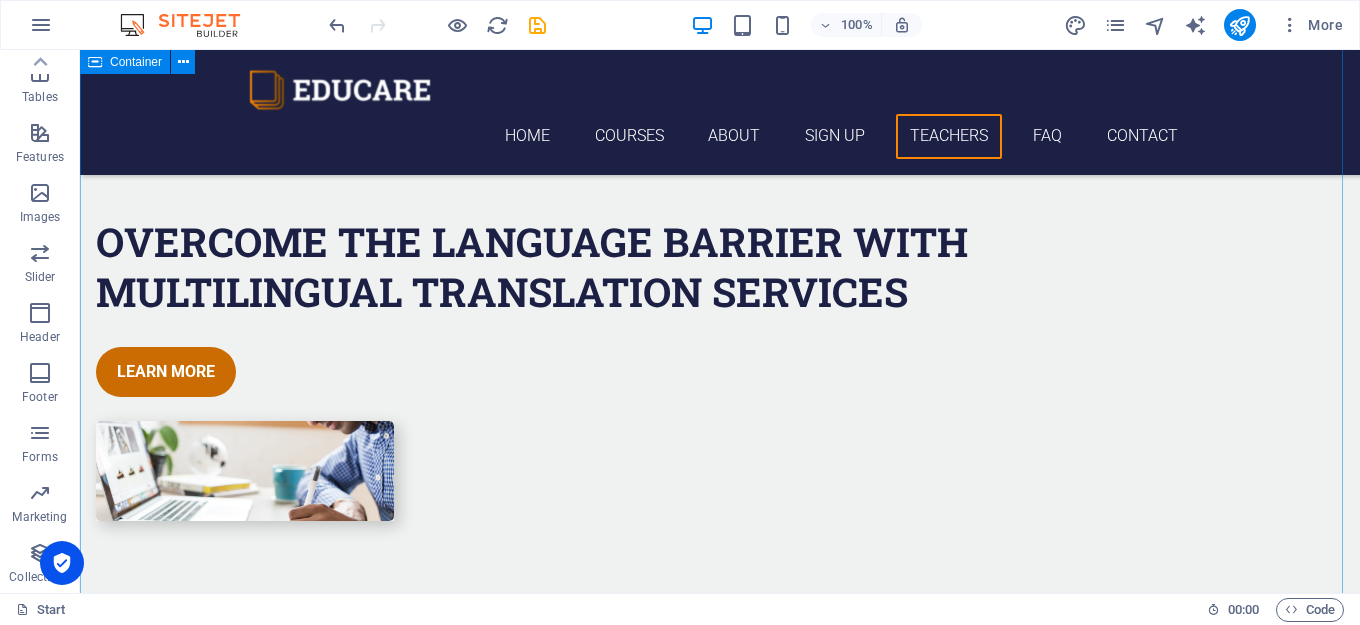 scroll, scrollTop: 5934, scrollLeft: 0, axis: vertical 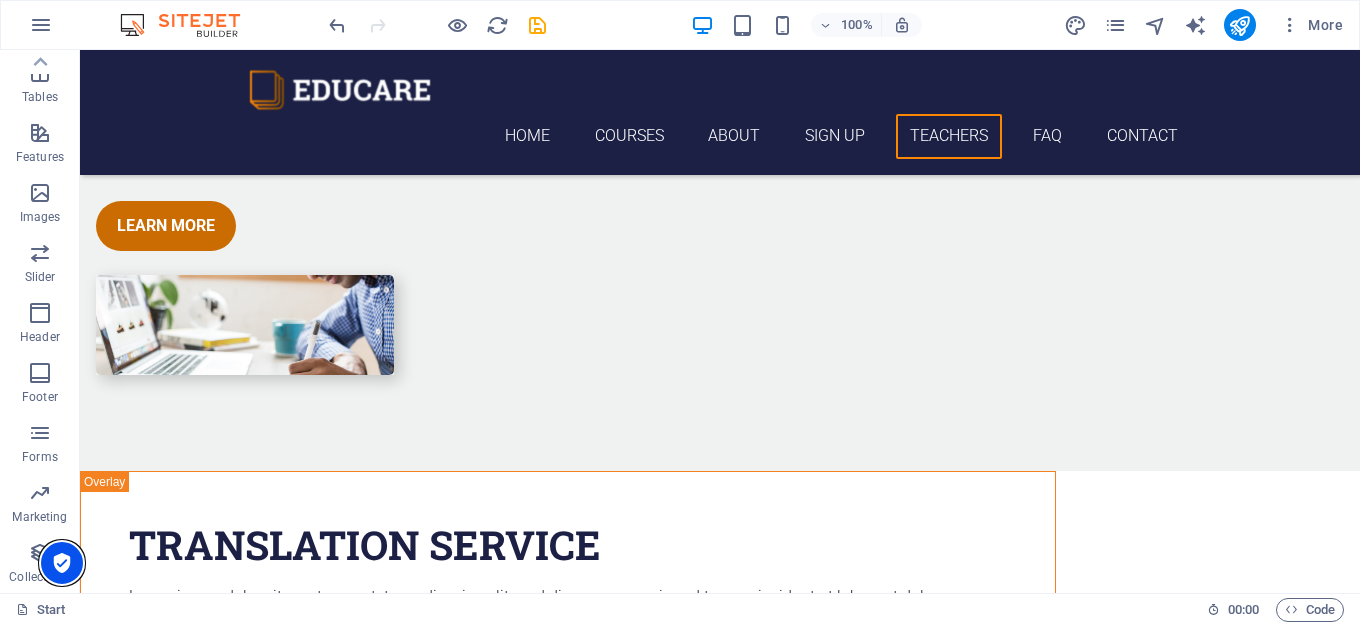 click at bounding box center [62, 563] 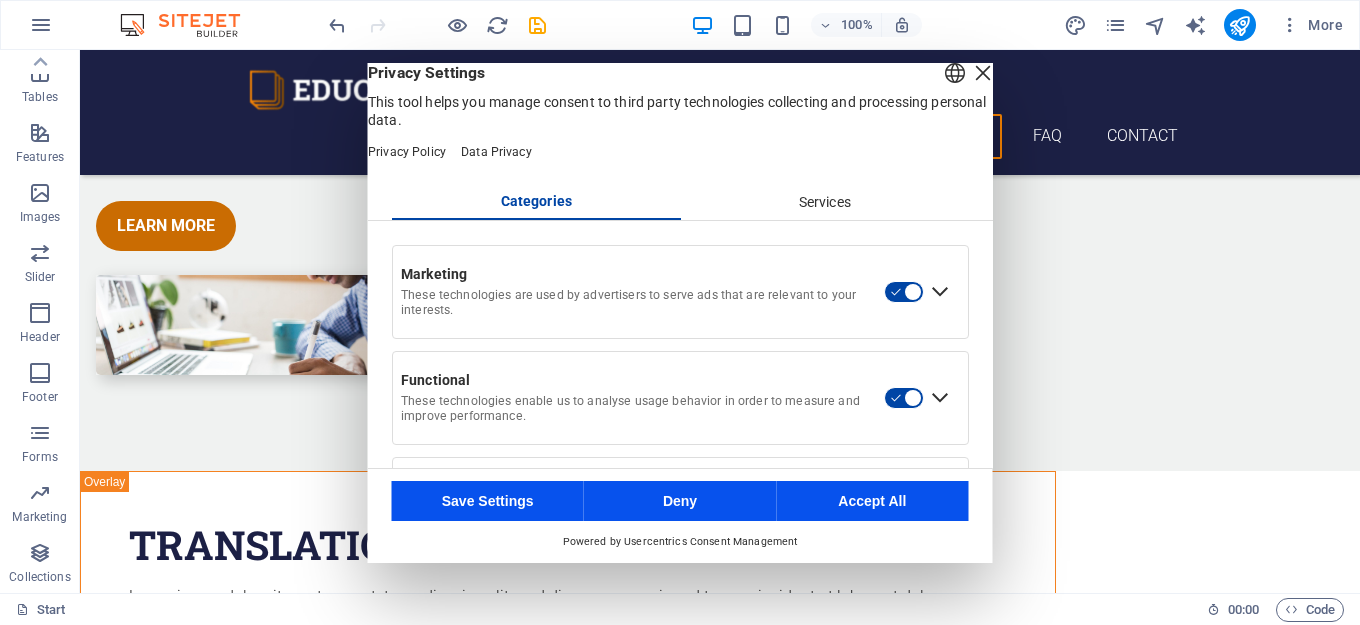click at bounding box center (983, 73) 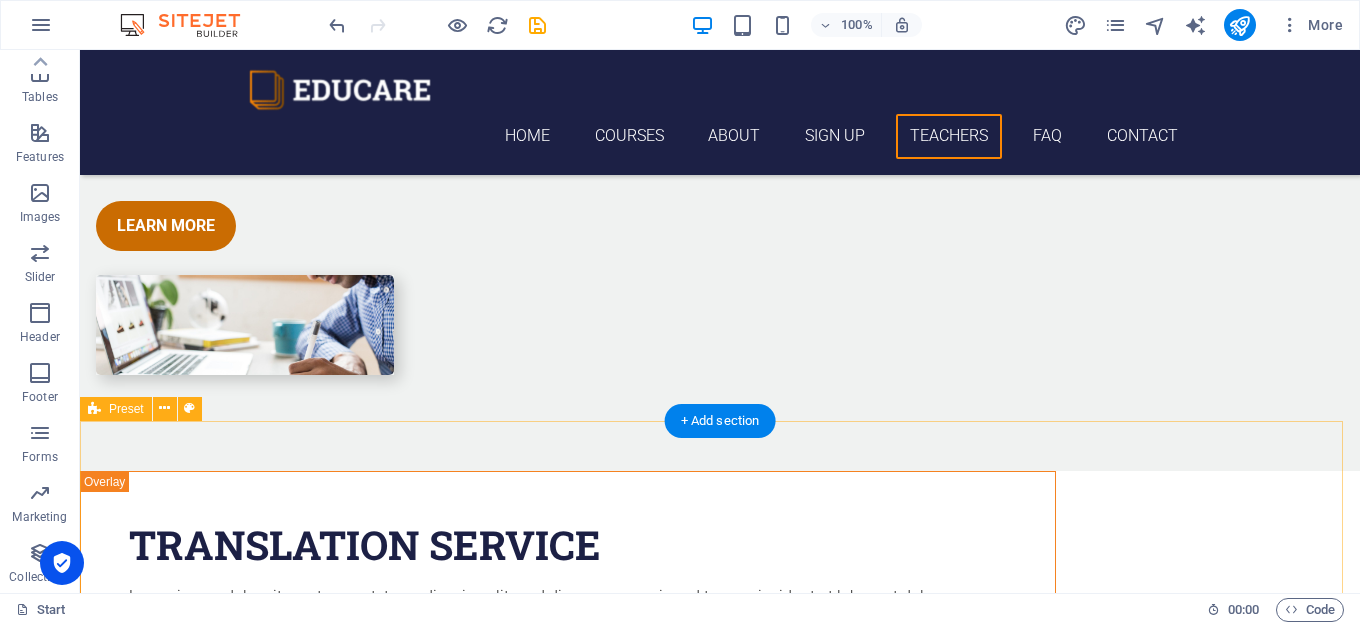 scroll, scrollTop: 6134, scrollLeft: 0, axis: vertical 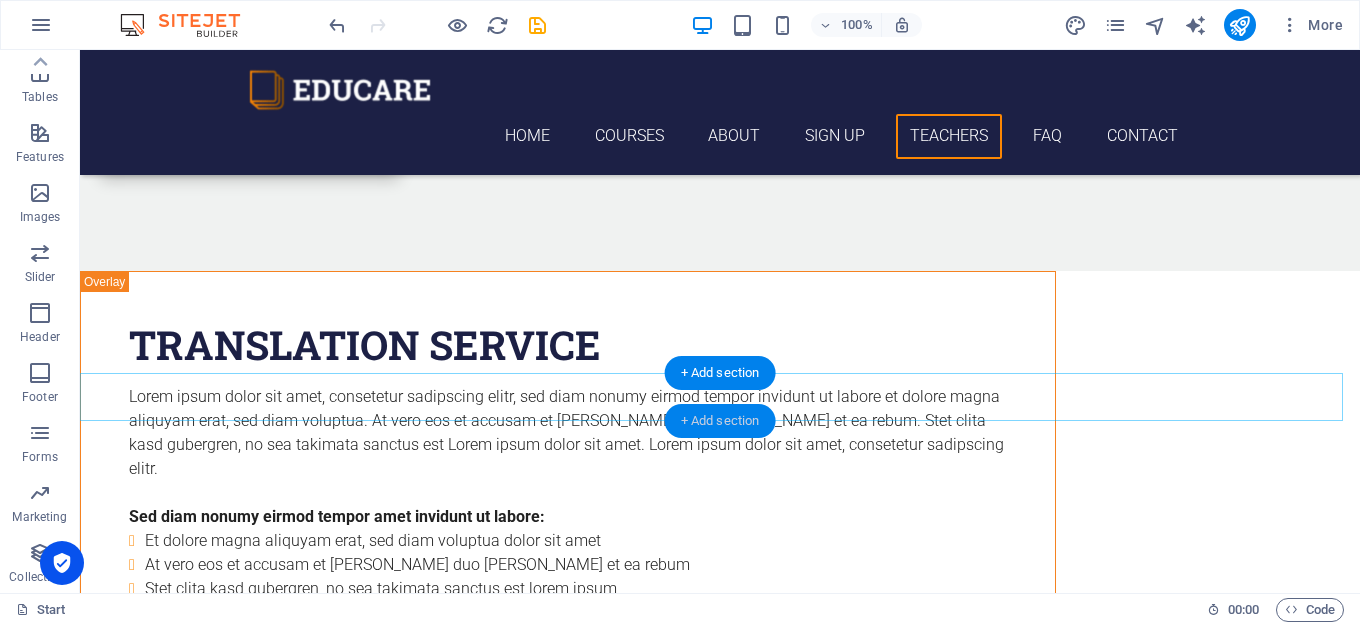 click on "+ Add section" at bounding box center [720, 421] 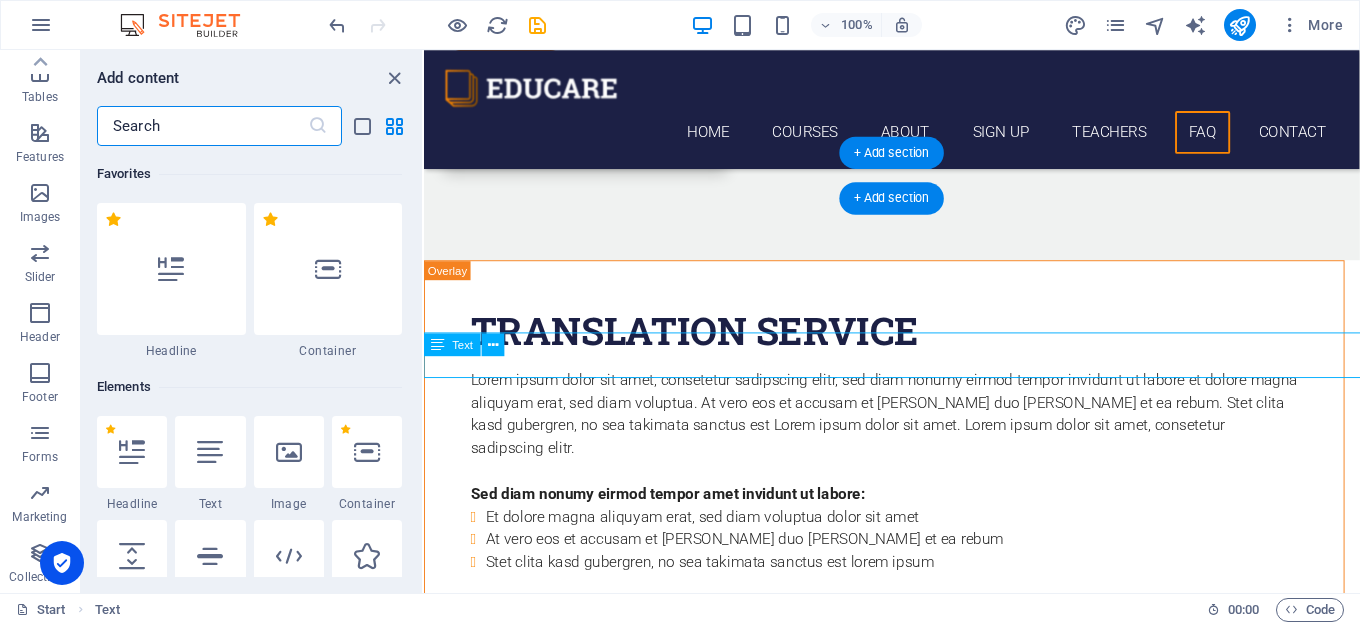 scroll, scrollTop: 6160, scrollLeft: 0, axis: vertical 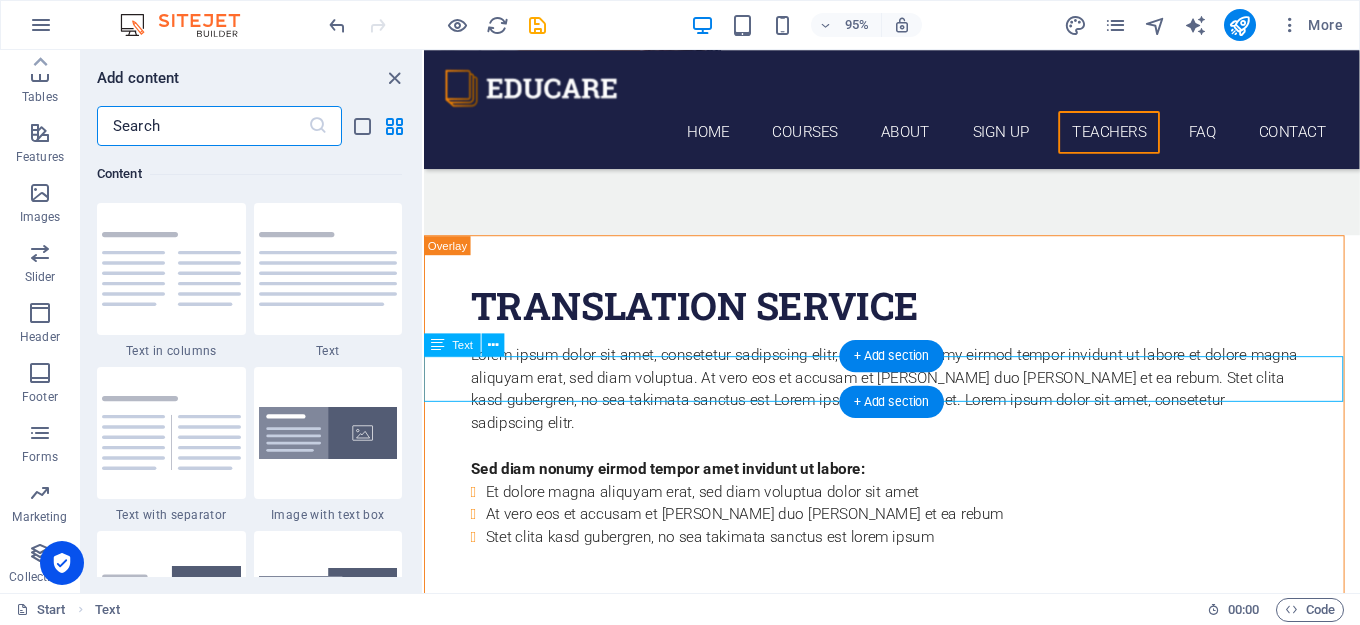 click on "[PERSON_NAME] French & Spanish" at bounding box center [916, 6514] 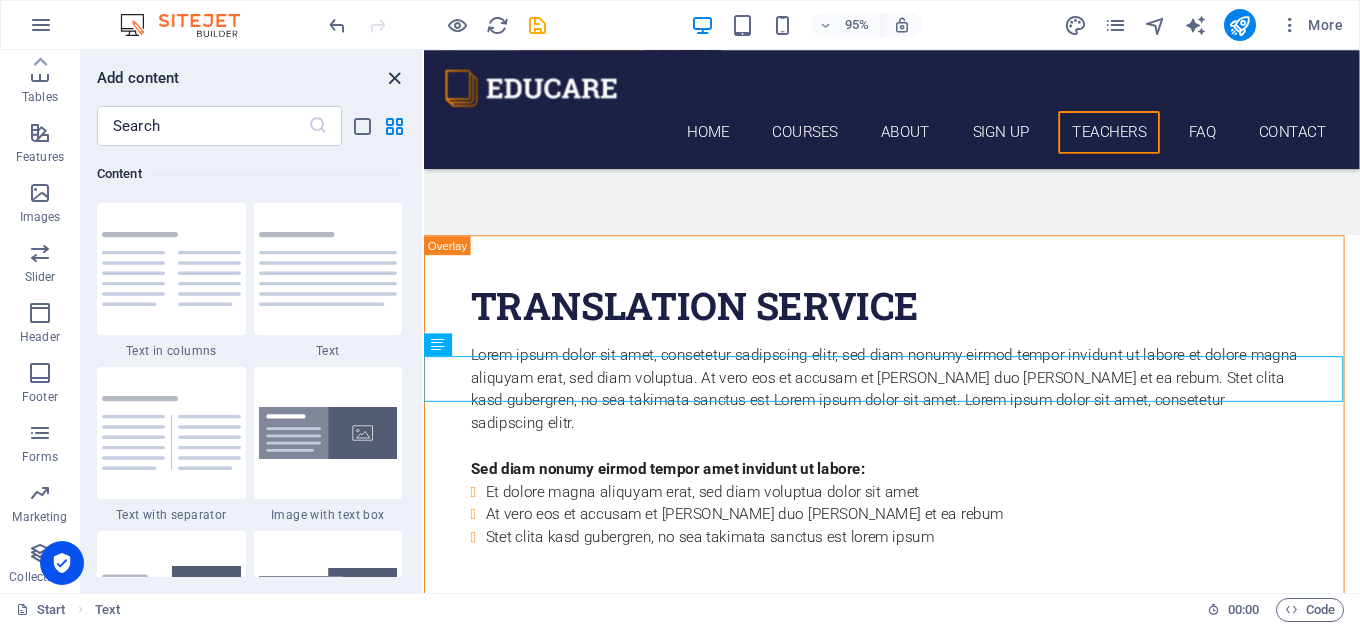 click at bounding box center [394, 78] 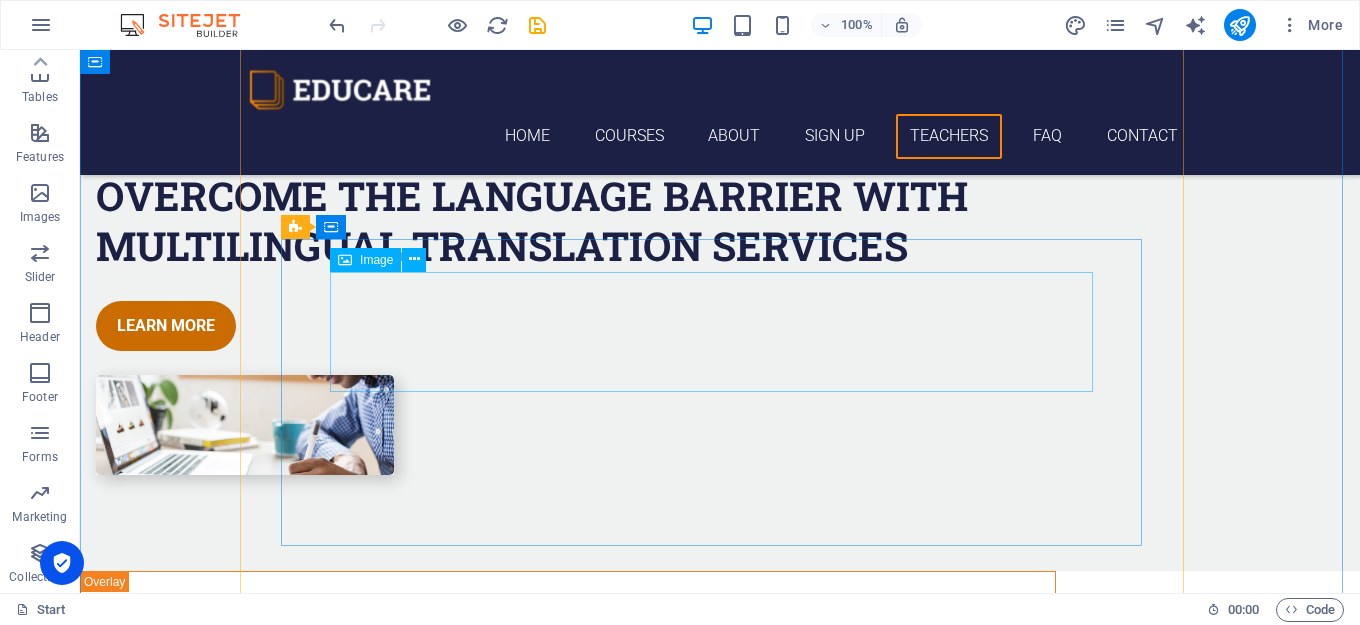 scroll, scrollTop: 5634, scrollLeft: 0, axis: vertical 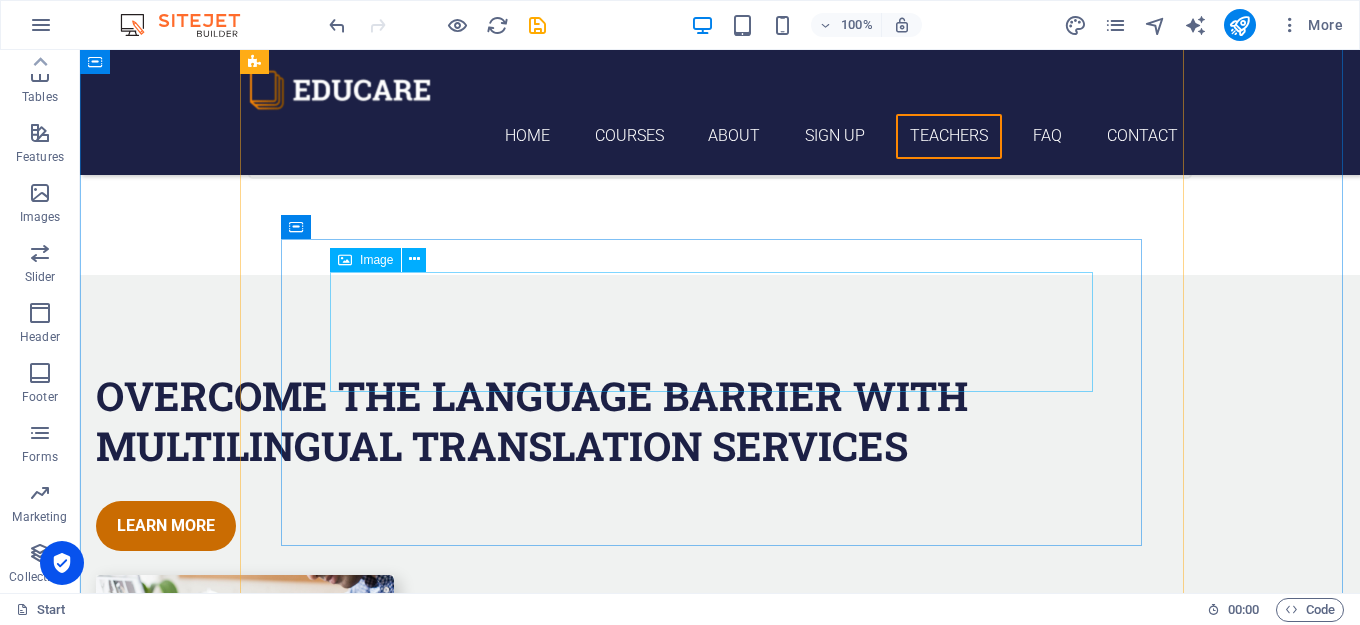 click at bounding box center [720, 6358] 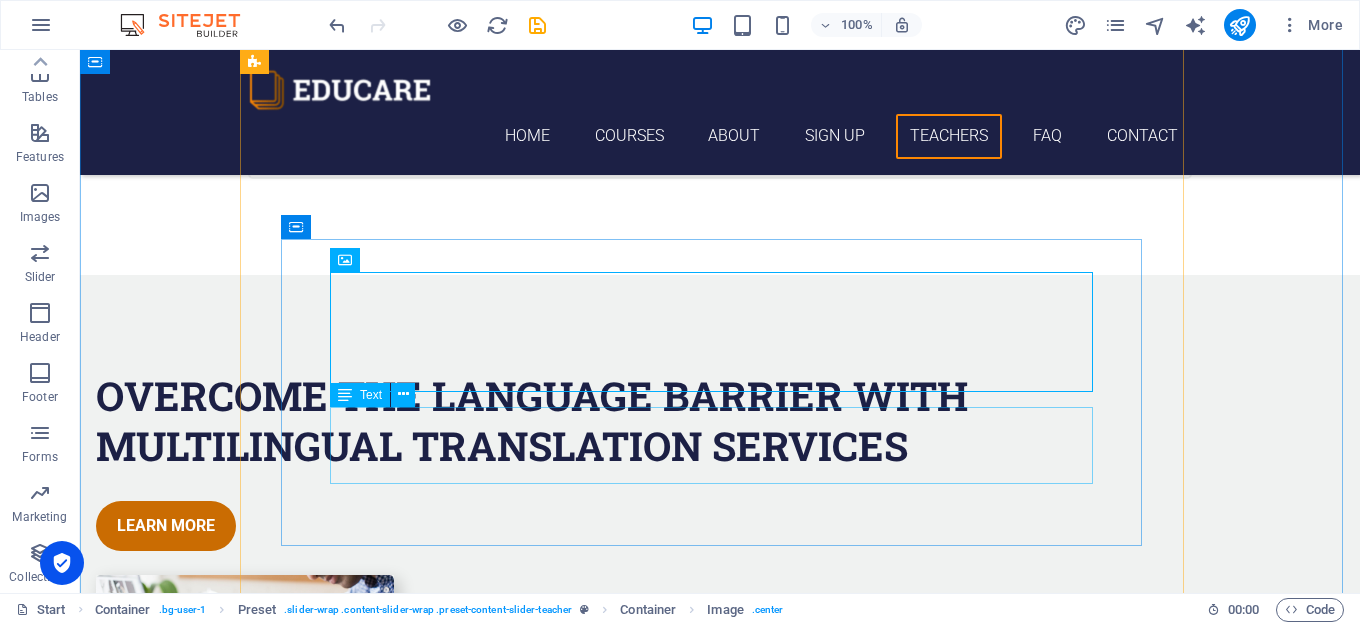 click on "[PERSON_NAME] & Danish" at bounding box center (720, 6471) 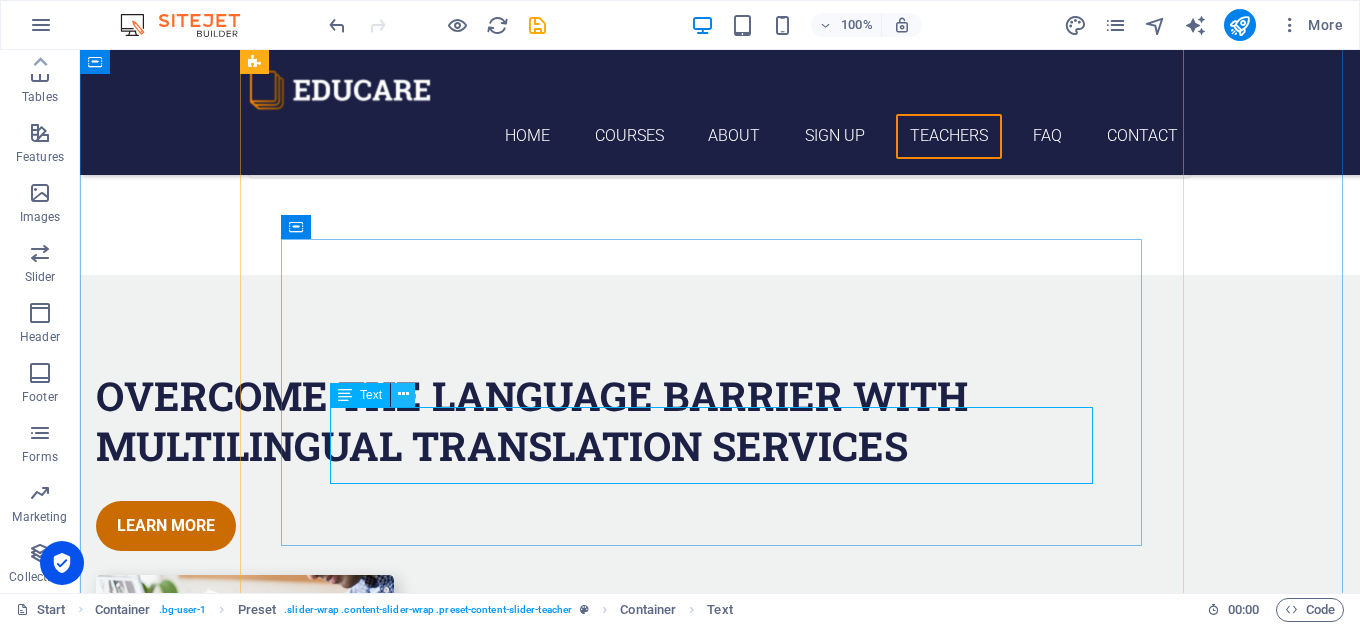 click at bounding box center [403, 394] 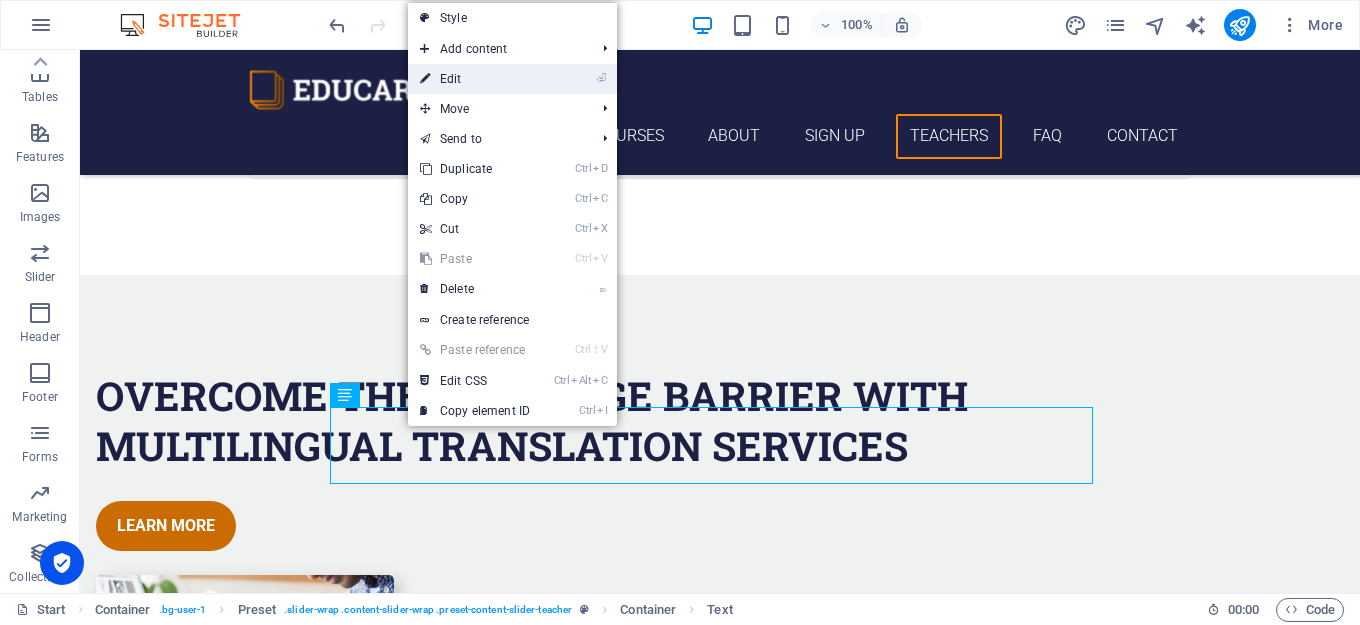 drag, startPoint x: 506, startPoint y: 71, endPoint x: 84, endPoint y: 34, distance: 423.61893 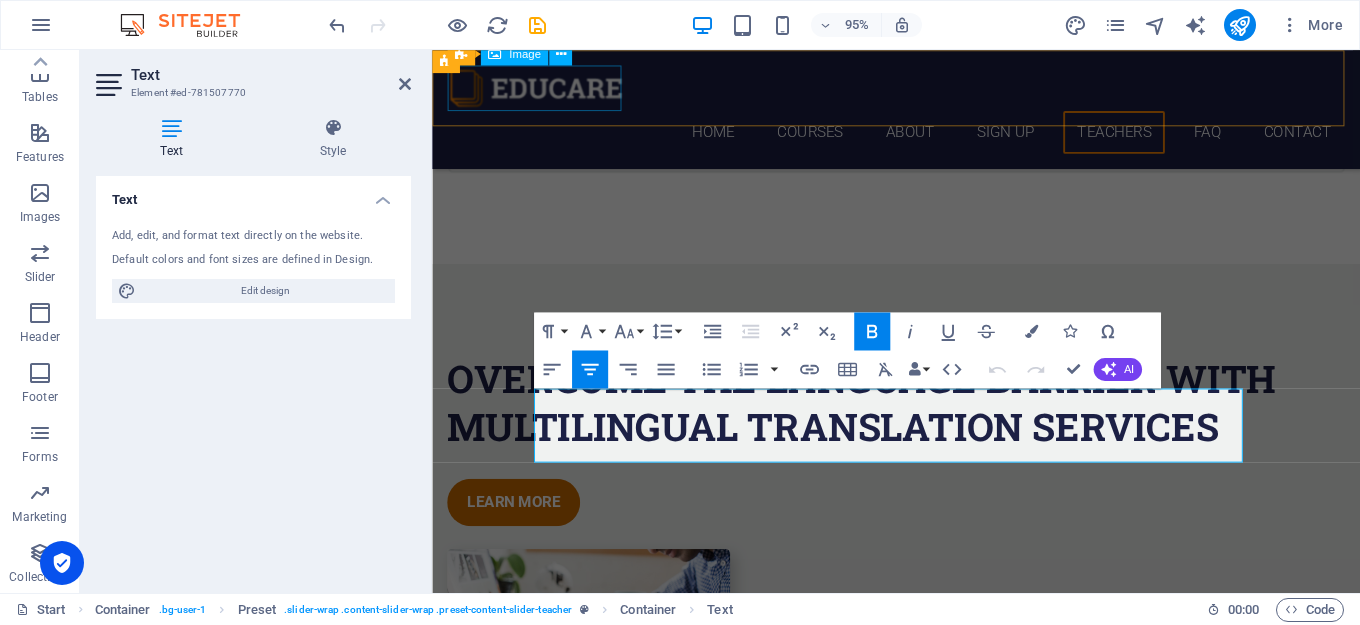scroll, scrollTop: 5680, scrollLeft: 0, axis: vertical 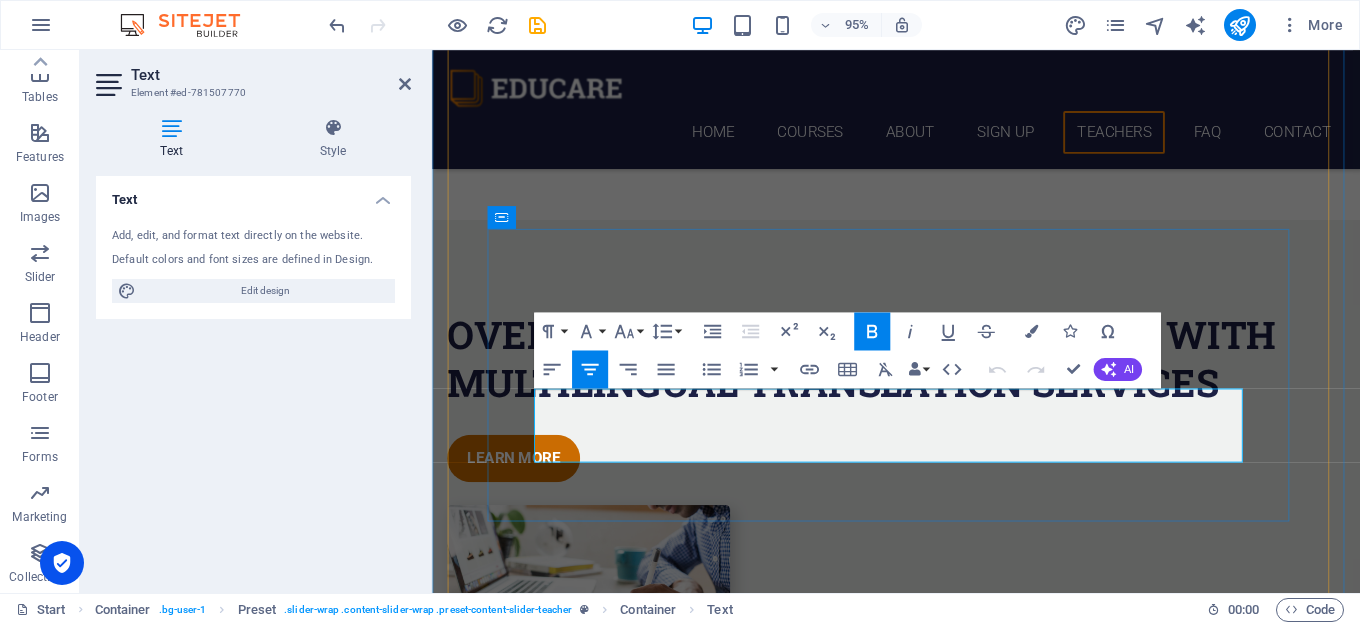 drag, startPoint x: 945, startPoint y: 415, endPoint x: 870, endPoint y: 408, distance: 75.32596 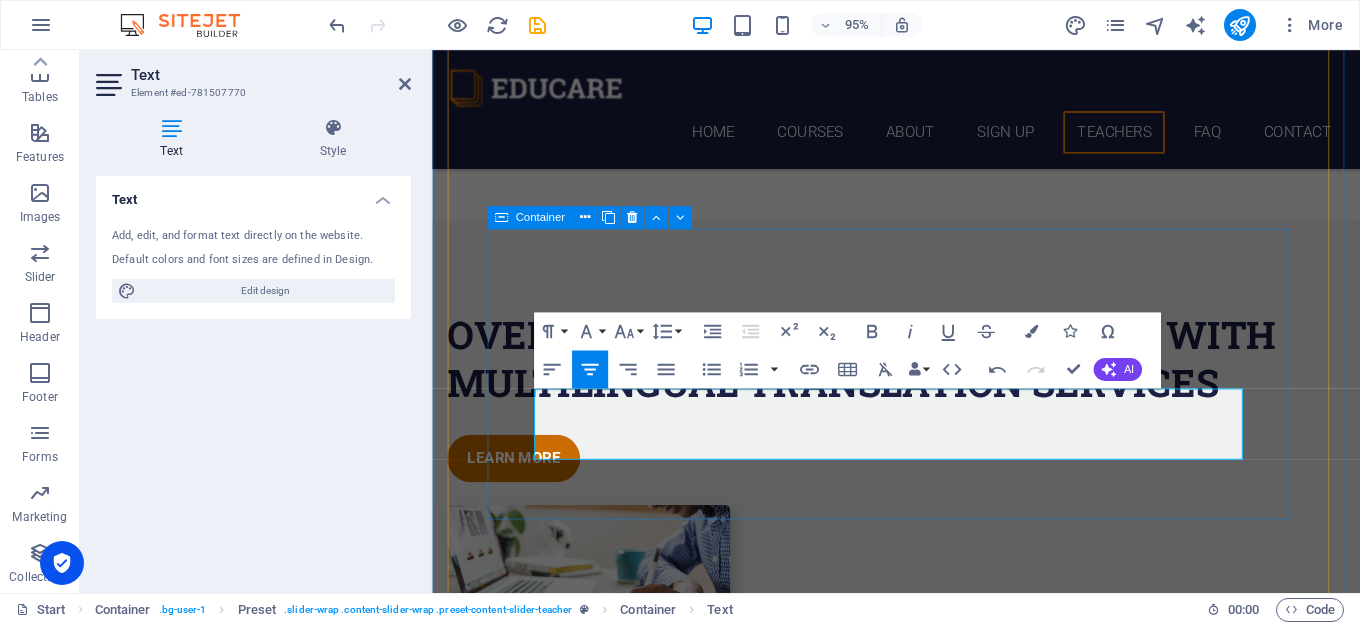 type 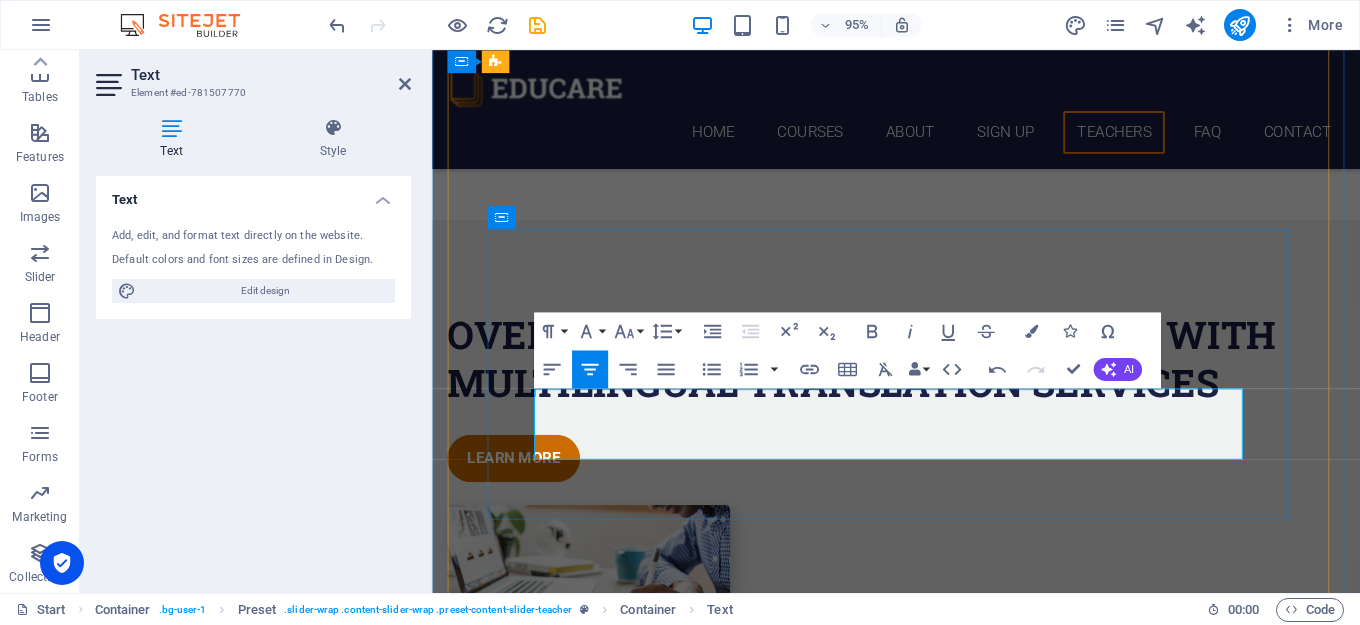 click on "Swedish & Danish" at bounding box center (920, 6451) 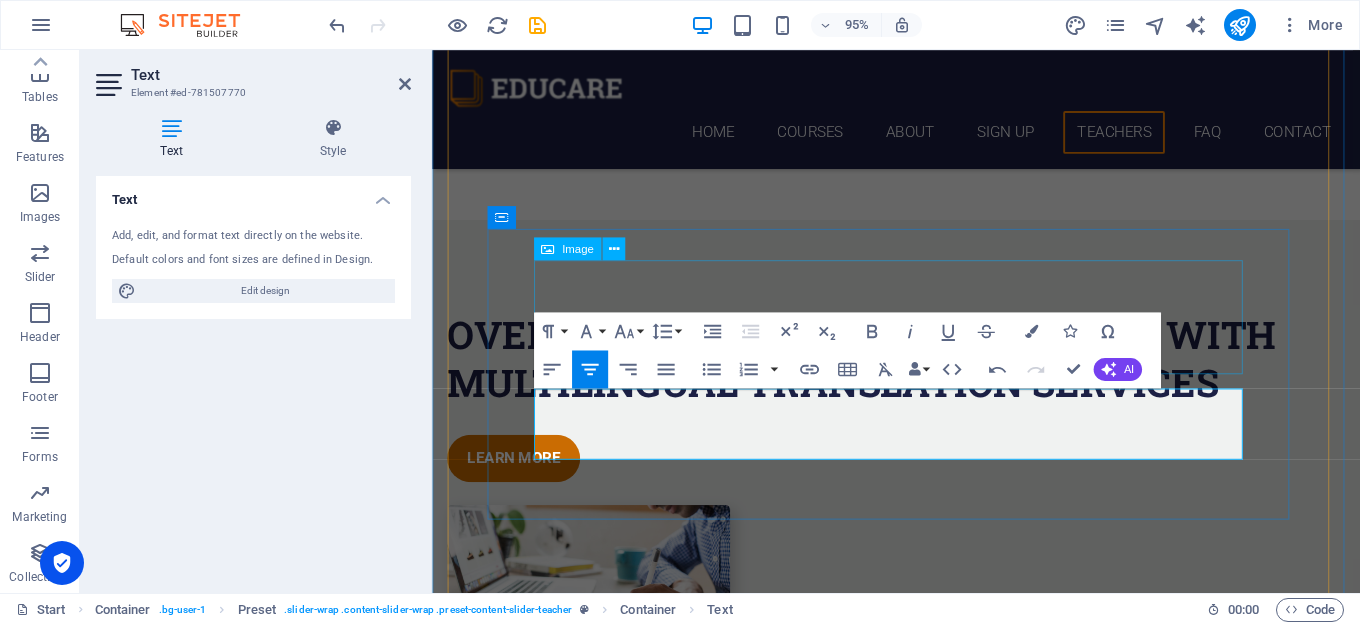 click at bounding box center [547, 249] 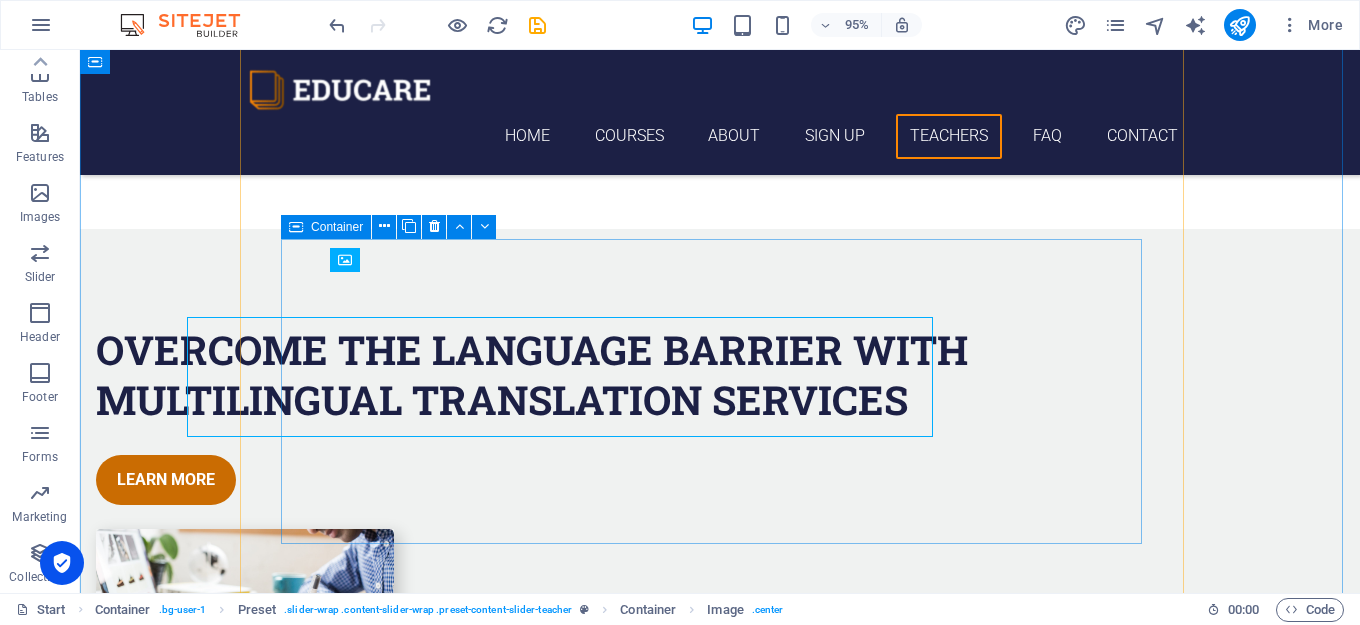 scroll, scrollTop: 5634, scrollLeft: 0, axis: vertical 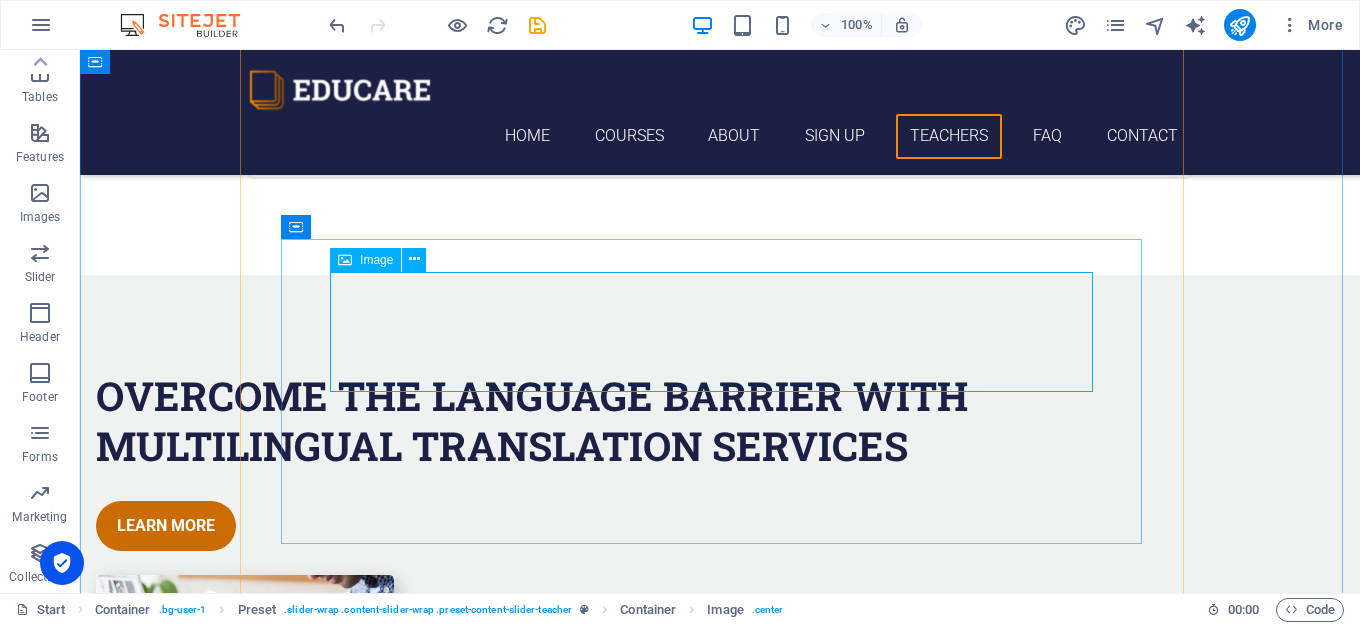 click at bounding box center (345, 260) 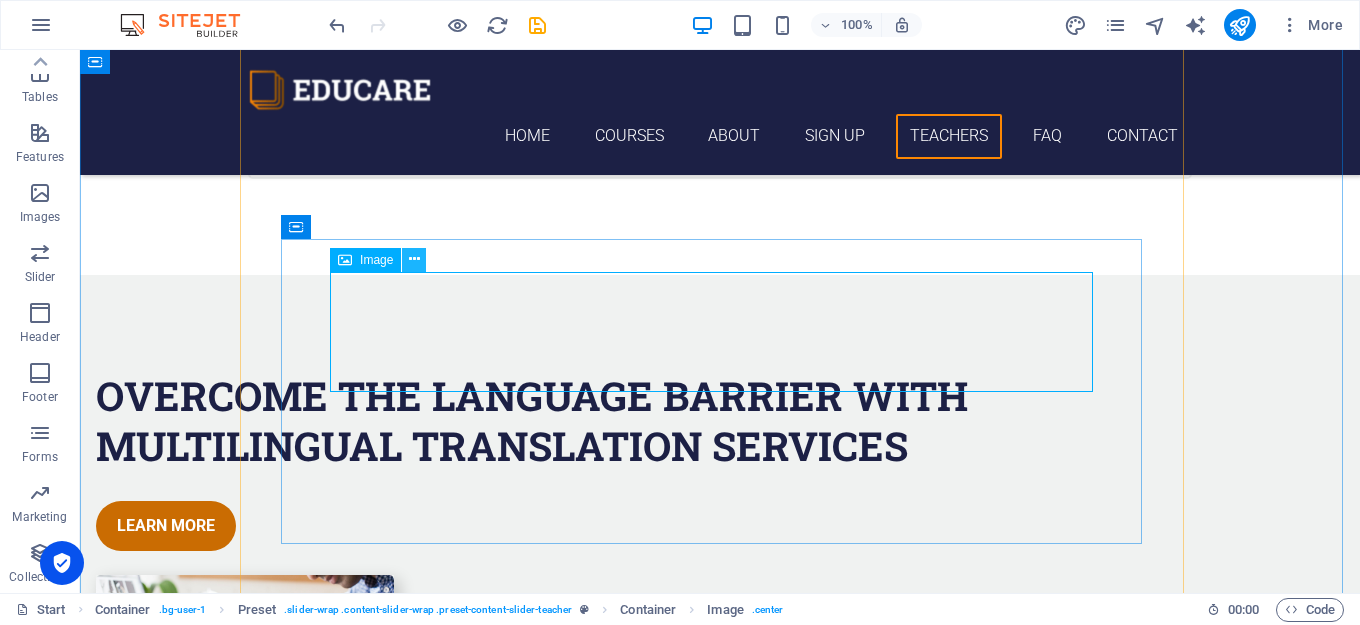 click at bounding box center [414, 259] 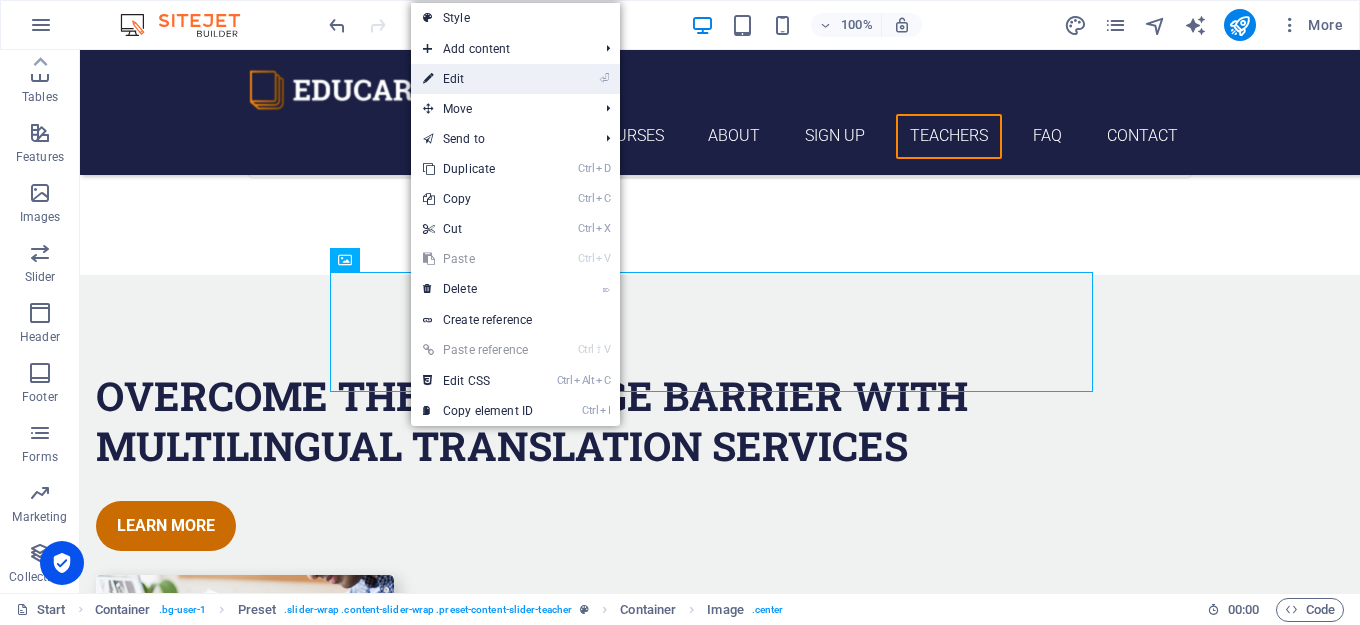drag, startPoint x: 475, startPoint y: 79, endPoint x: 37, endPoint y: 32, distance: 440.51447 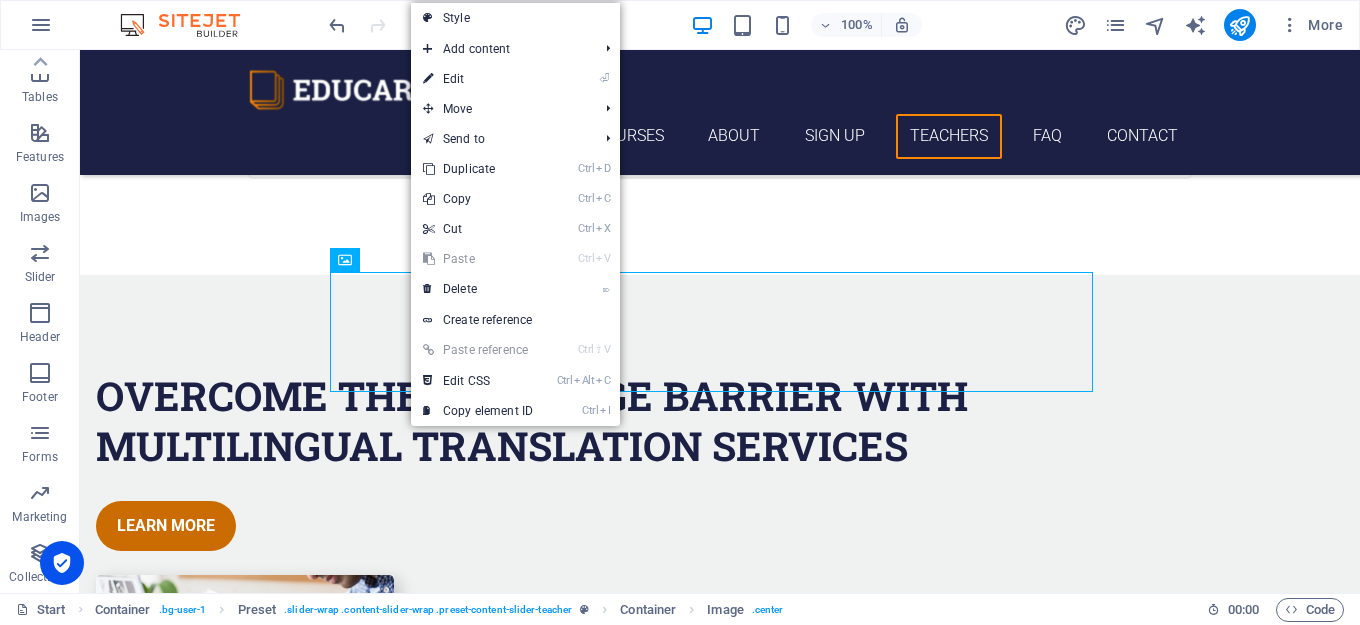 scroll, scrollTop: 5680, scrollLeft: 0, axis: vertical 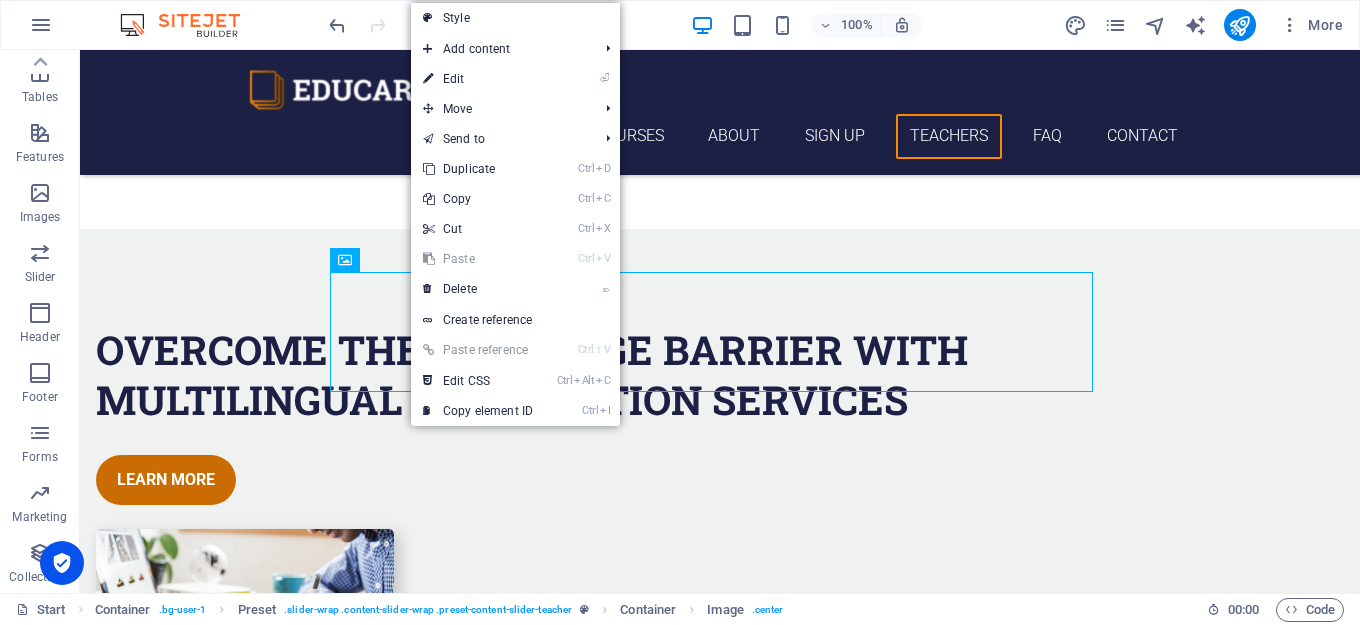 select on "px" 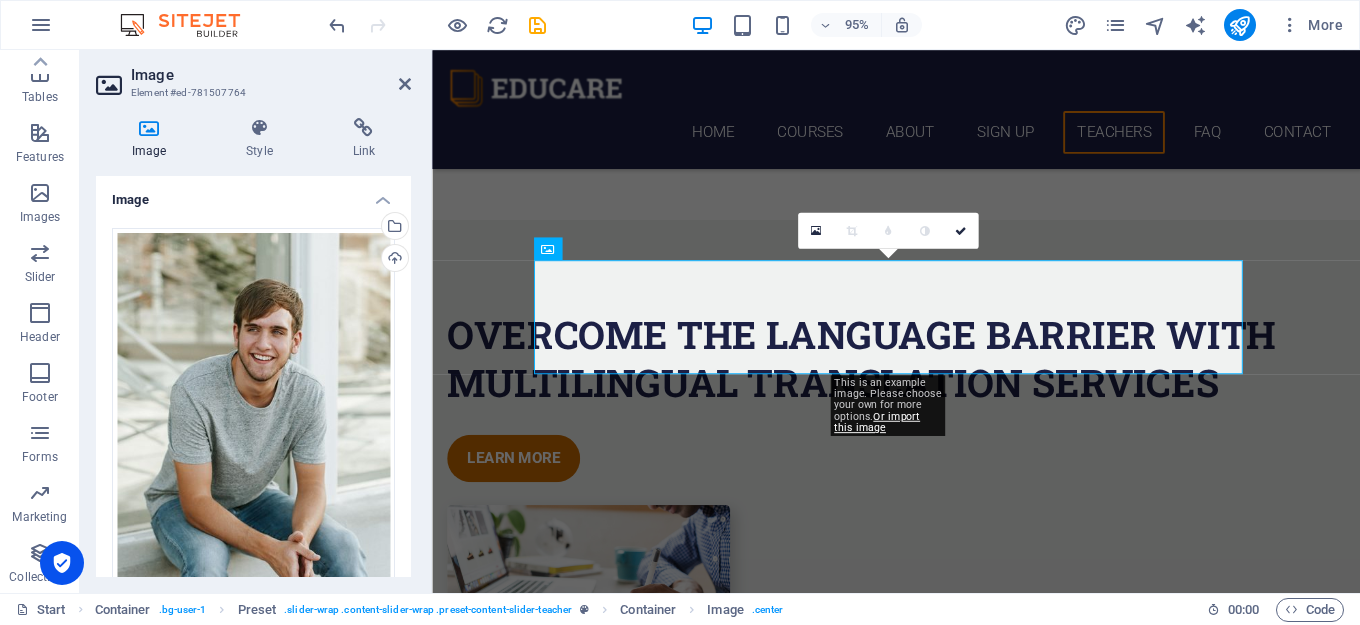 click at bounding box center (149, 128) 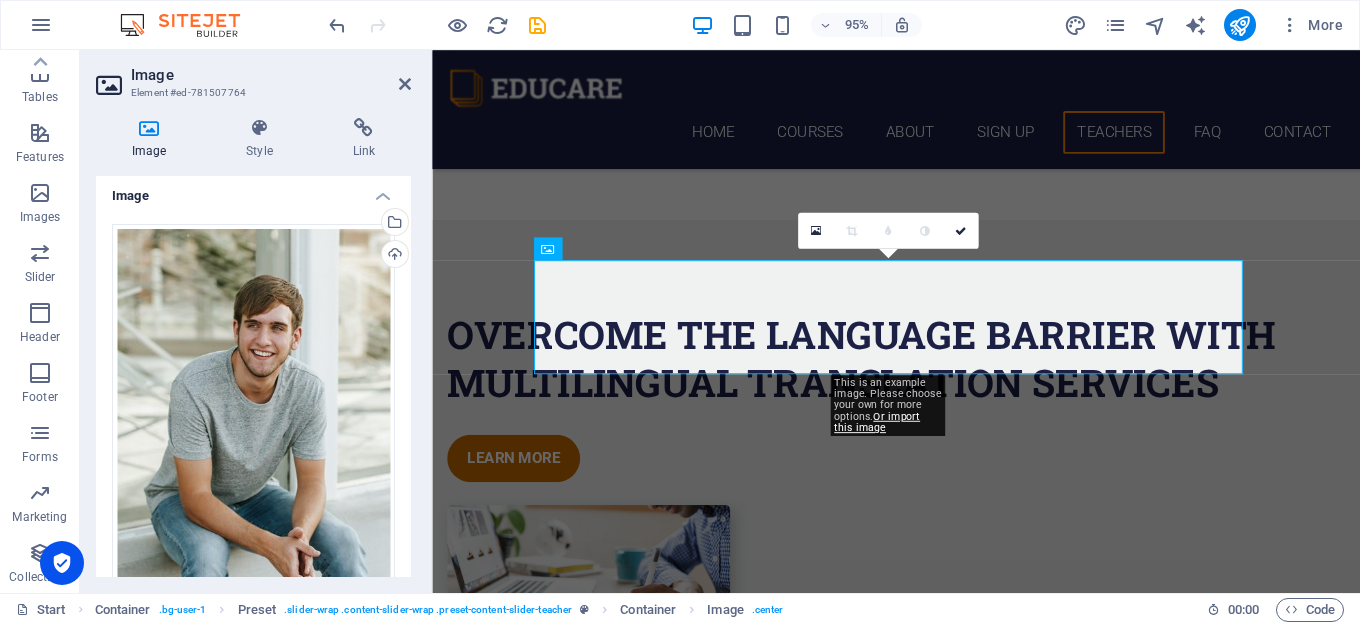 scroll, scrollTop: 0, scrollLeft: 0, axis: both 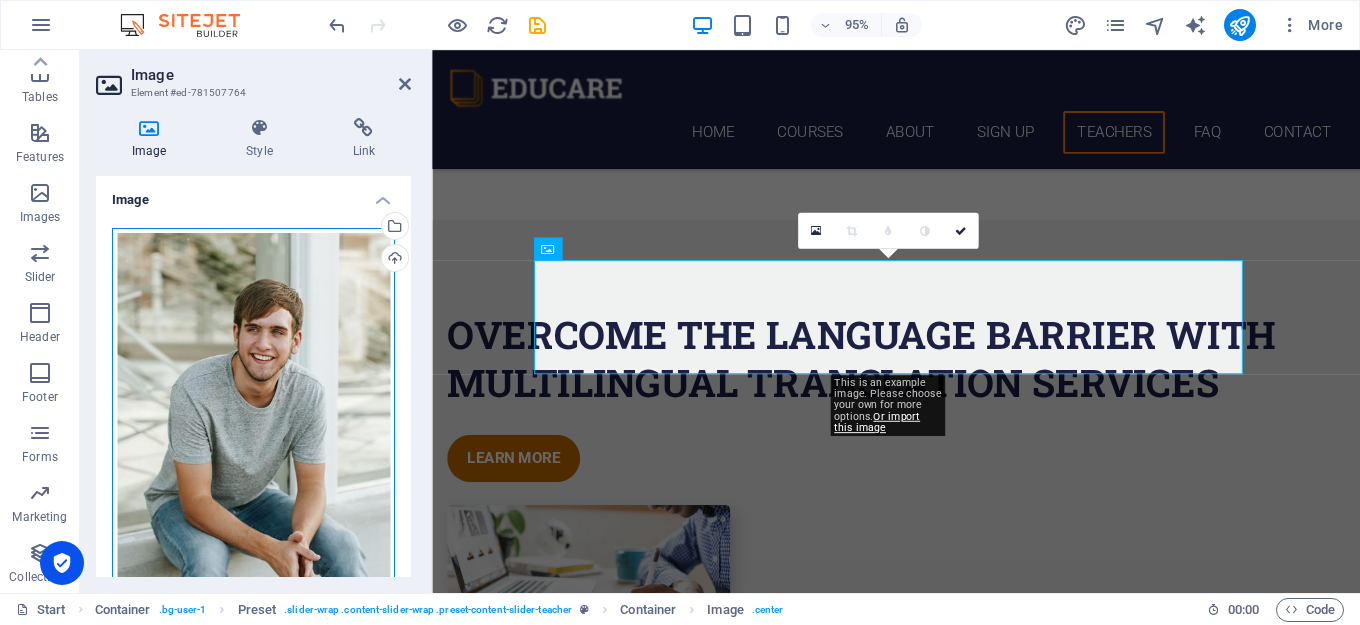 click on "Drag files here, click to choose files or select files from Files or our free stock photos & videos" at bounding box center [253, 424] 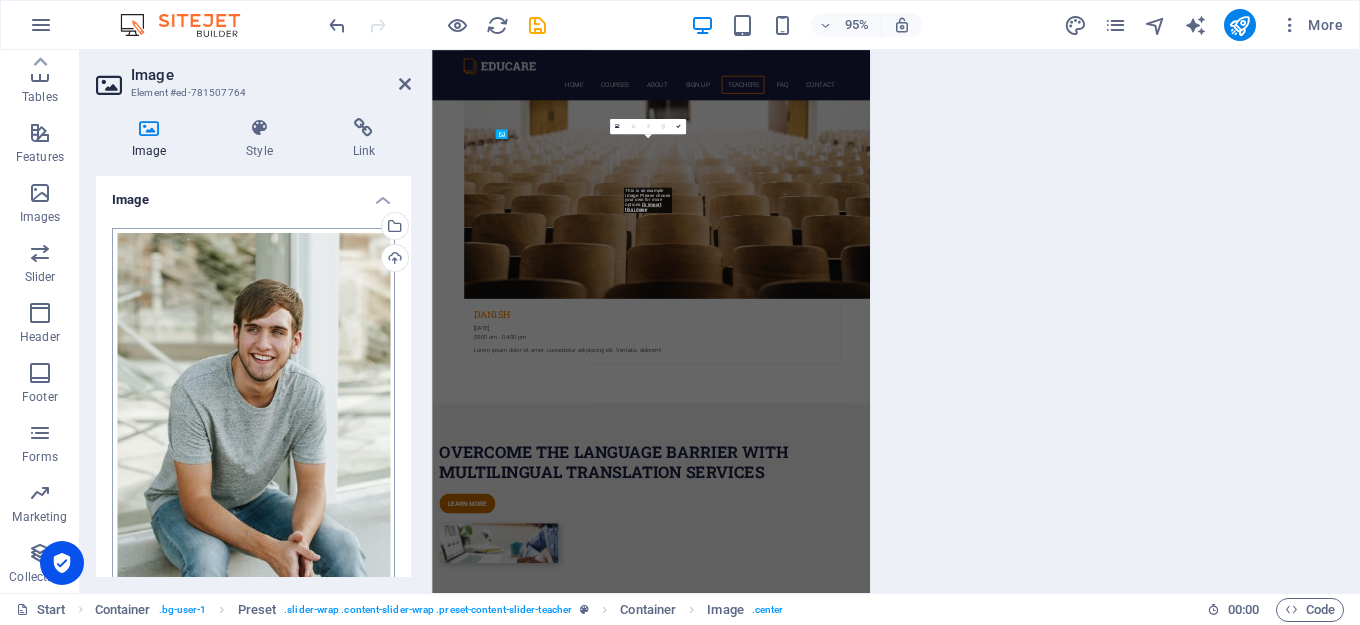 scroll, scrollTop: 6449, scrollLeft: 0, axis: vertical 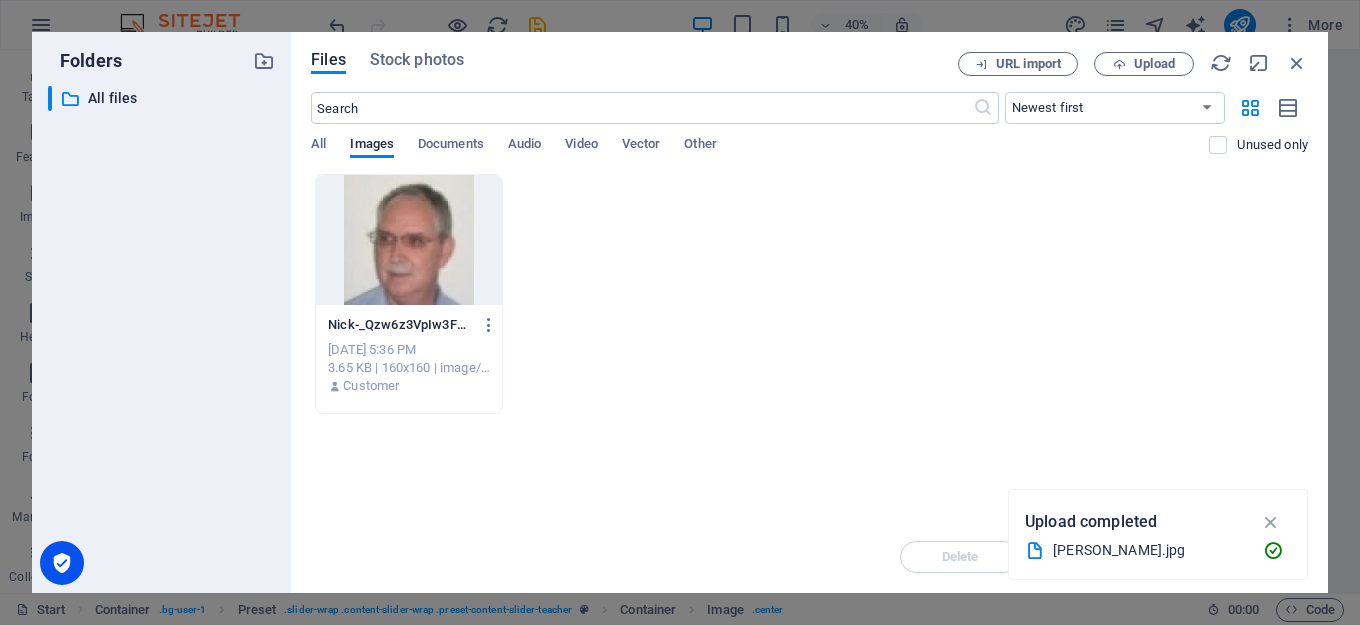 click at bounding box center (1271, 522) 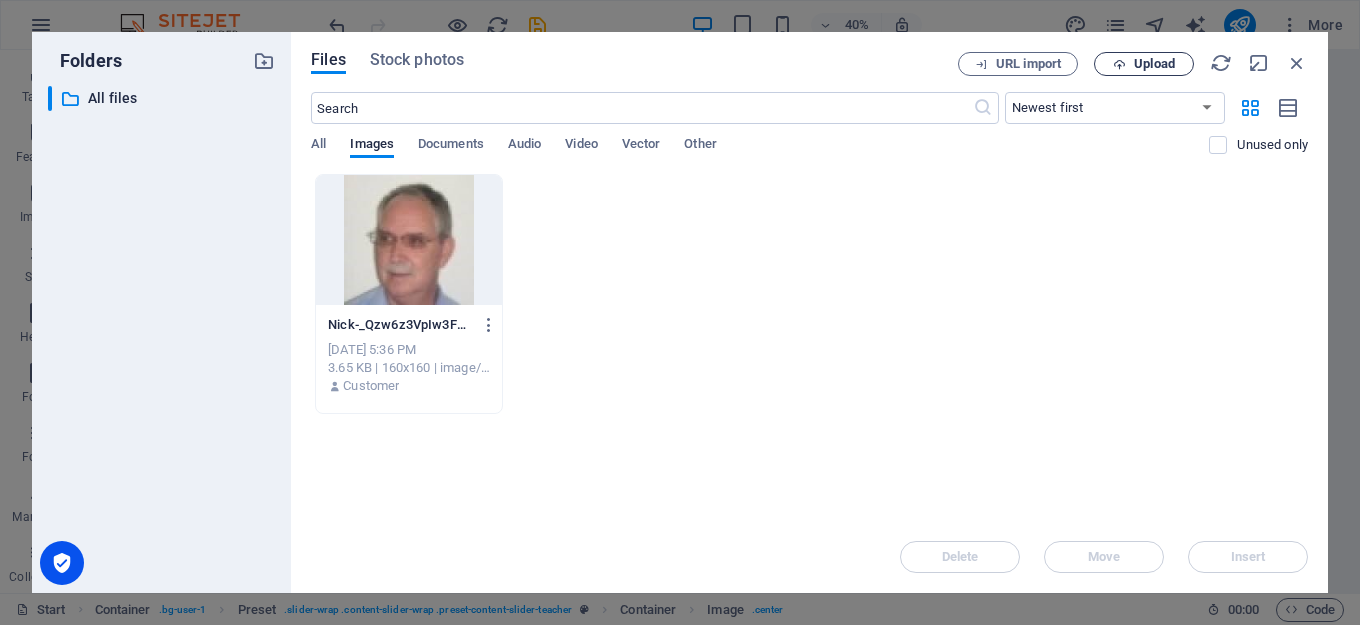click on "Upload" at bounding box center [1154, 64] 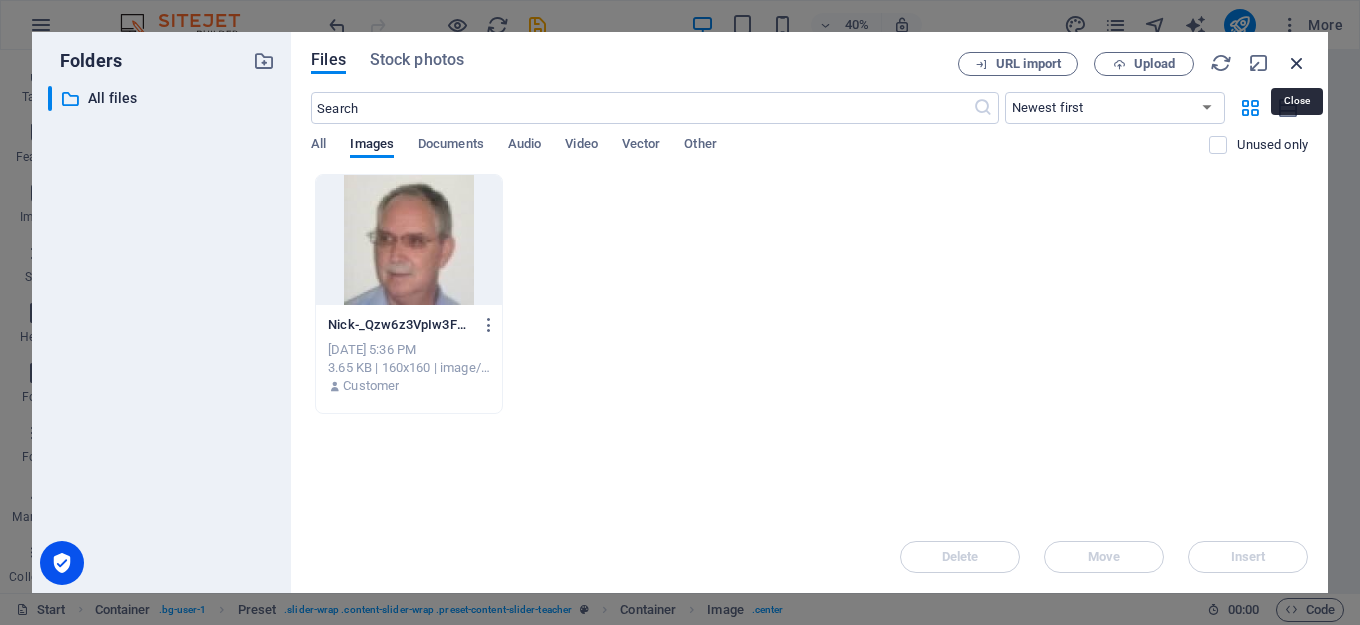 click at bounding box center (1297, 63) 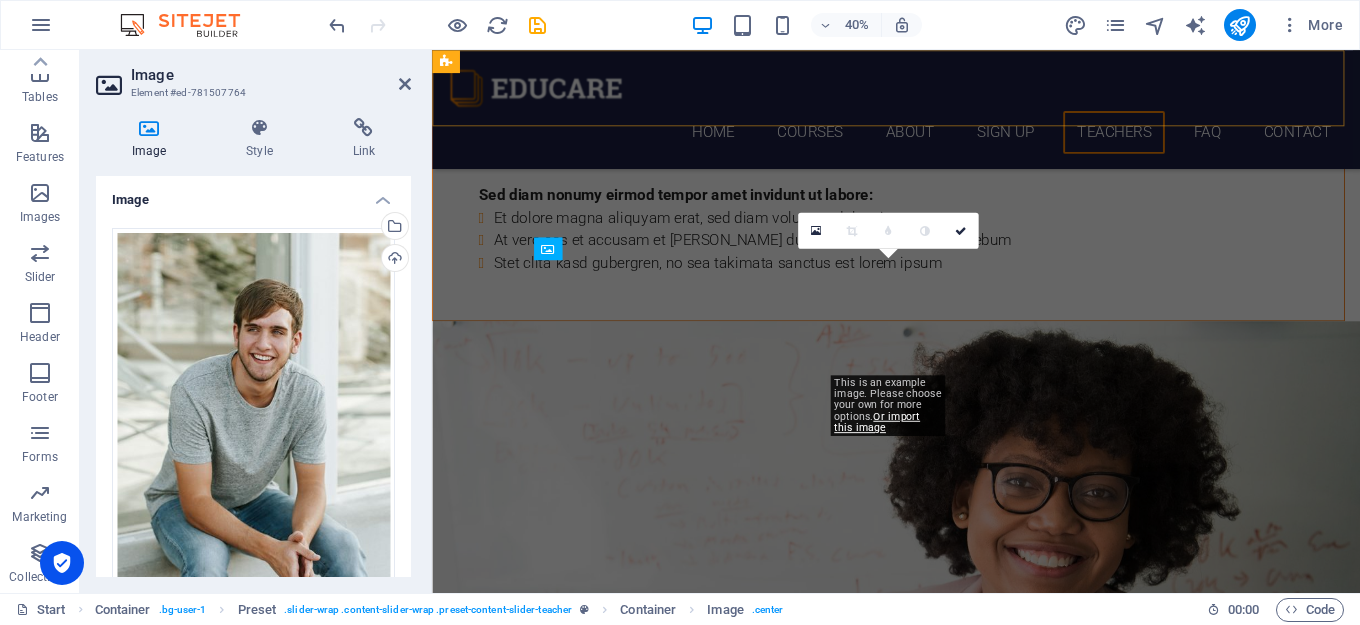 scroll, scrollTop: 5680, scrollLeft: 0, axis: vertical 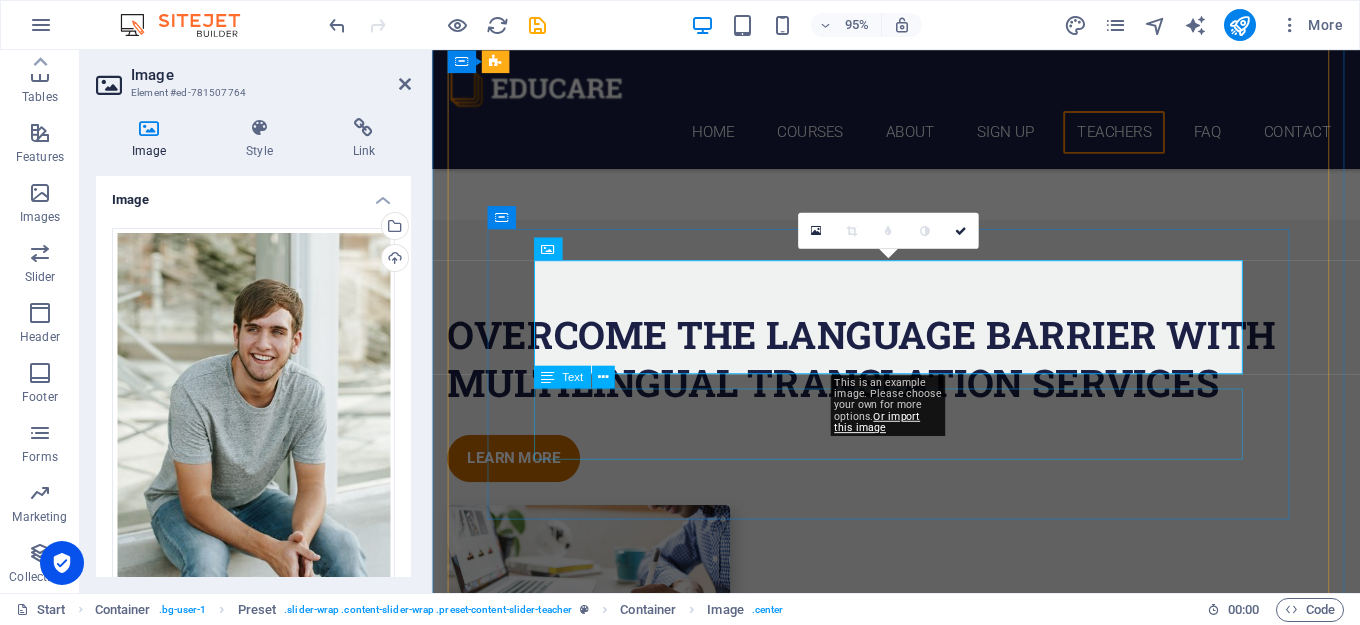 click on "[PERSON_NAME]" at bounding box center (920, 6452) 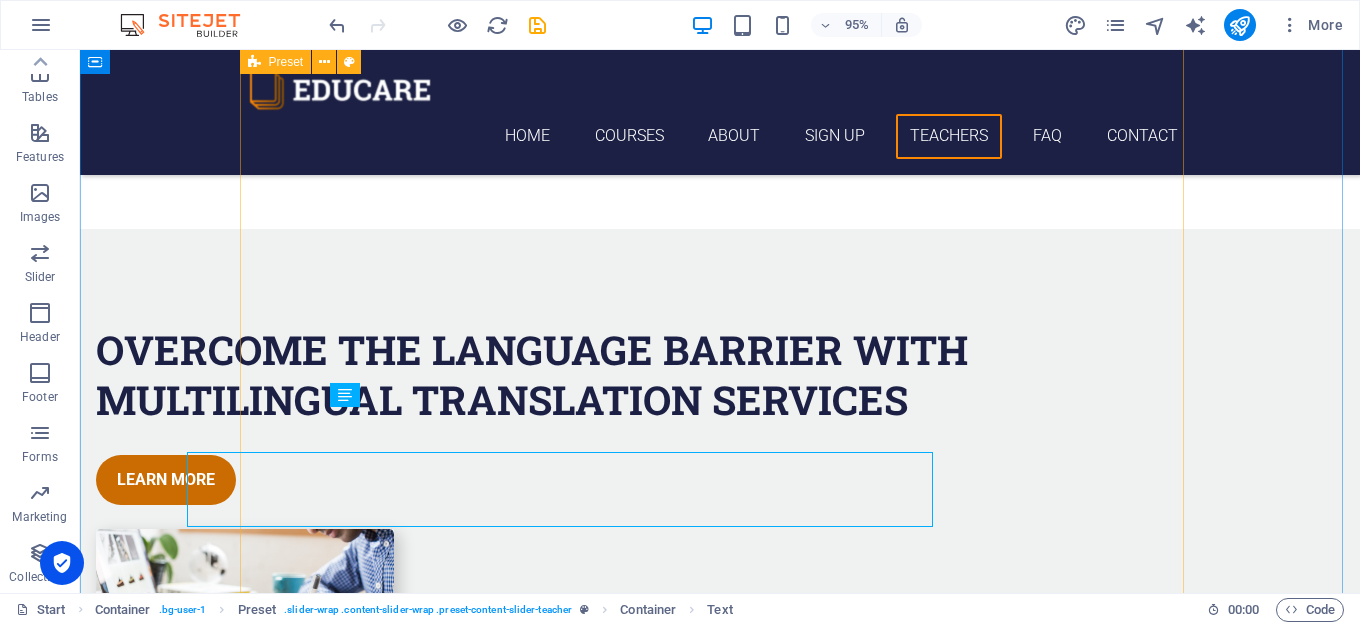 scroll, scrollTop: 5634, scrollLeft: 0, axis: vertical 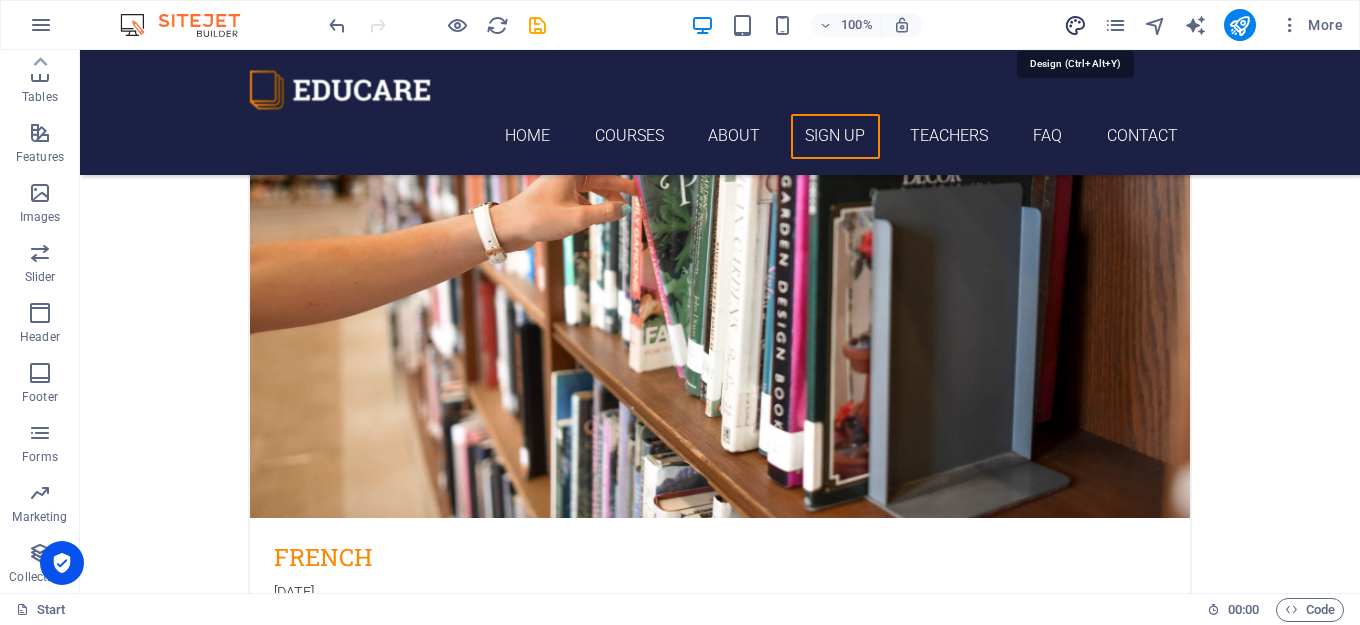 click at bounding box center (1075, 25) 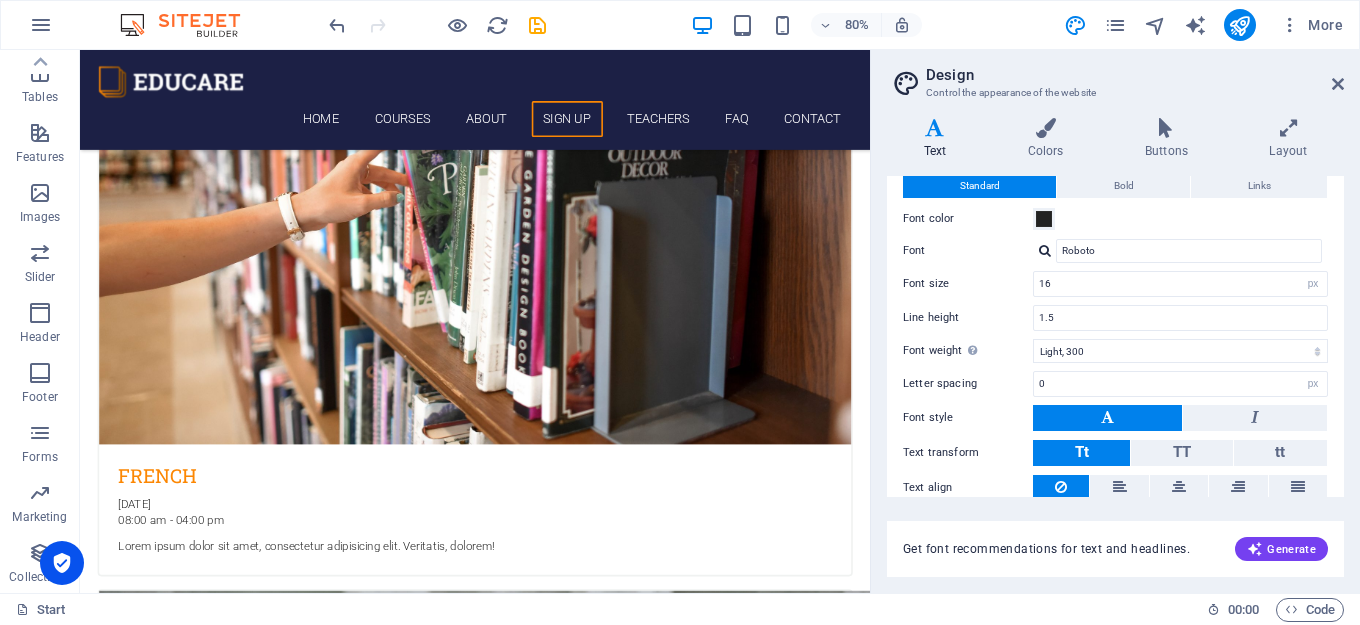 scroll, scrollTop: 0, scrollLeft: 0, axis: both 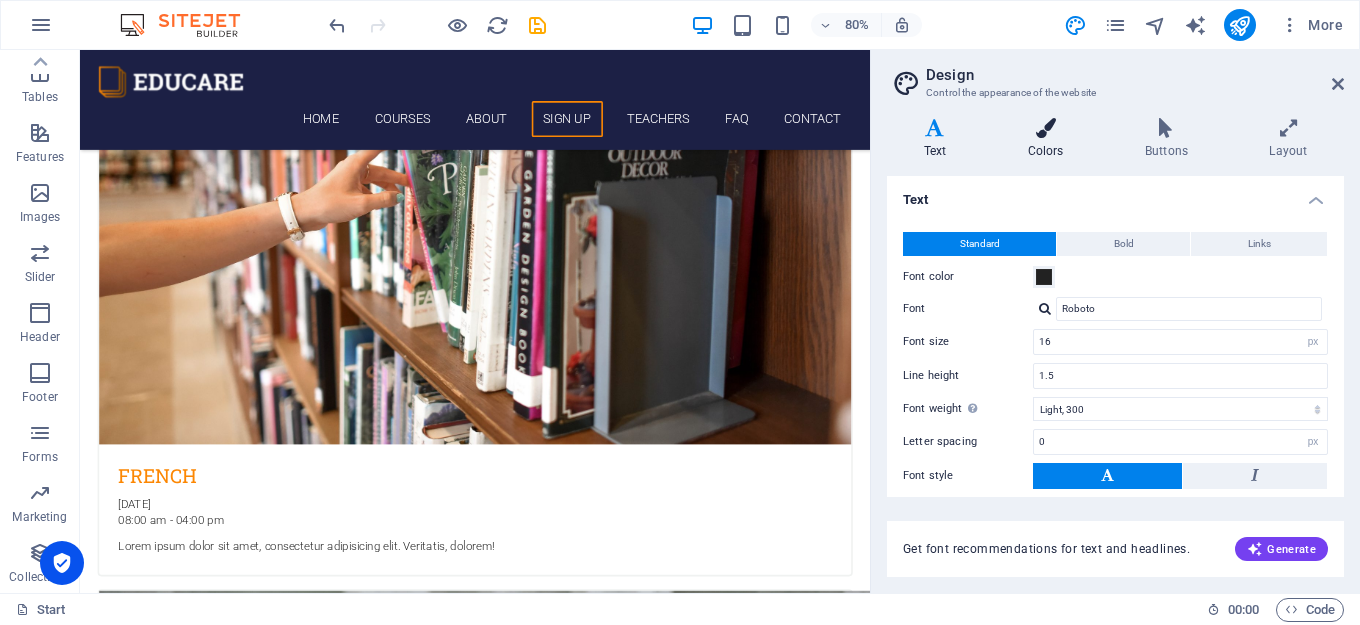 click at bounding box center (1045, 128) 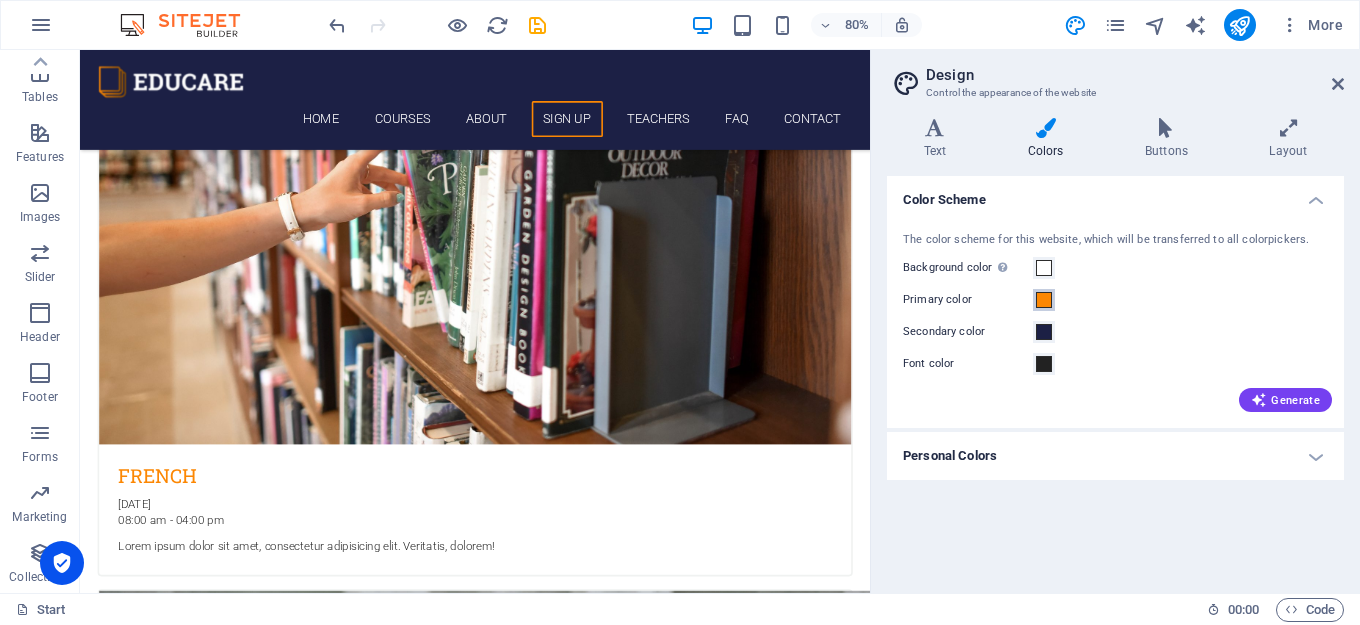 click at bounding box center [1044, 300] 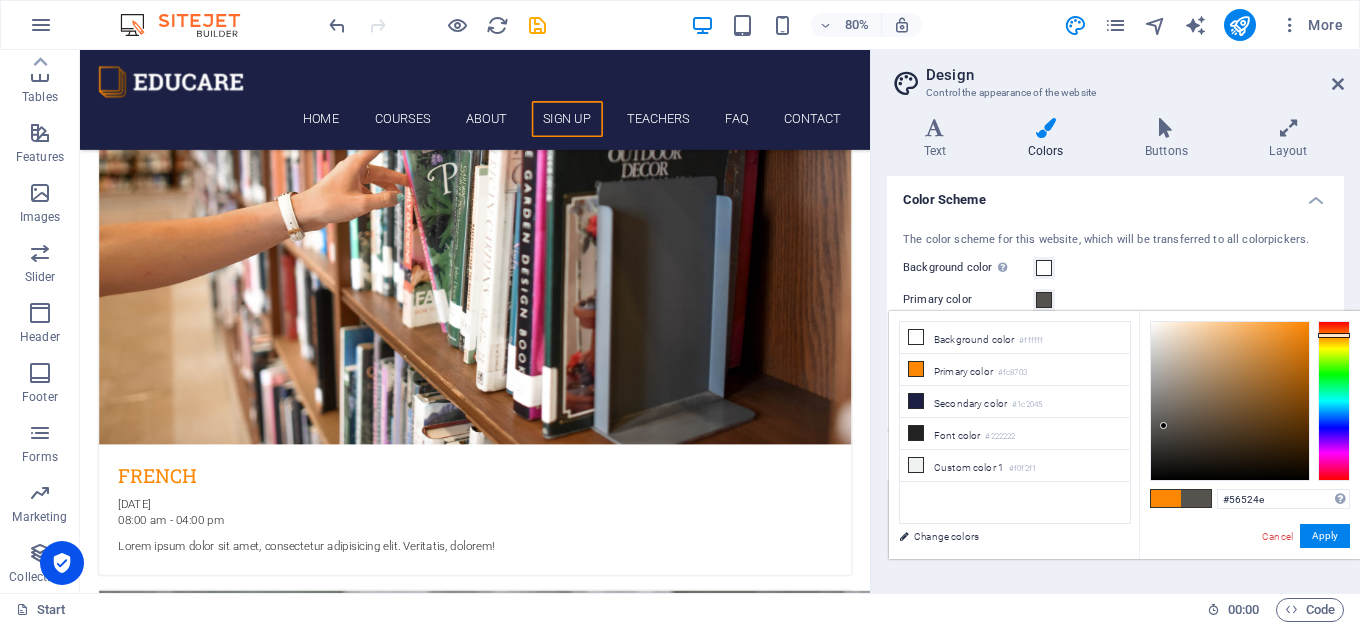 click at bounding box center [1230, 401] 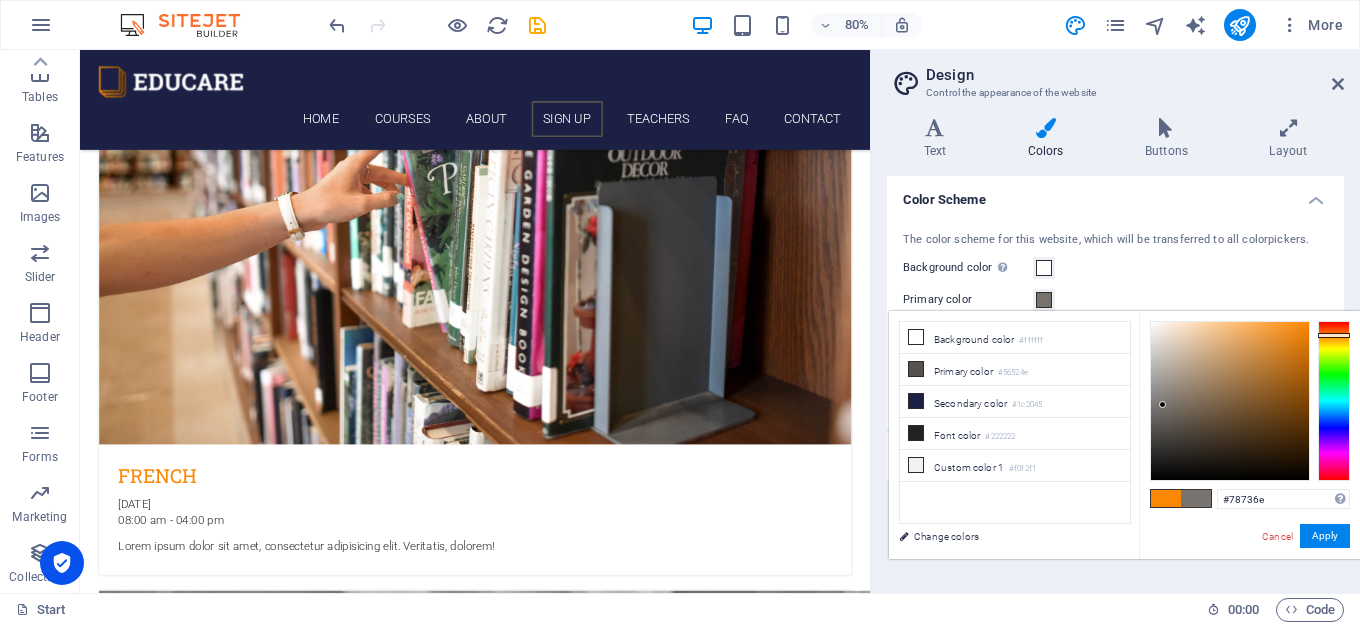 click at bounding box center (1230, 401) 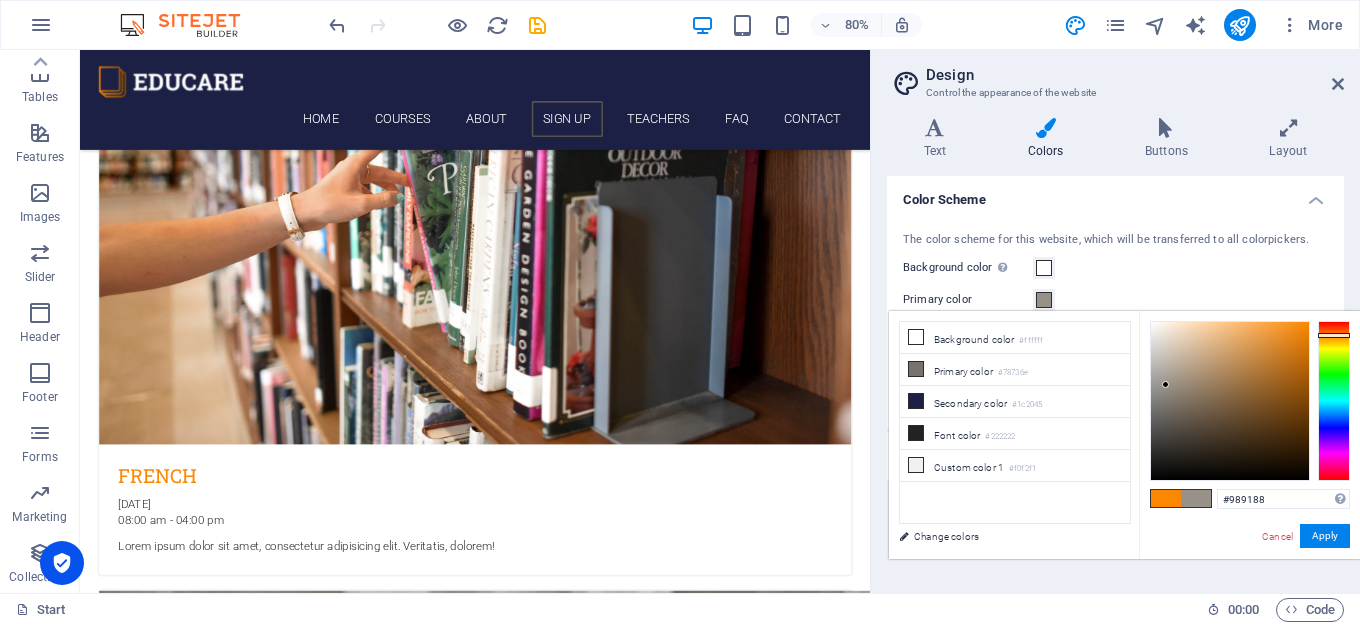 click at bounding box center (1230, 401) 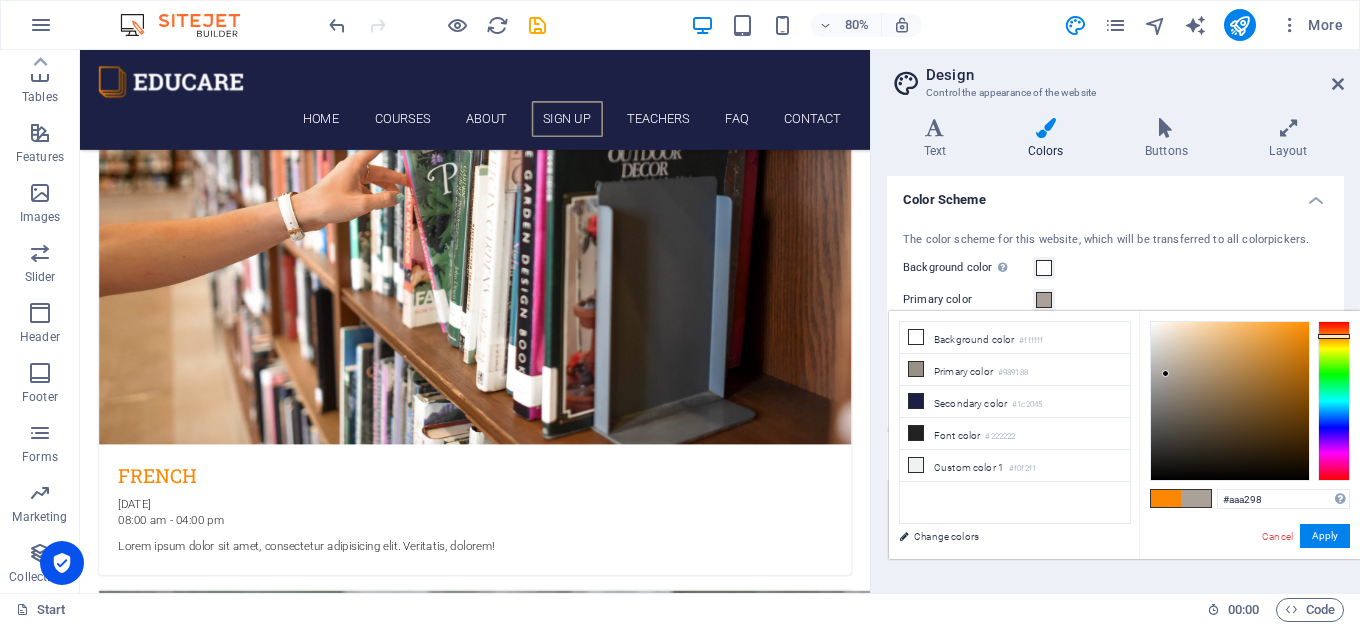 click at bounding box center [1230, 401] 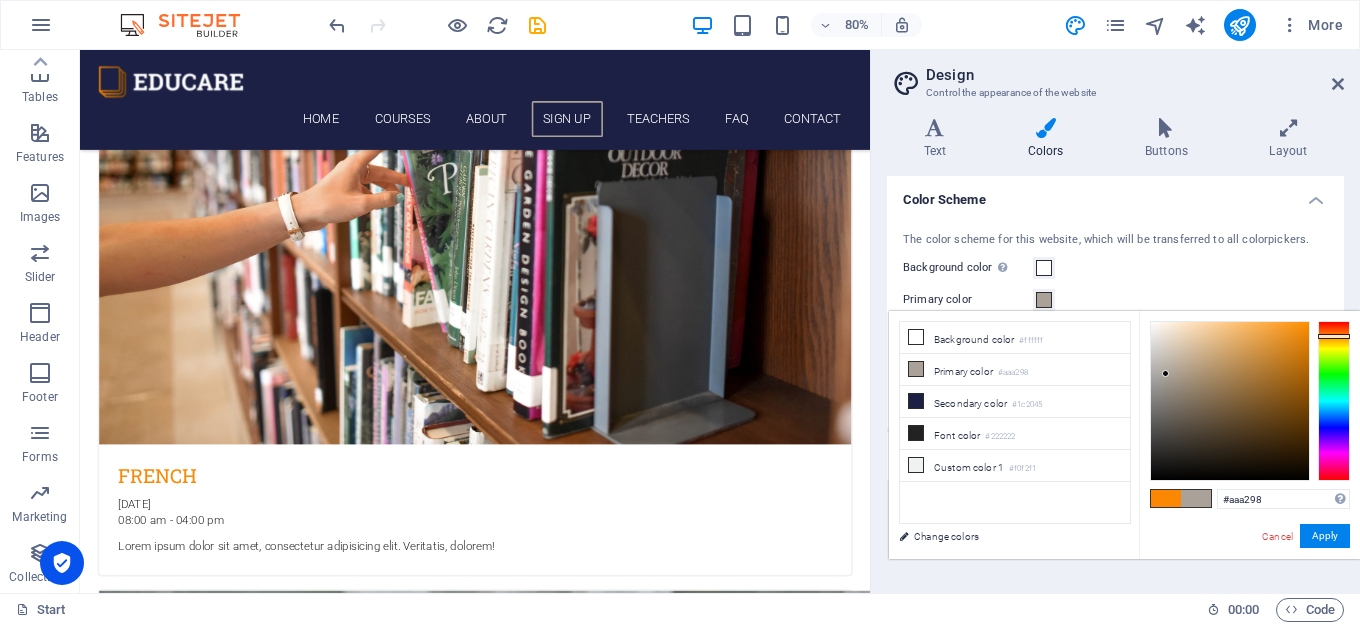 click at bounding box center [1166, 498] 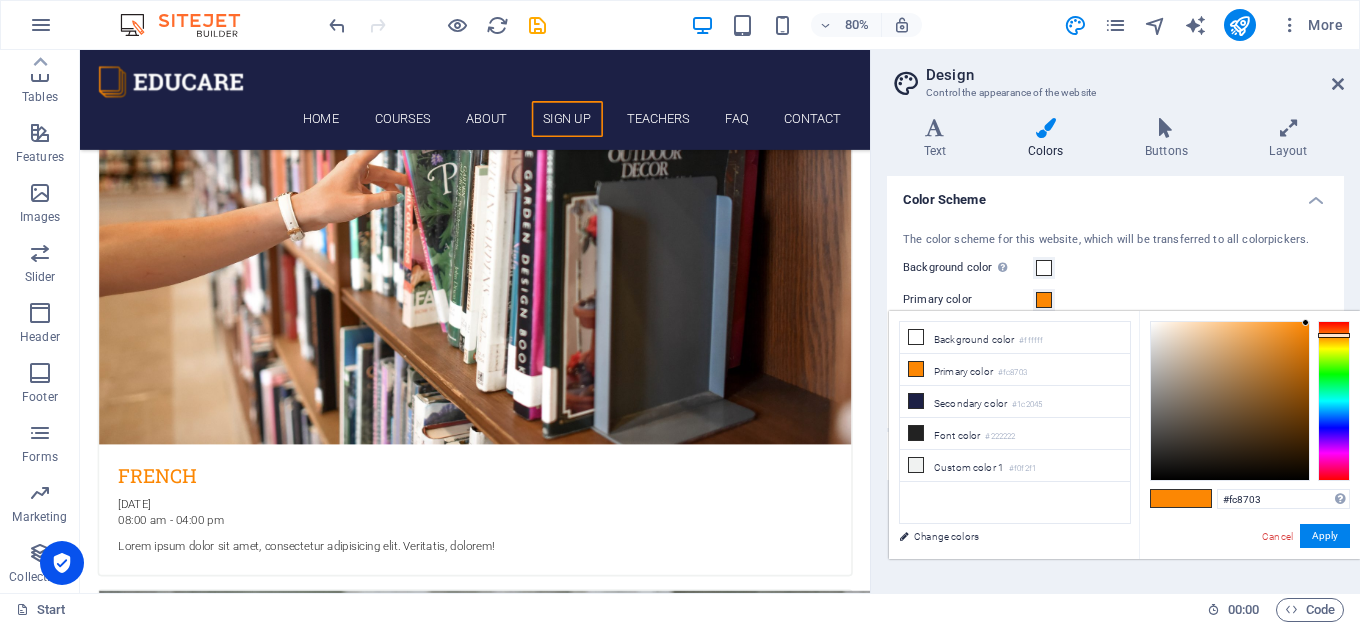 click at bounding box center [1166, 498] 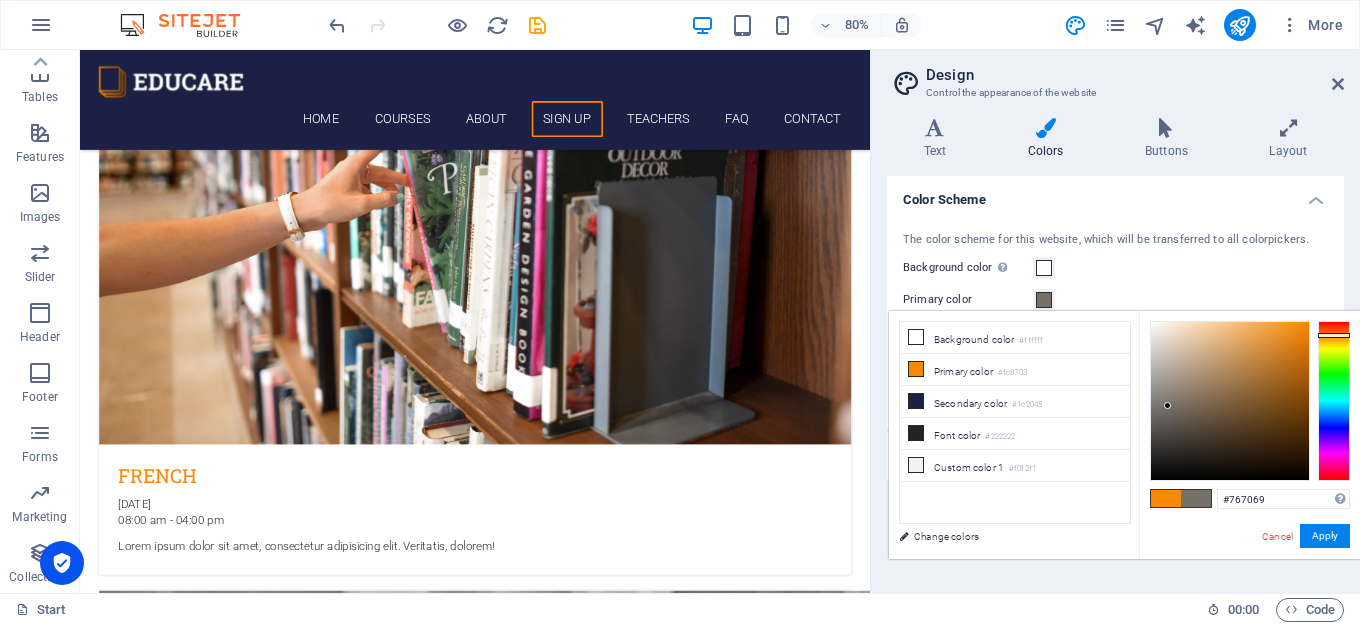 click at bounding box center (1230, 401) 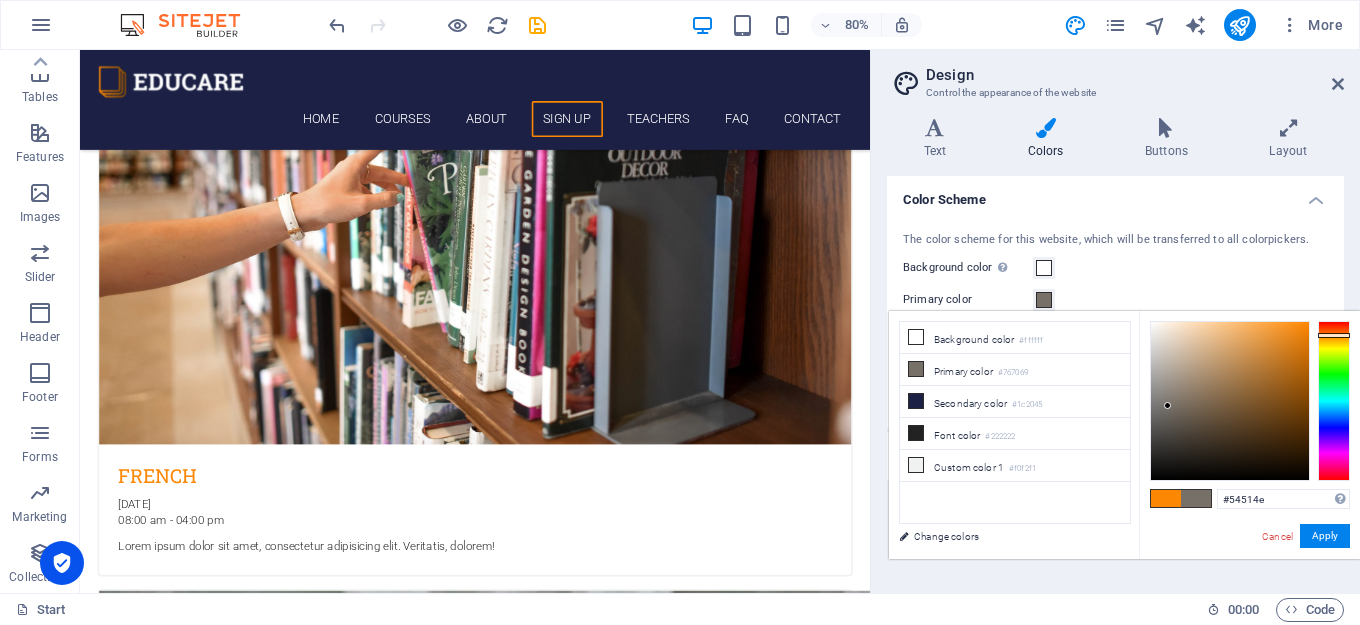 click at bounding box center [1230, 401] 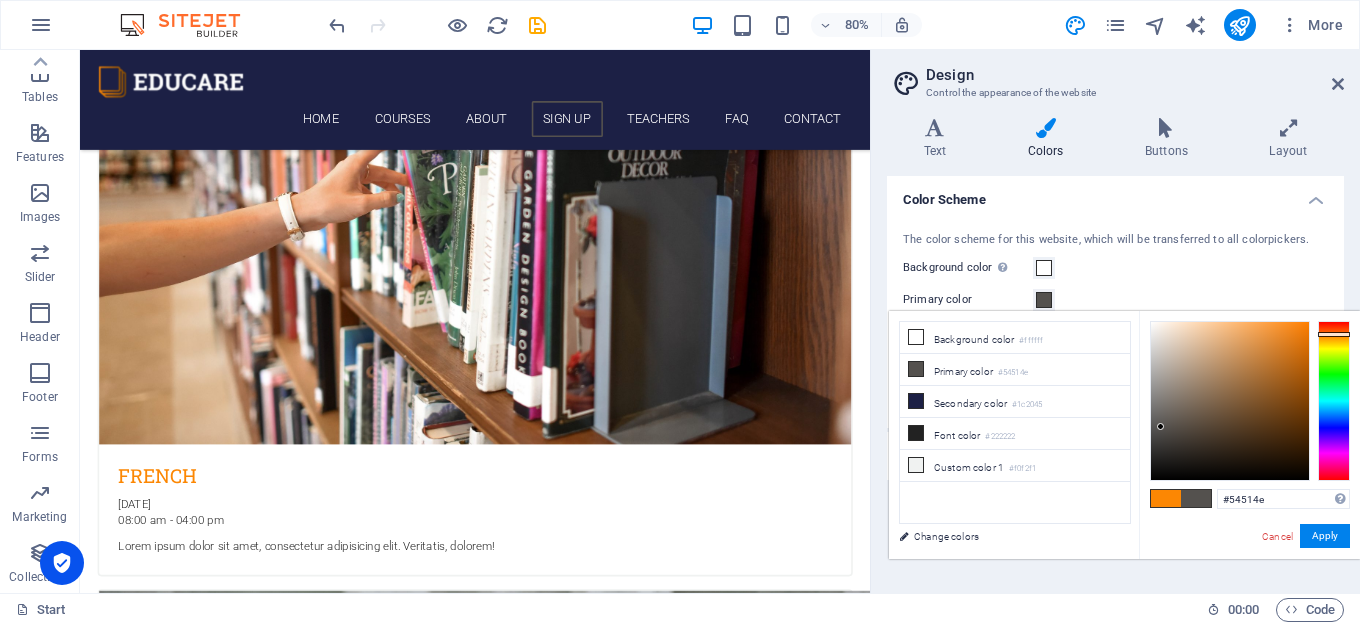 click at bounding box center [1166, 498] 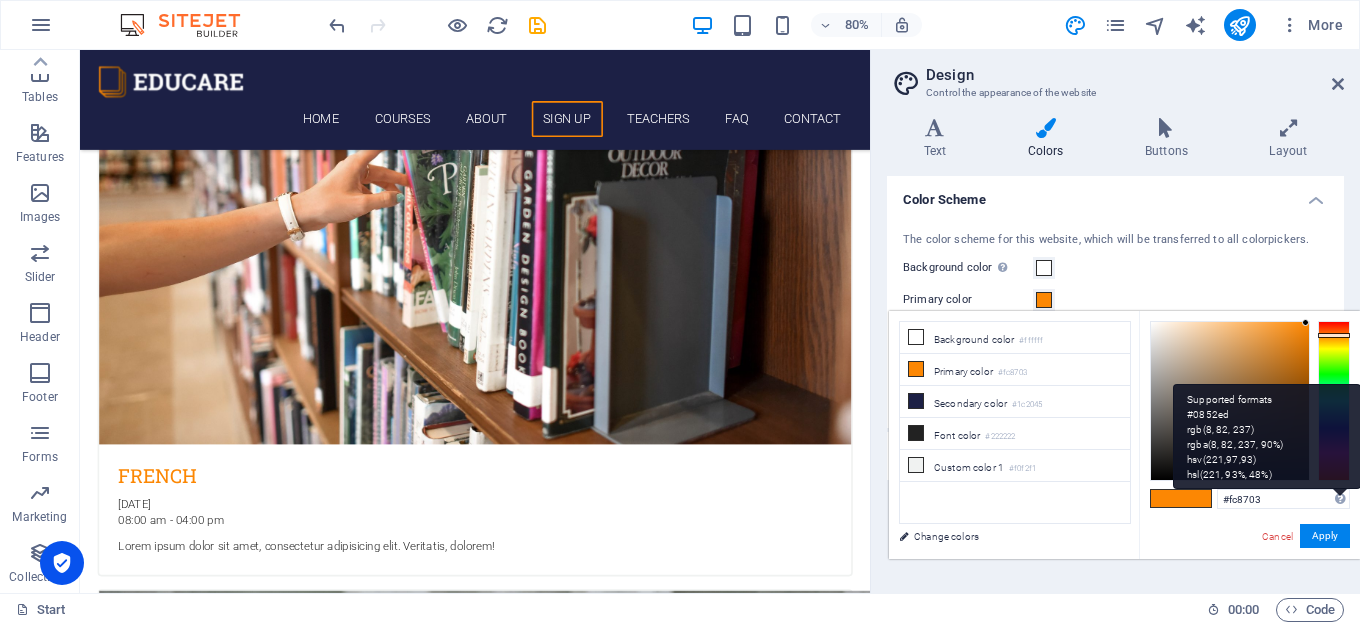 click on "Supported formats #0852ed rgb(8, 82, 237) rgba(8, 82, 237, 90%) hsv(221,97,93) hsl(221, 93%, 48%)" at bounding box center [1267, 436] 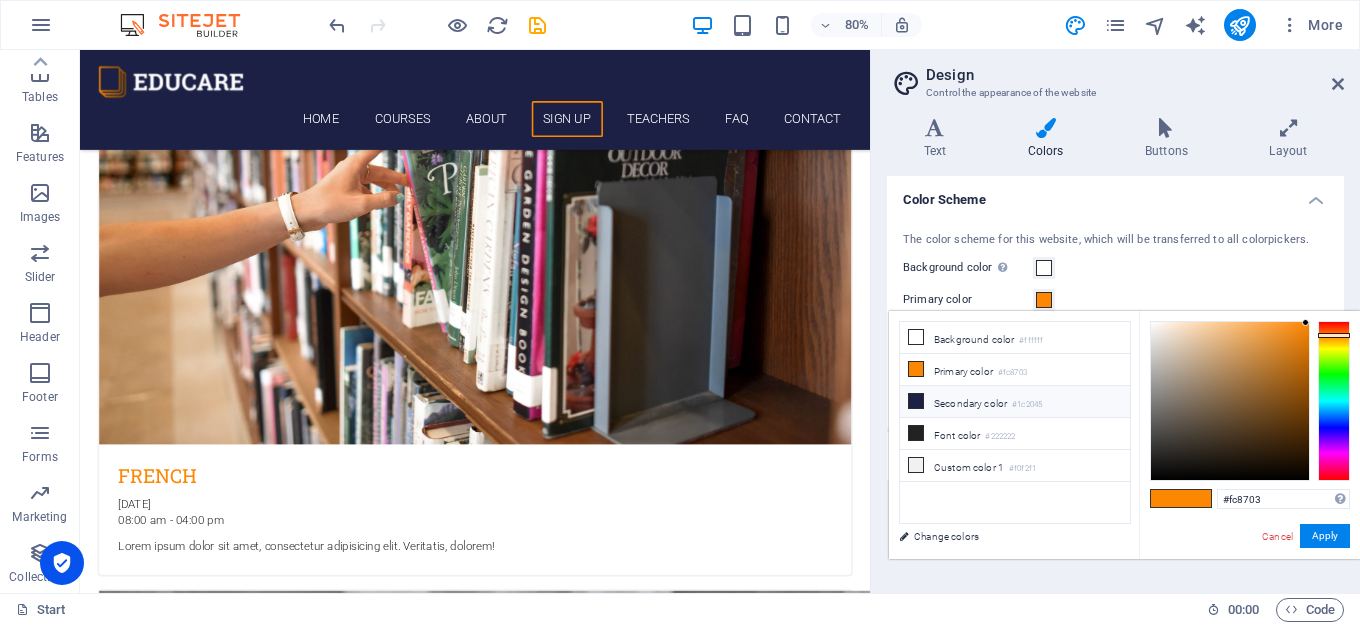 click at bounding box center (916, 401) 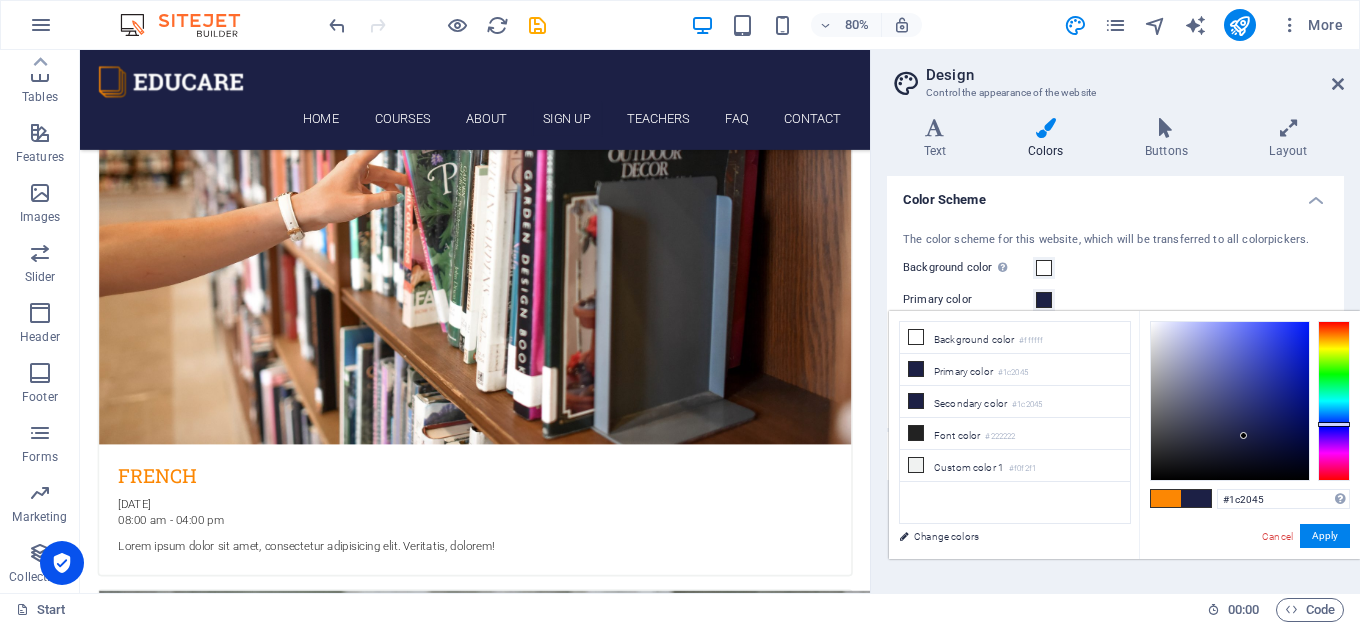 click at bounding box center (1196, 498) 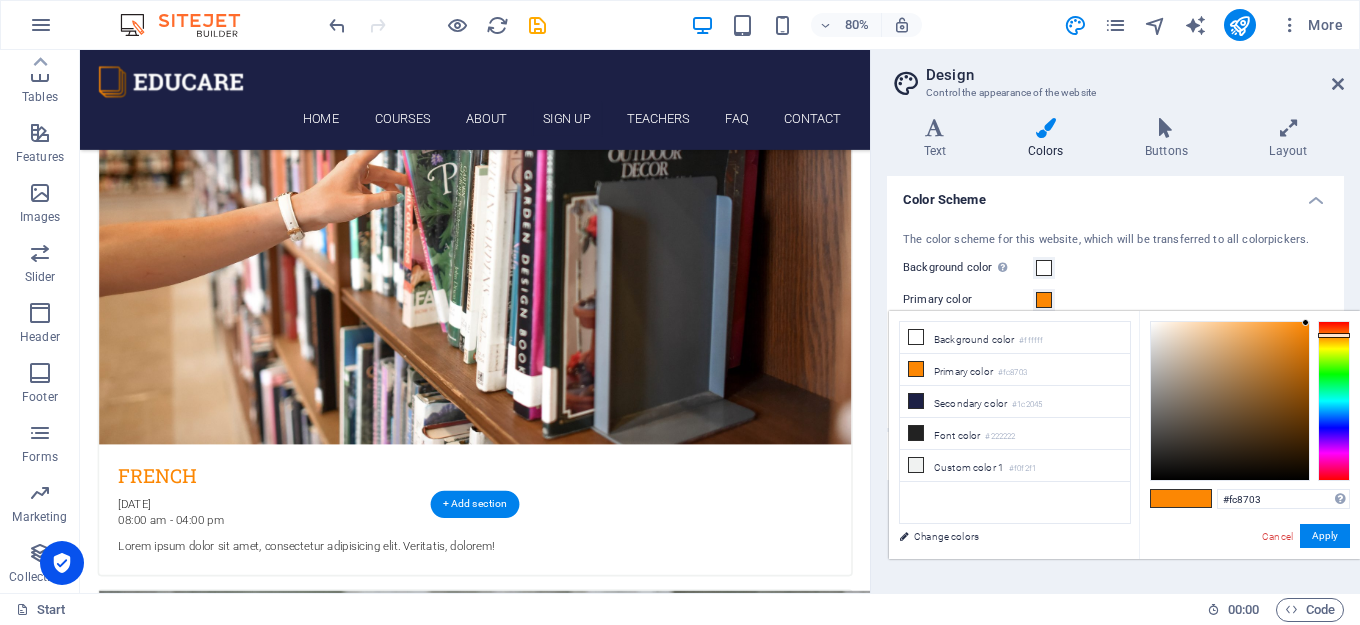 click at bounding box center (574, 4941) 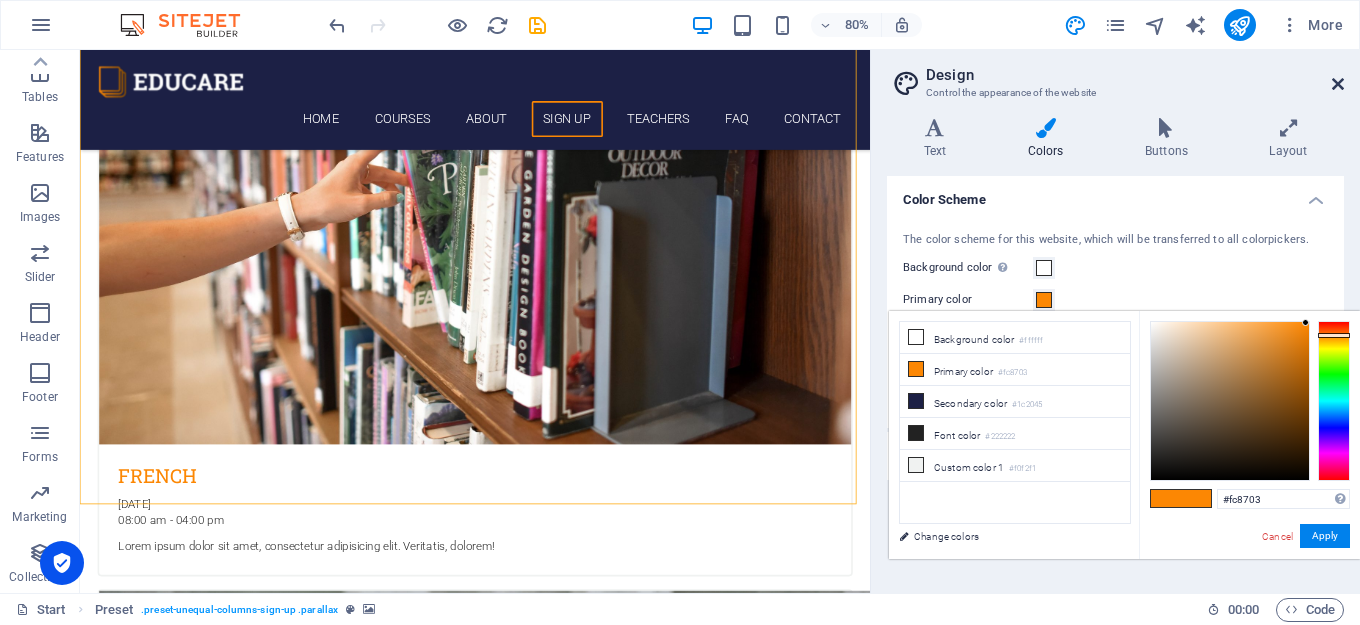 click at bounding box center (1338, 84) 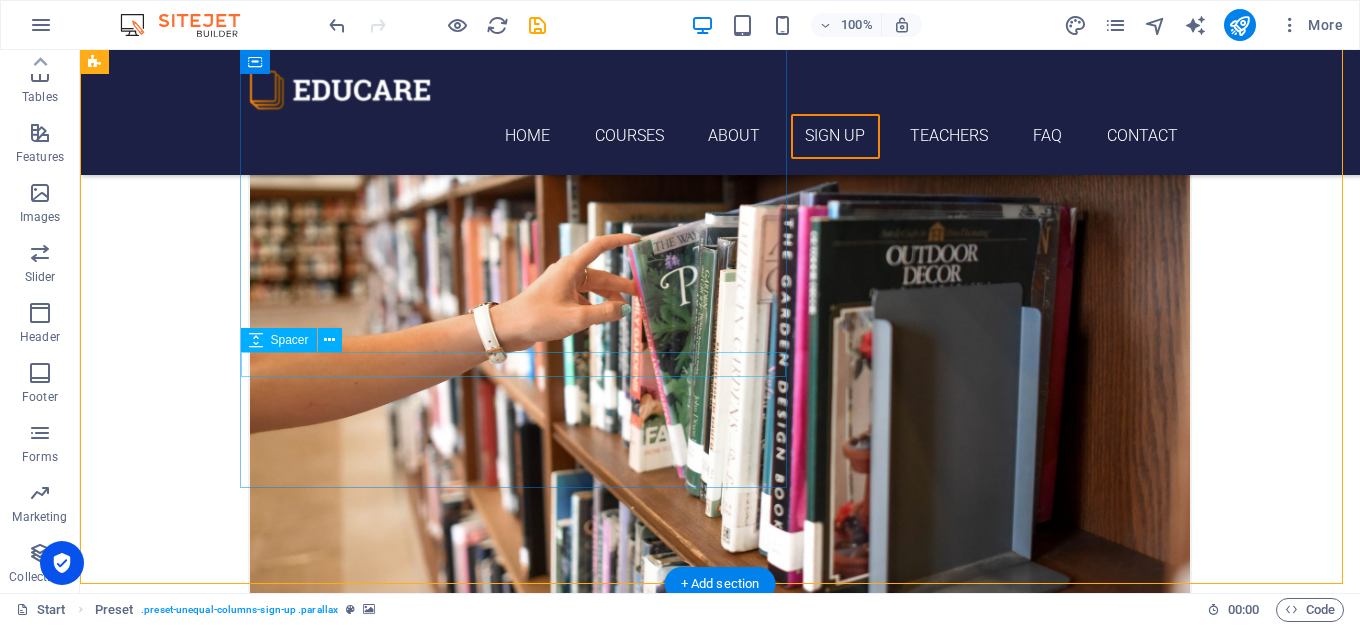 scroll, scrollTop: 4065, scrollLeft: 0, axis: vertical 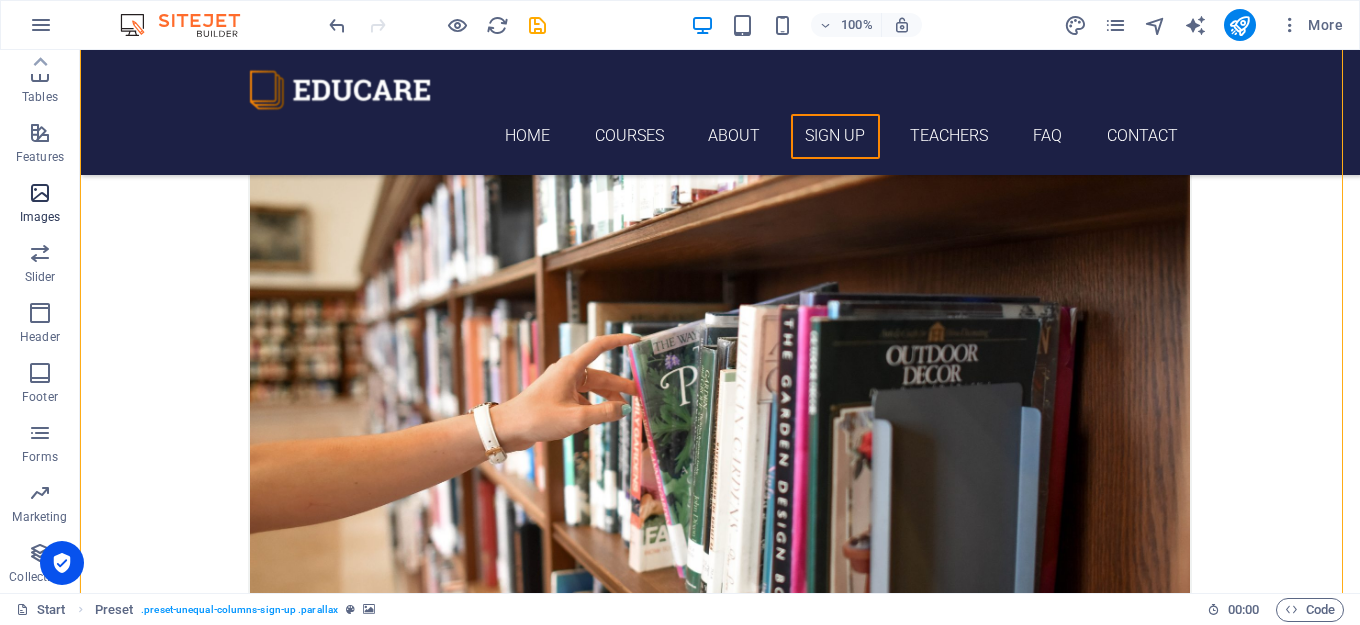 click at bounding box center (40, 193) 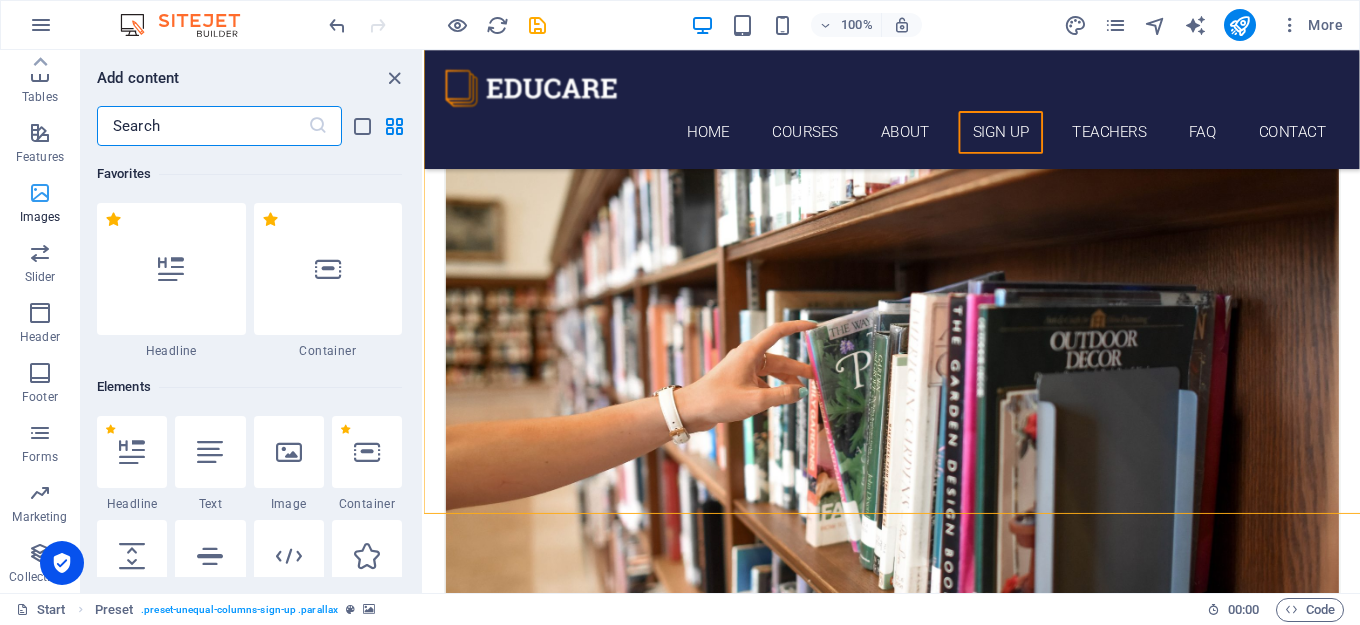 scroll, scrollTop: 4211, scrollLeft: 0, axis: vertical 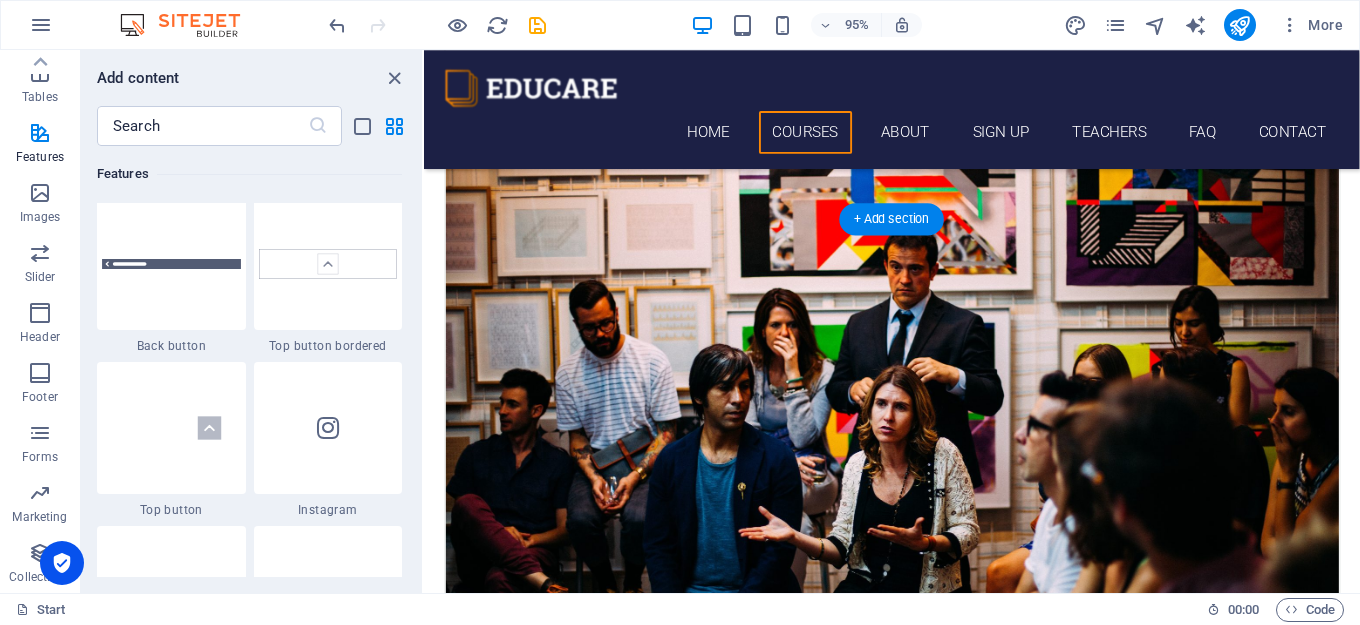 click at bounding box center (916, 4661) 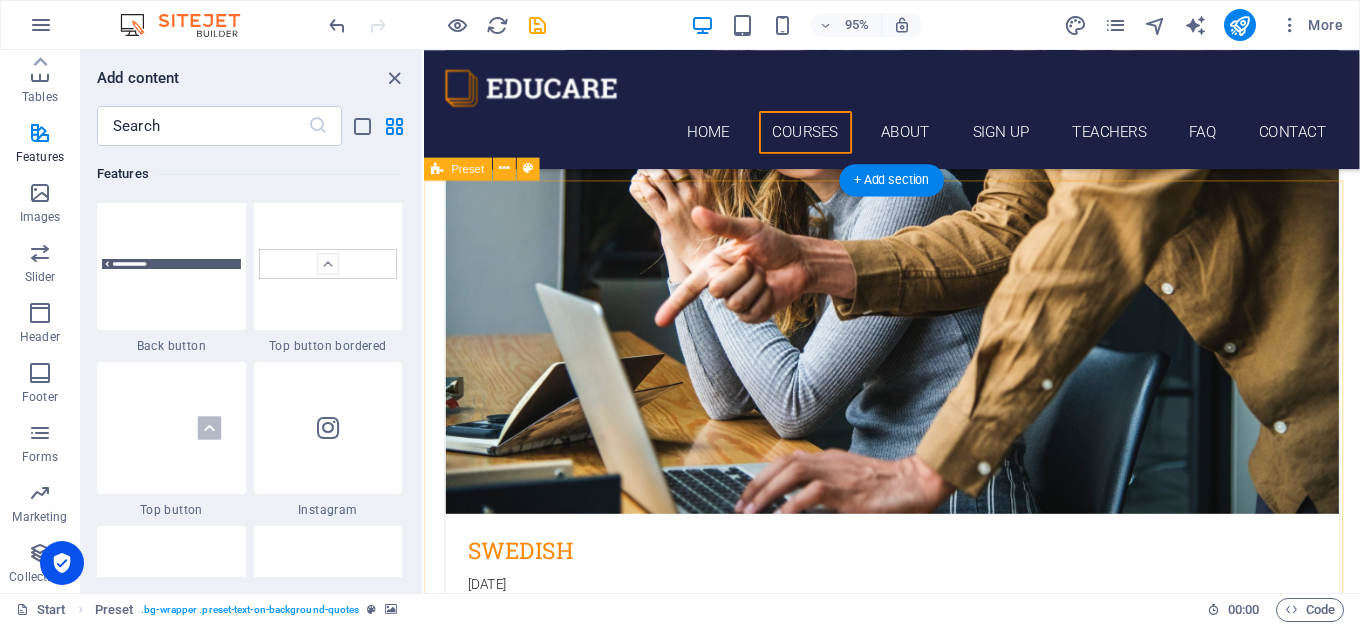 scroll, scrollTop: 1516, scrollLeft: 0, axis: vertical 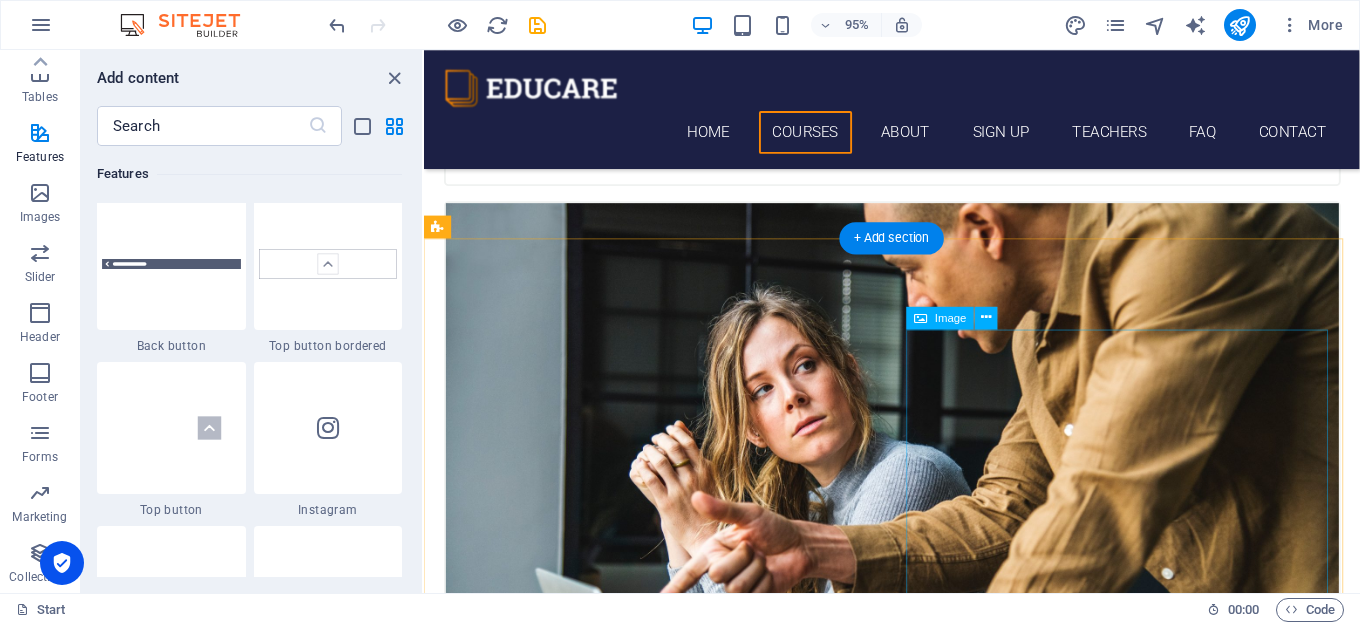 click at bounding box center (589, 4743) 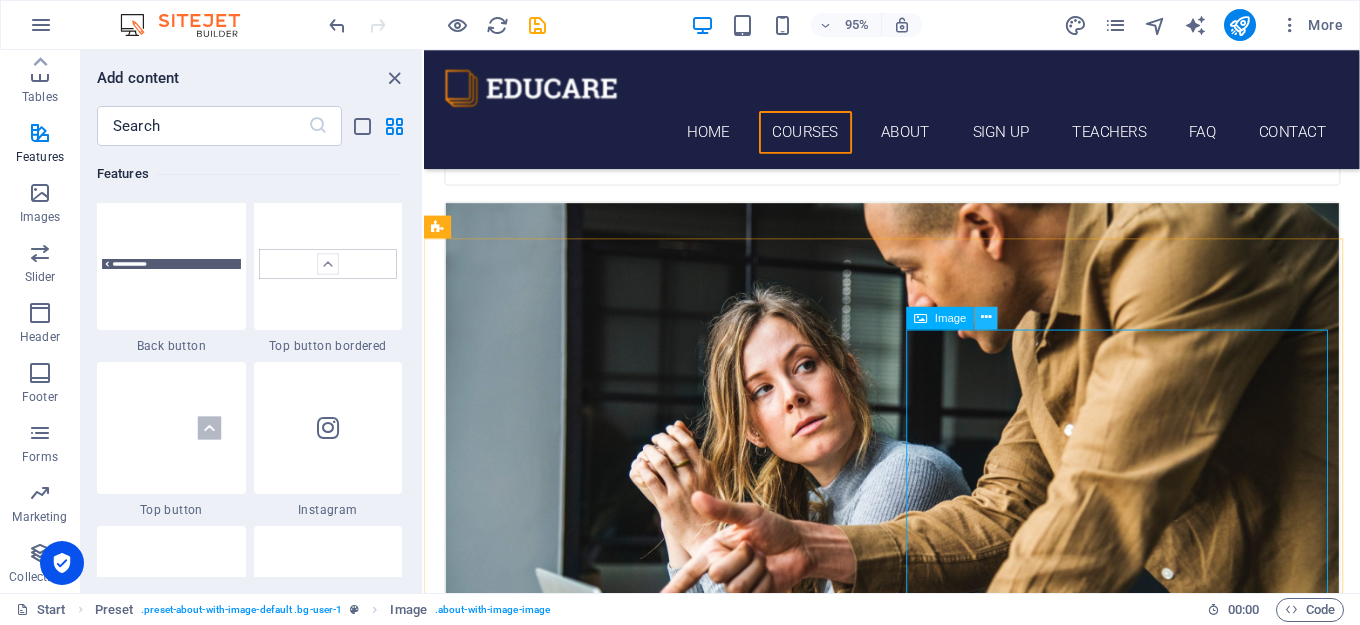 click at bounding box center (987, 318) 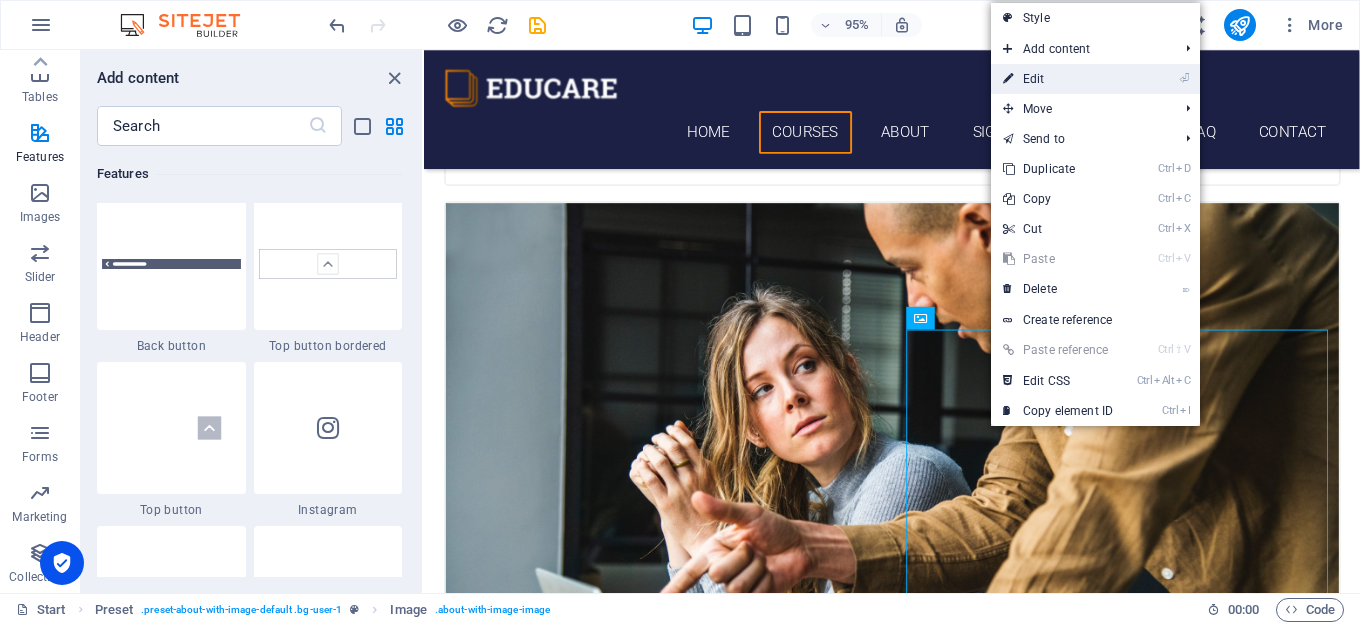 drag, startPoint x: 659, startPoint y: 36, endPoint x: 1062, endPoint y: 76, distance: 404.98026 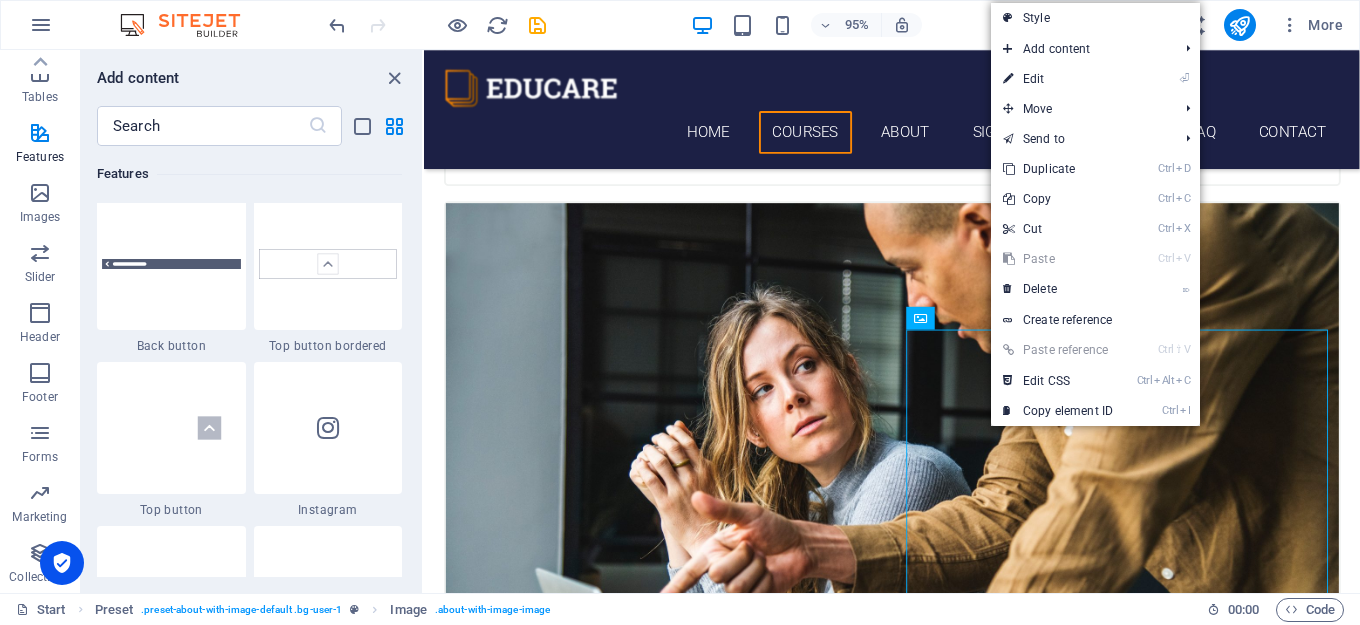 select on "%" 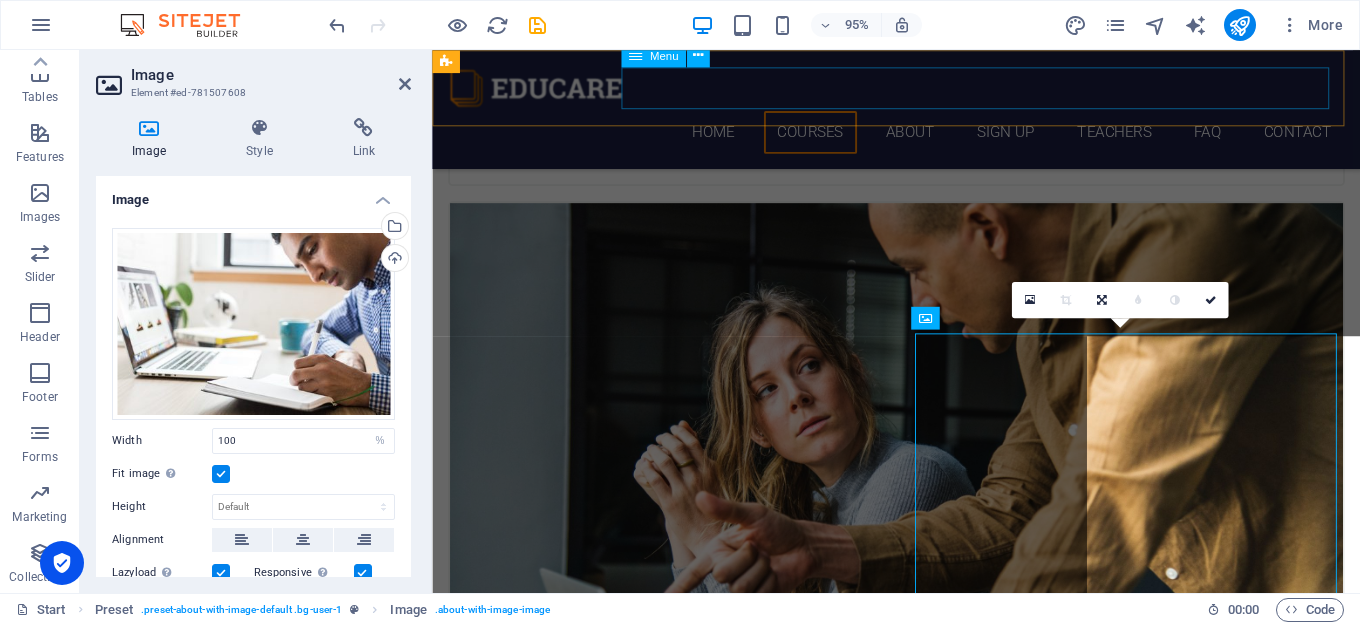 scroll, scrollTop: 1512, scrollLeft: 0, axis: vertical 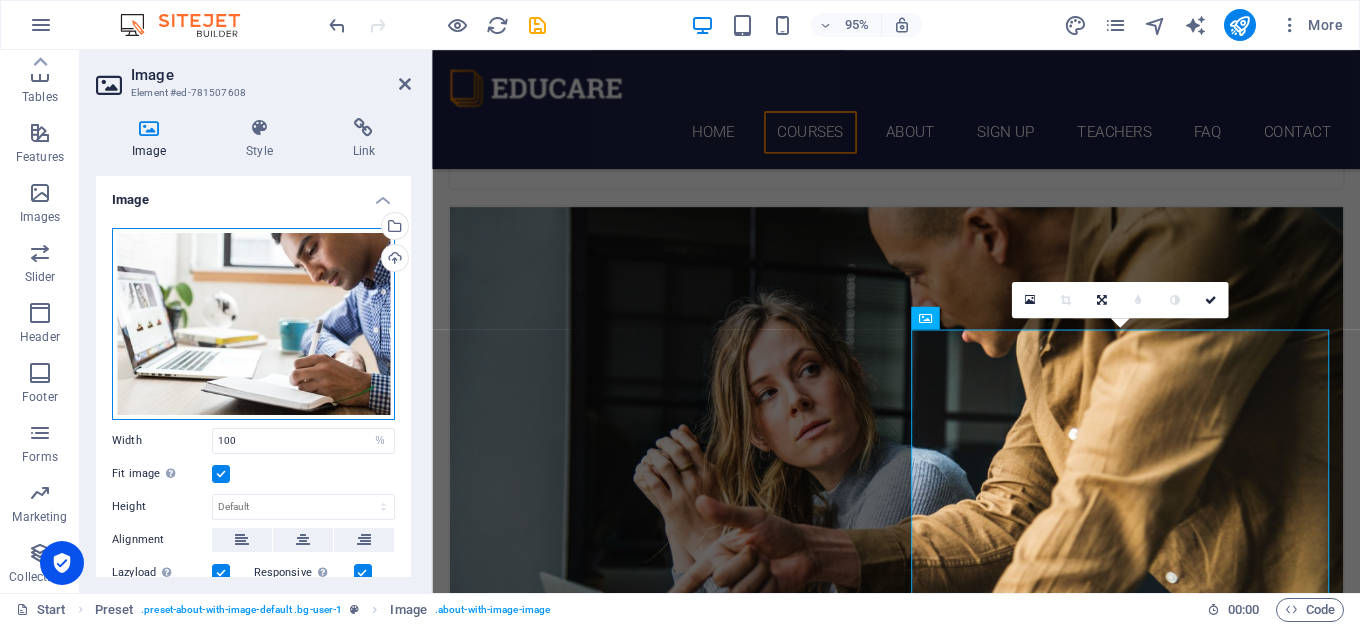 click on "Drag files here, click to choose files or select files from Files or our free stock photos & videos" at bounding box center [253, 324] 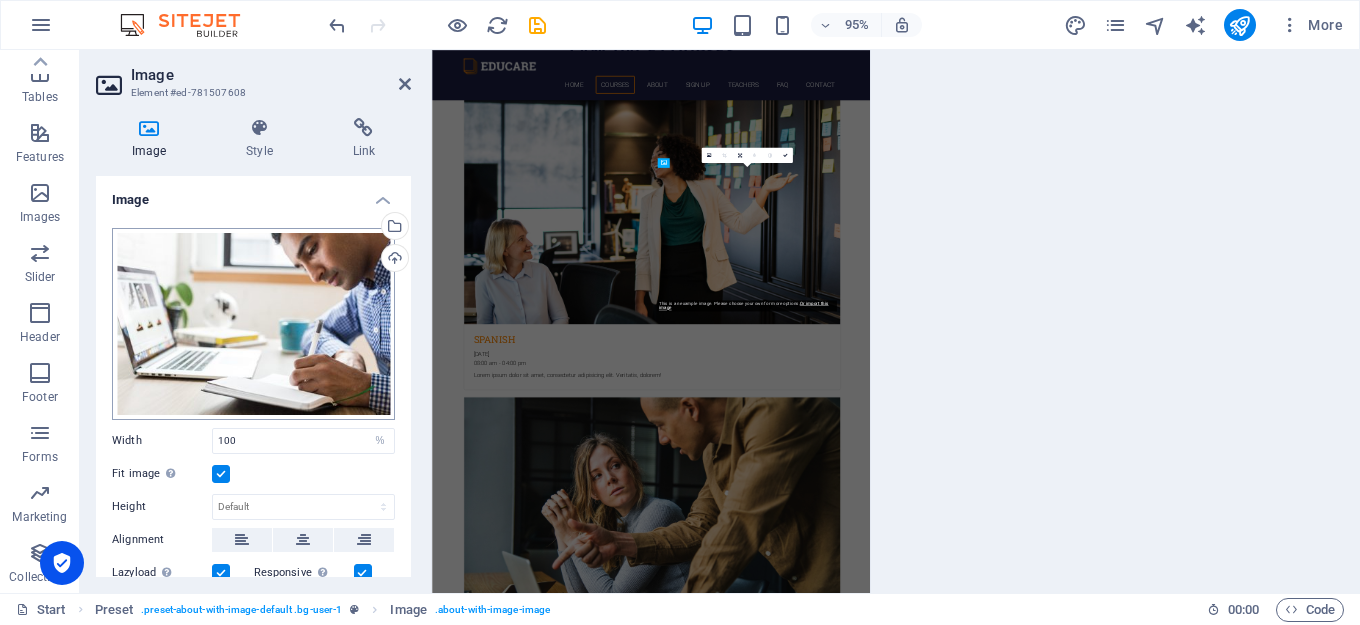 scroll, scrollTop: 2305, scrollLeft: 0, axis: vertical 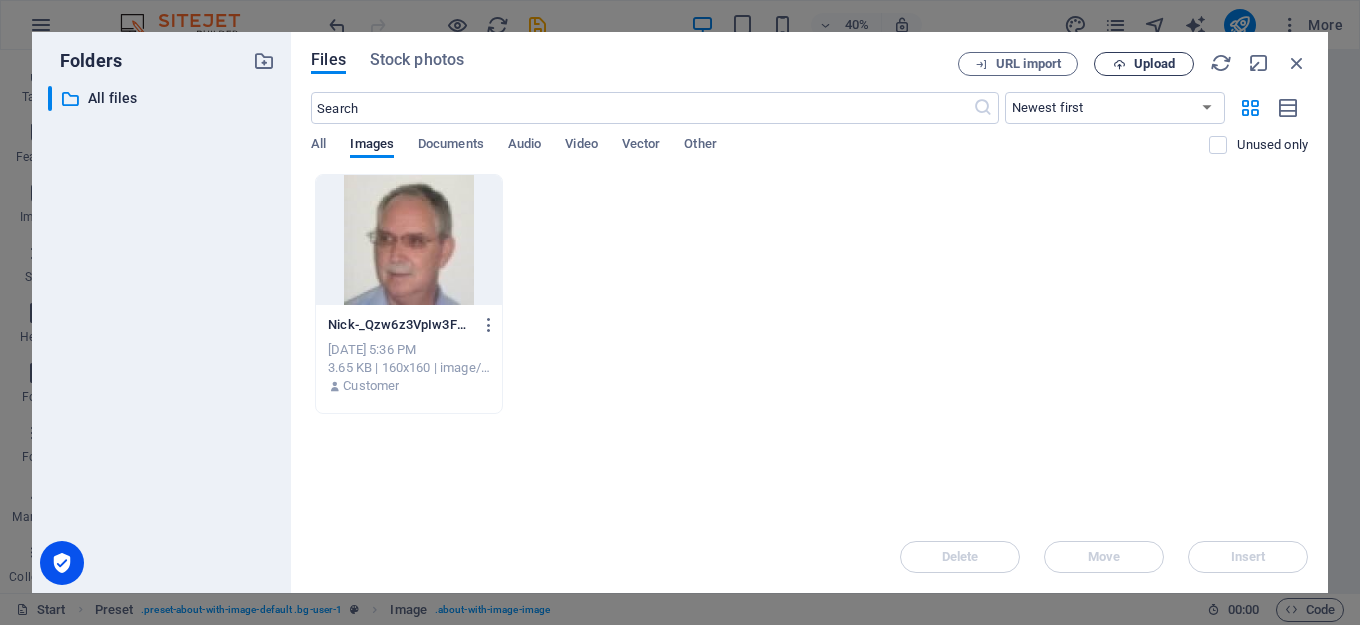 click on "Upload" at bounding box center [1154, 64] 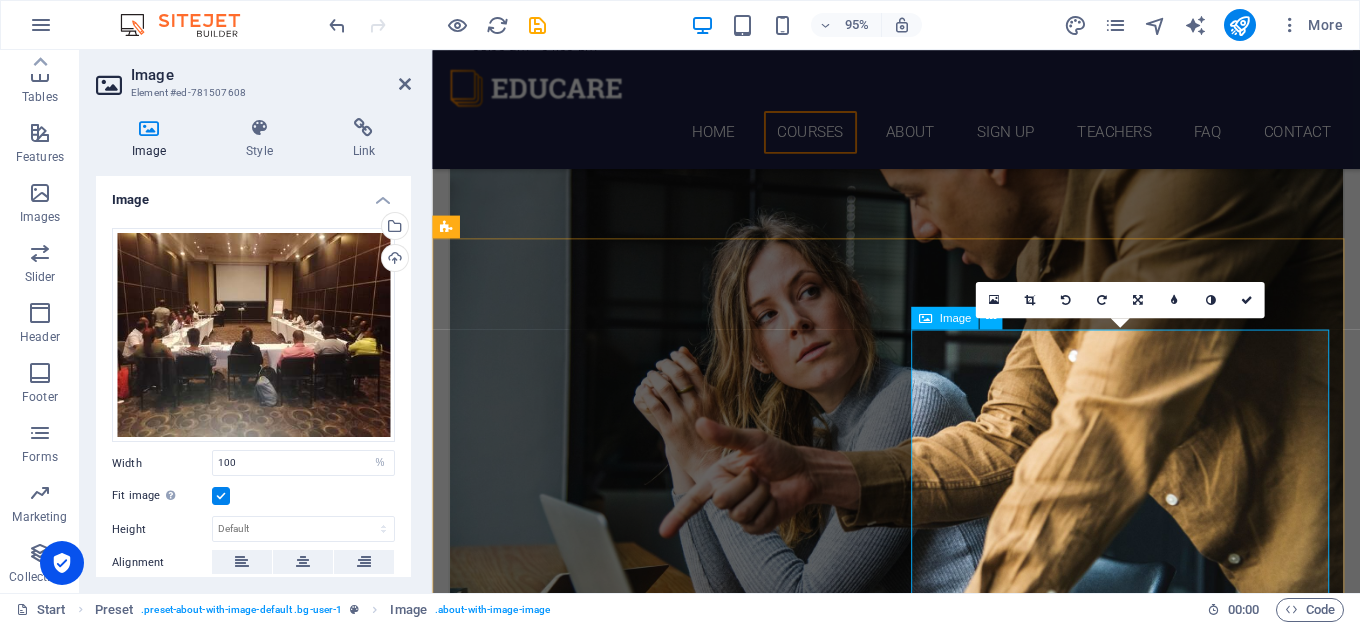 scroll, scrollTop: 1612, scrollLeft: 0, axis: vertical 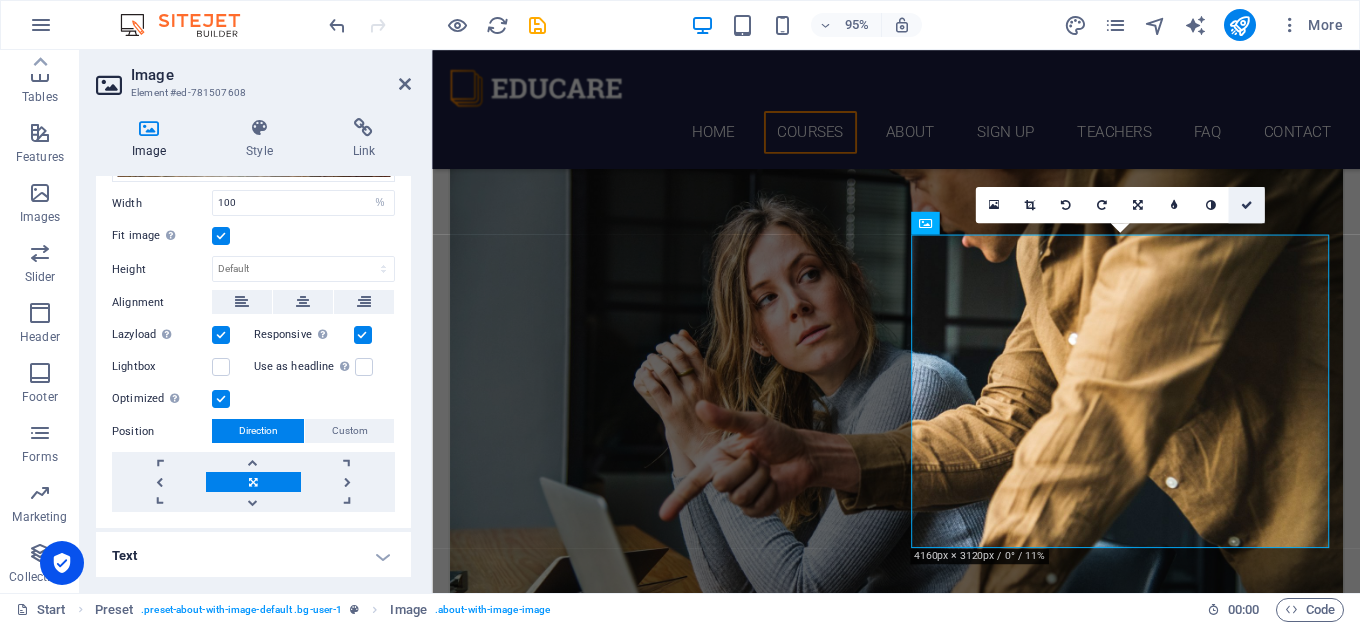click at bounding box center (1246, 204) 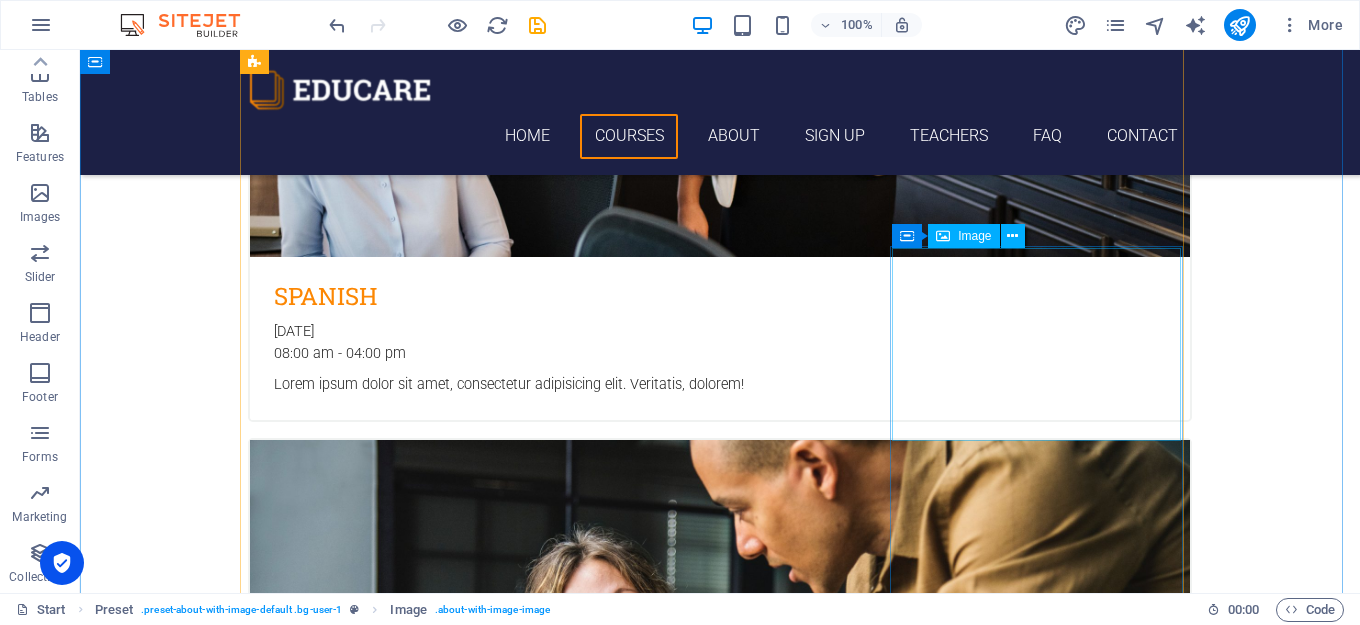 scroll, scrollTop: 987, scrollLeft: 0, axis: vertical 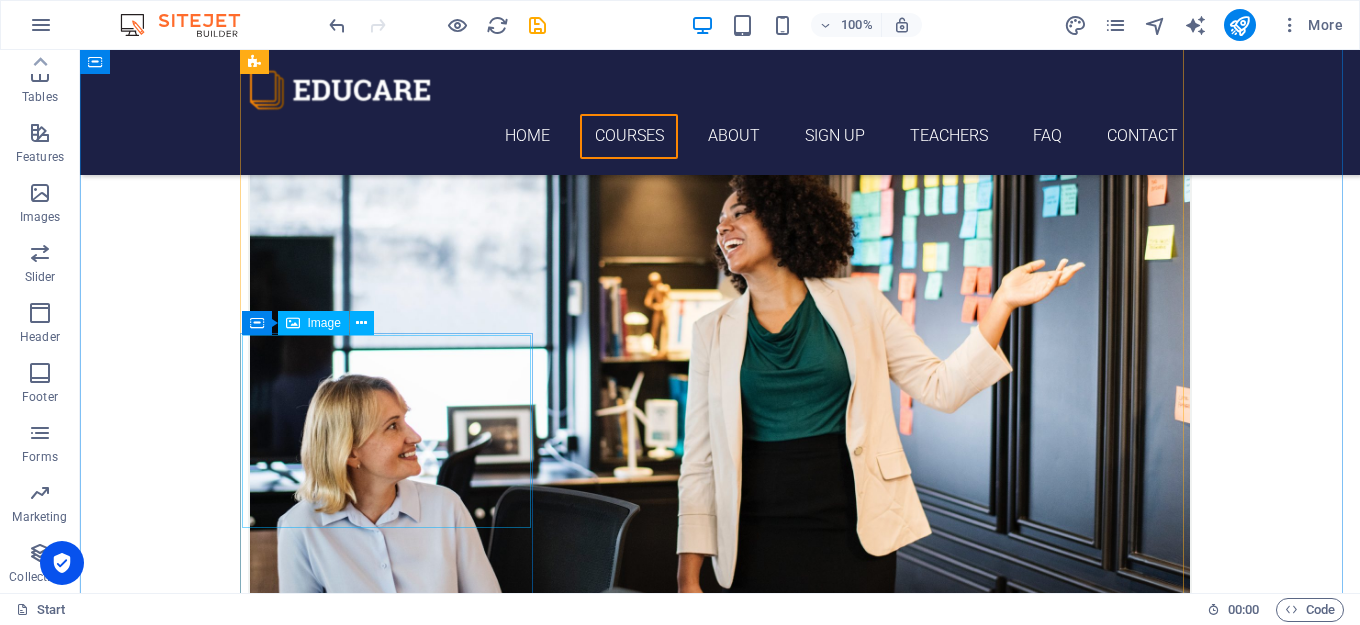 click at bounding box center (720, 2753) 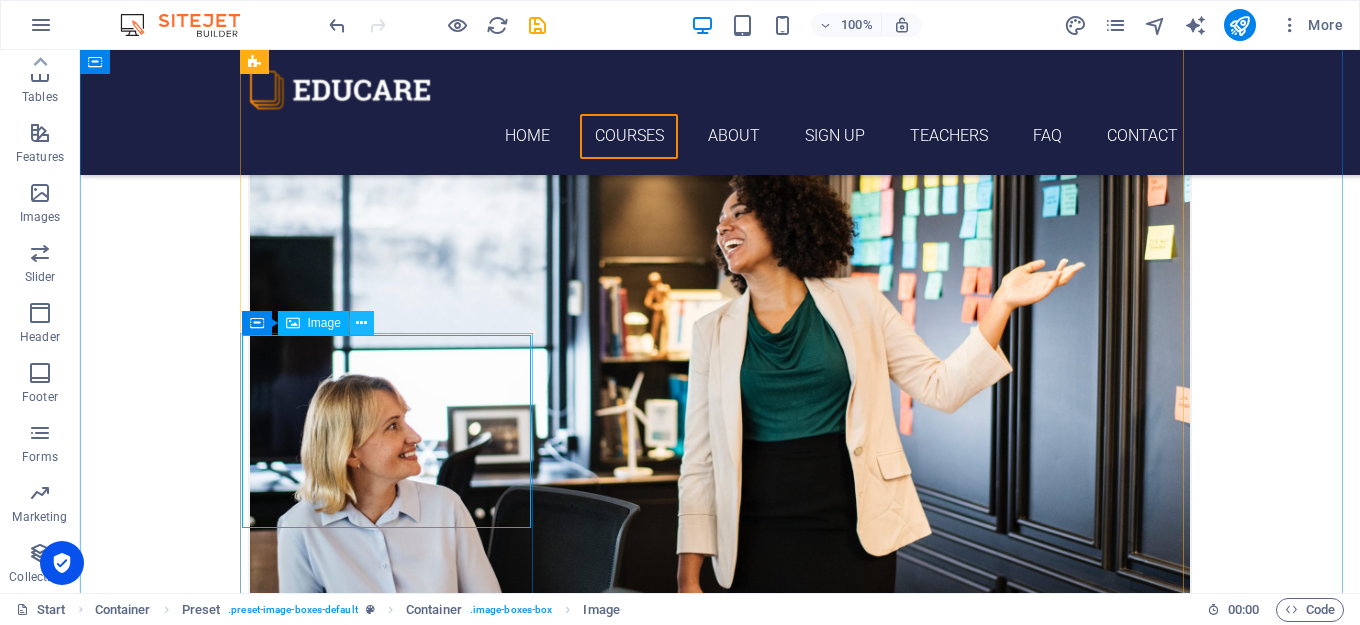 click at bounding box center (361, 323) 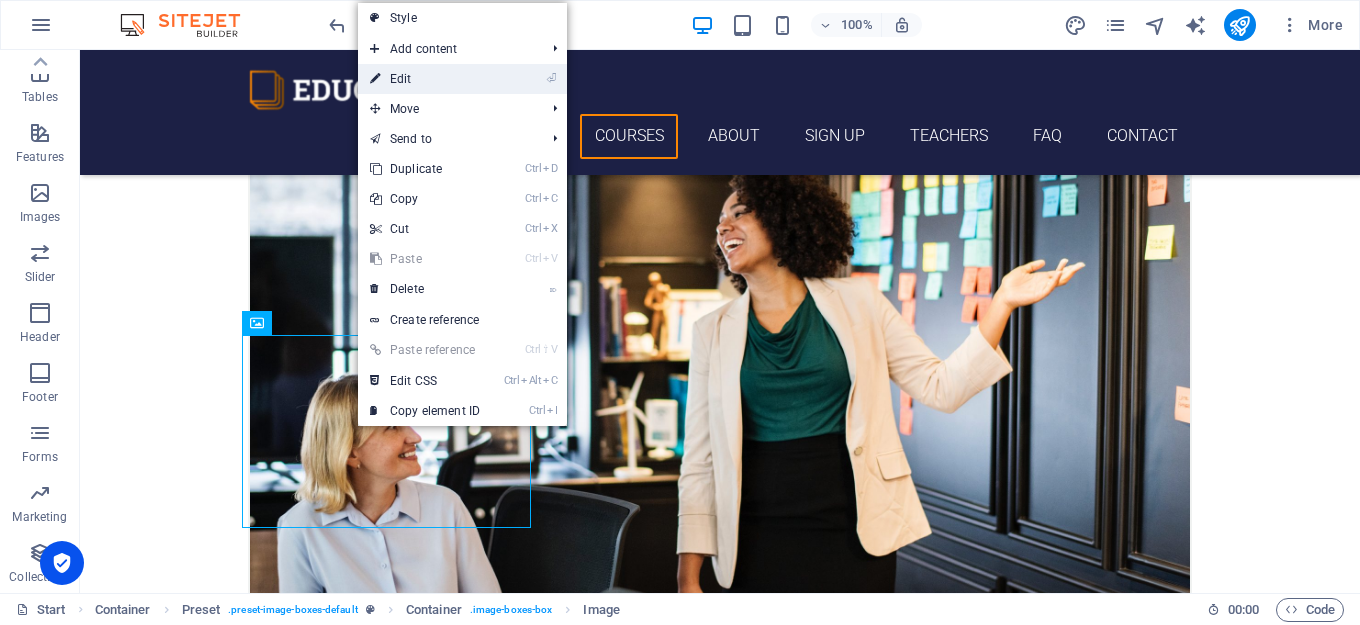click on "⏎  Edit" at bounding box center (425, 79) 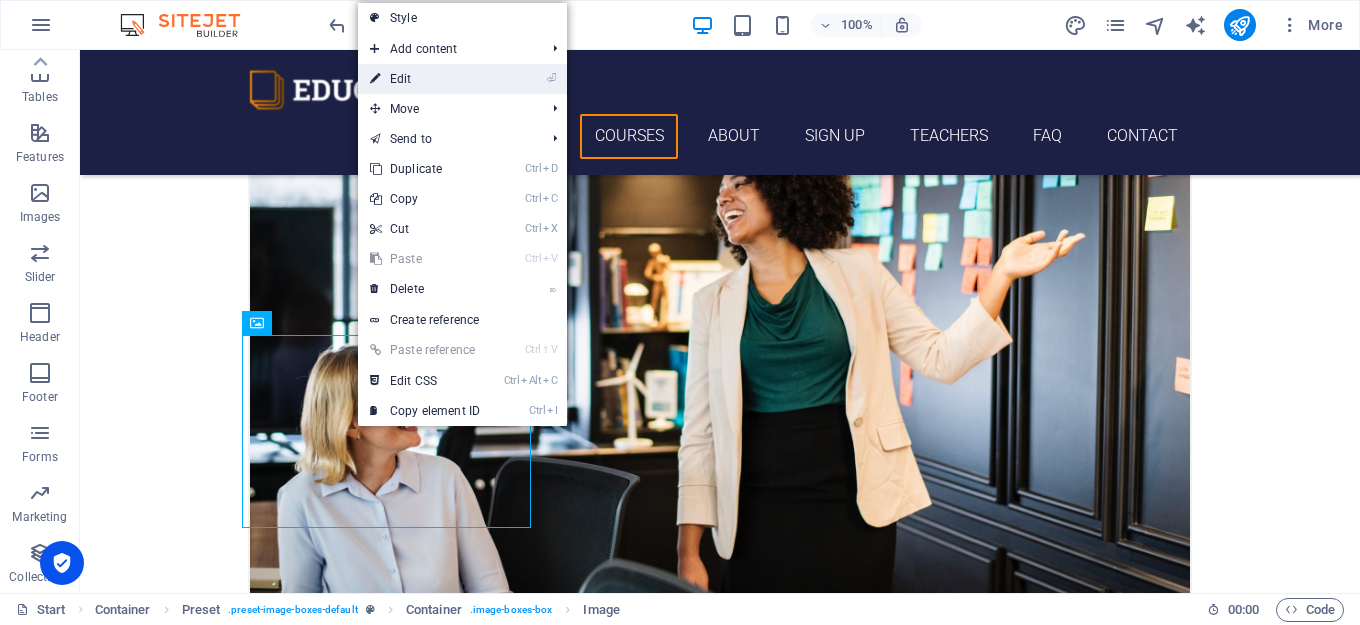 select on "%" 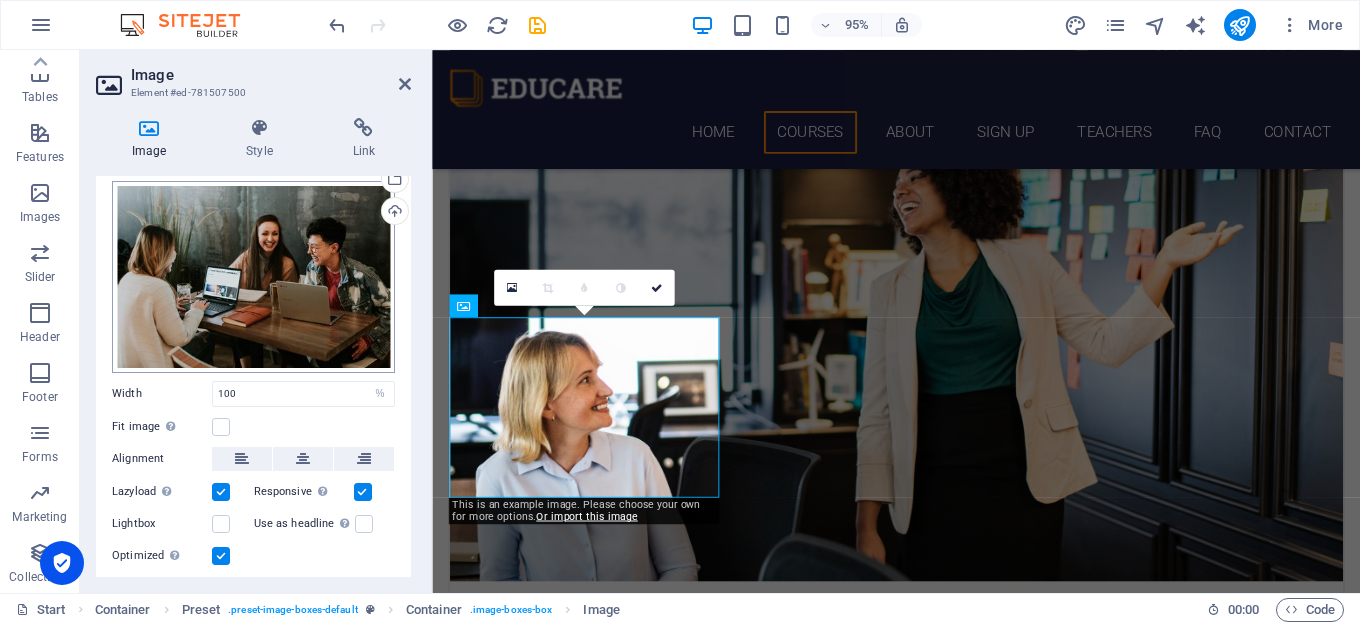scroll, scrollTop: 0, scrollLeft: 0, axis: both 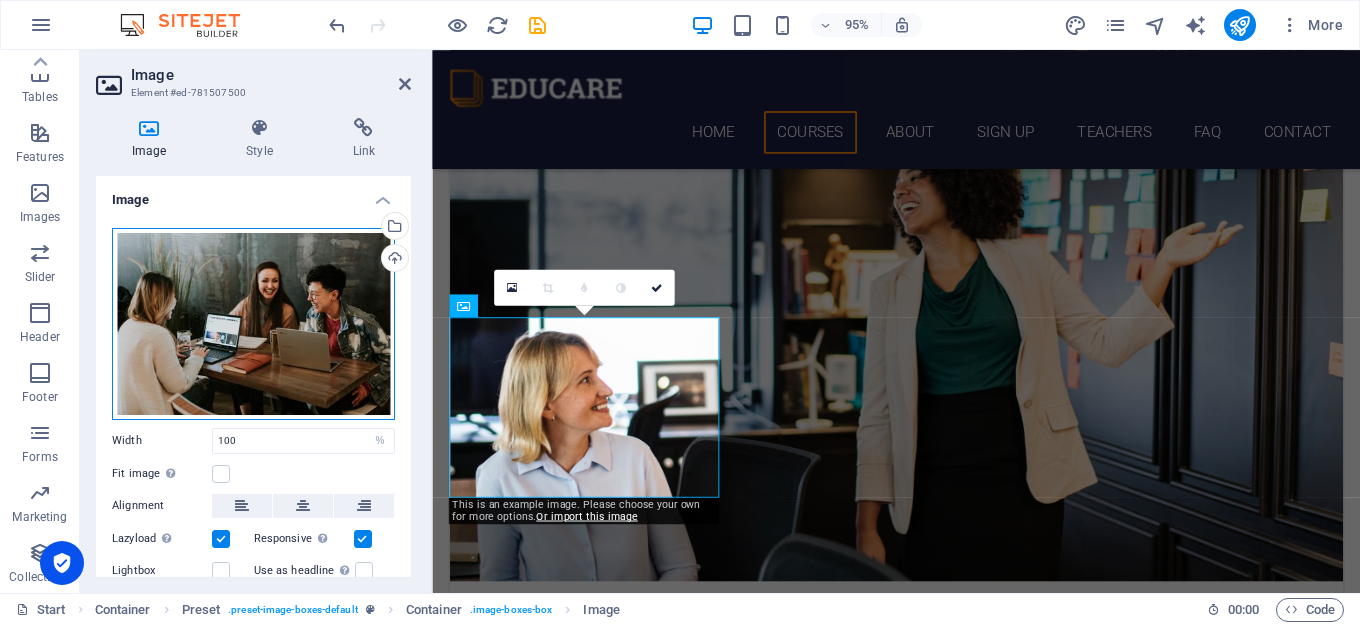 click on "Drag files here, click to choose files or select files from Files or our free stock photos & videos" at bounding box center (253, 324) 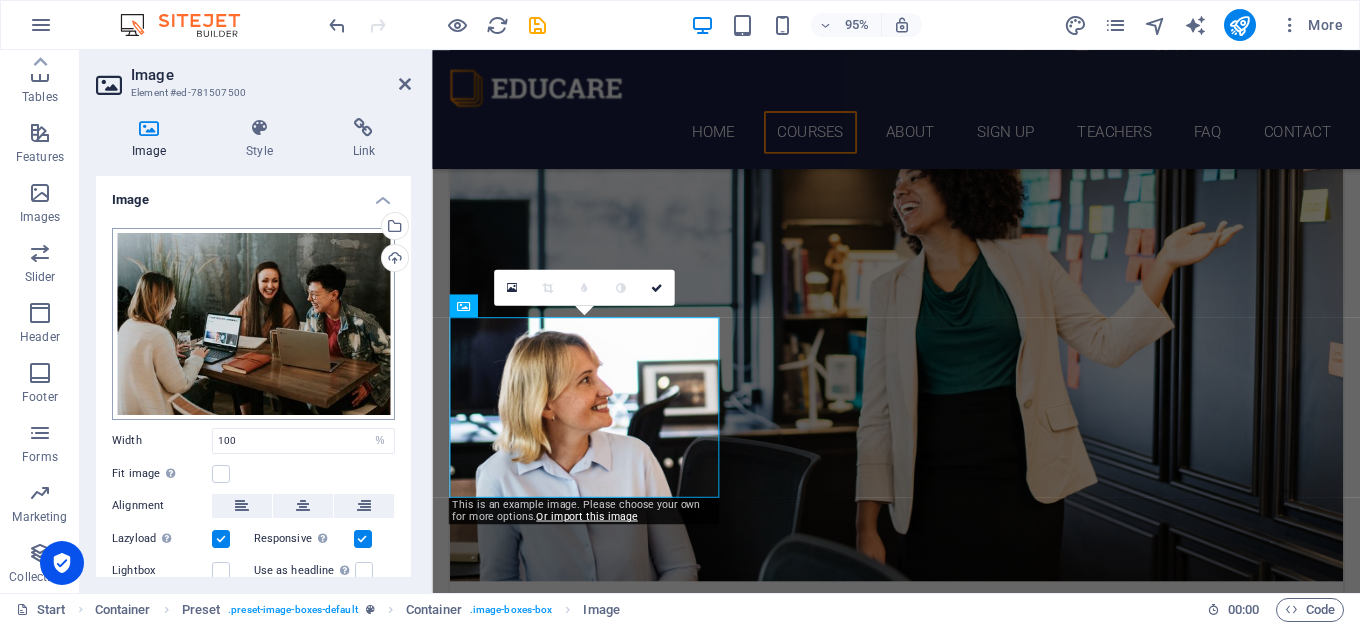 scroll, scrollTop: 1721, scrollLeft: 0, axis: vertical 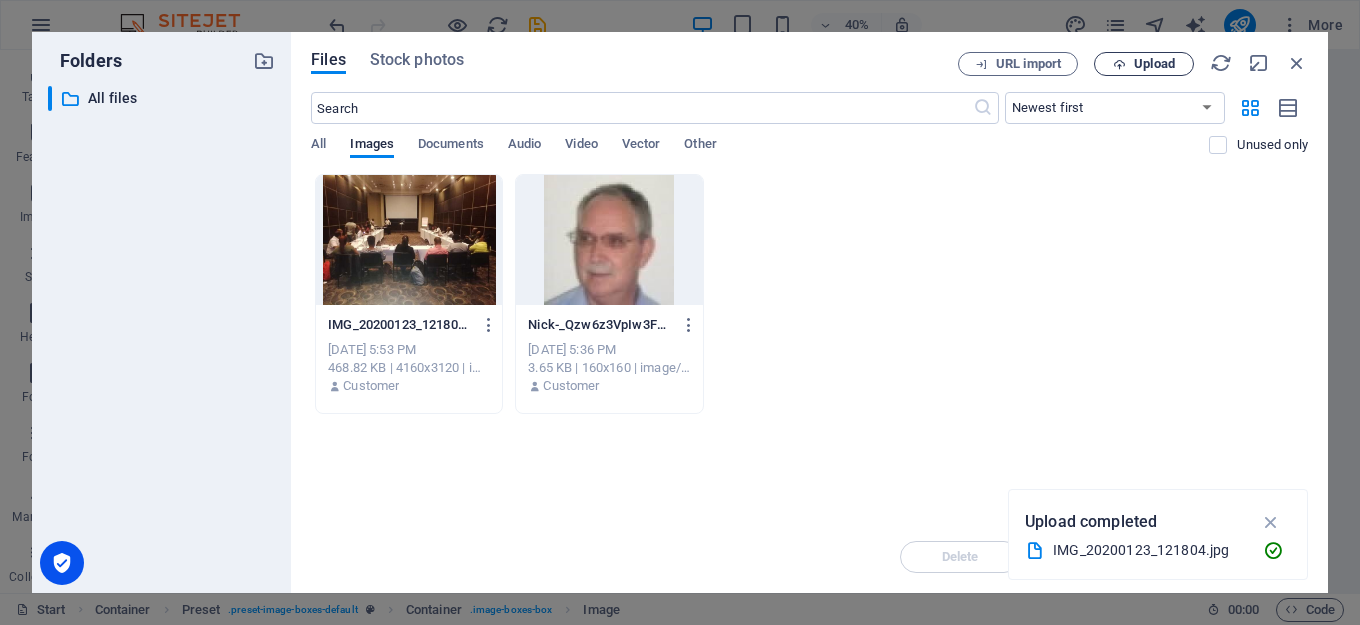 click on "Upload" at bounding box center [1154, 64] 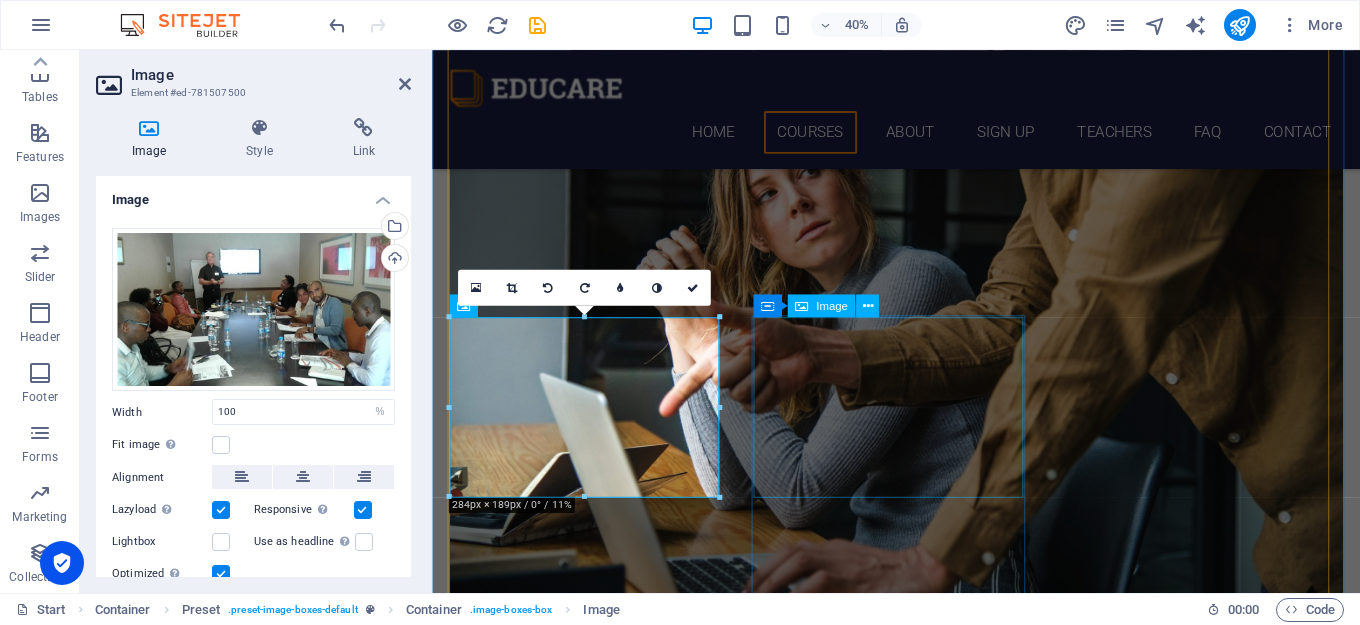 scroll, scrollTop: 935, scrollLeft: 0, axis: vertical 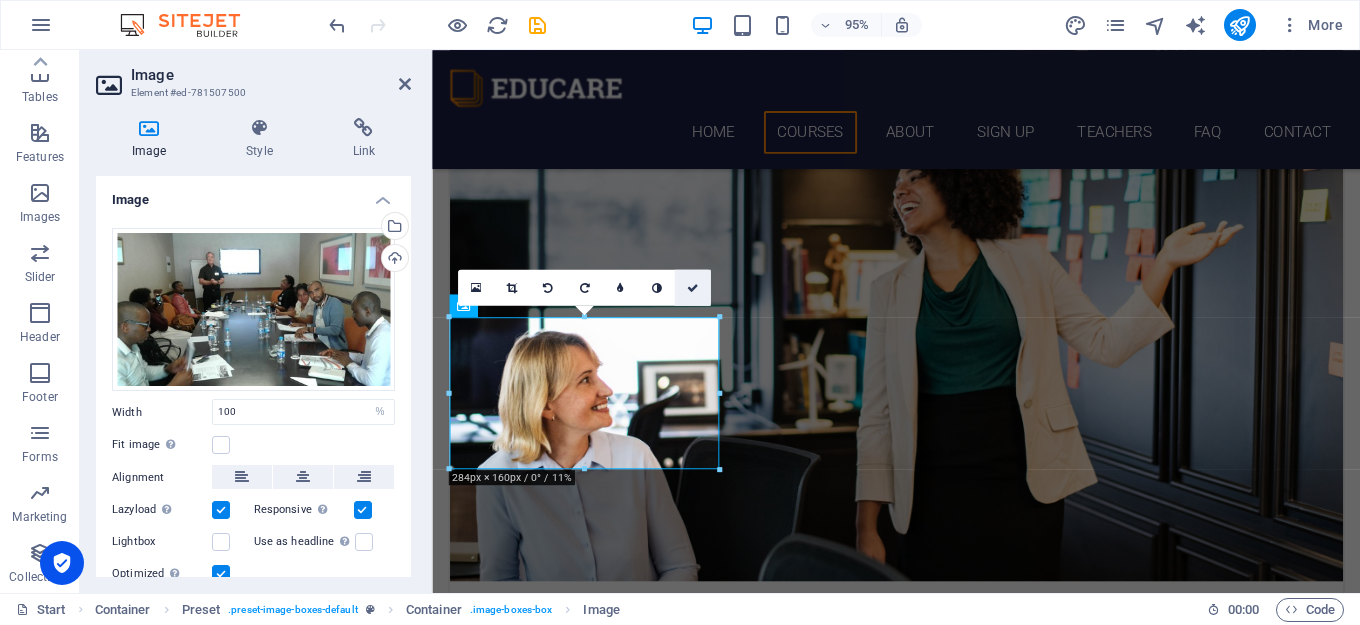 click at bounding box center (692, 288) 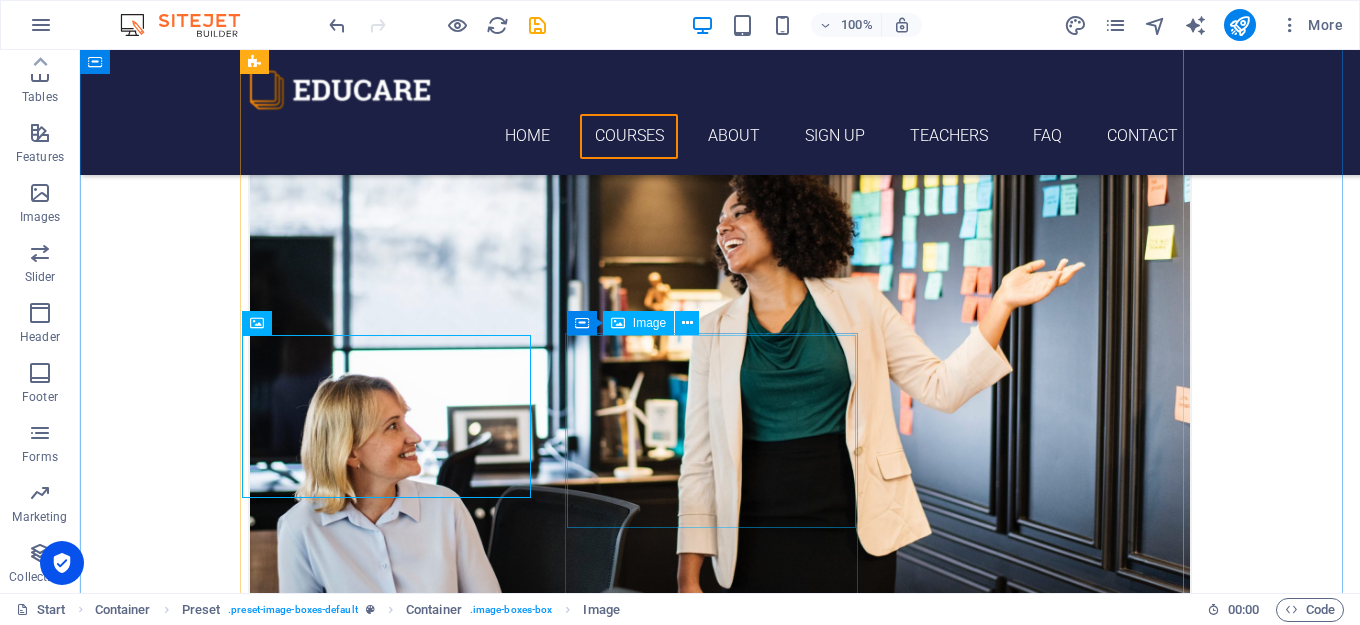 scroll, scrollTop: 1006, scrollLeft: 0, axis: vertical 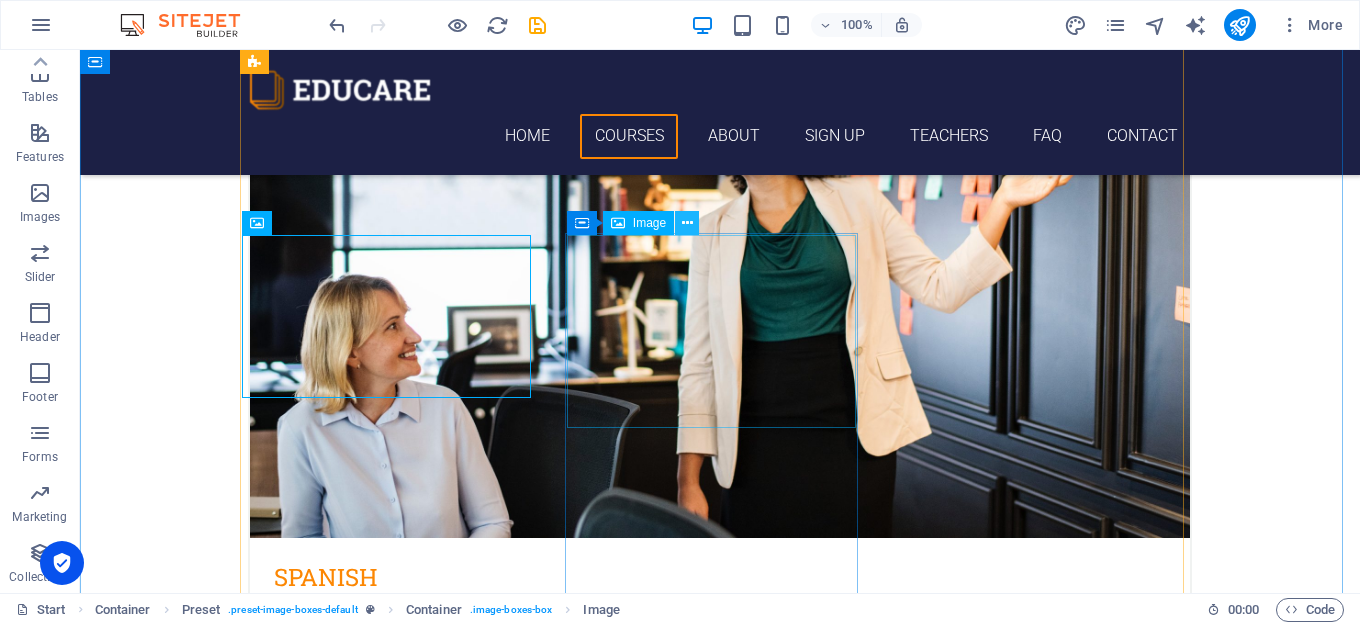 click at bounding box center (687, 223) 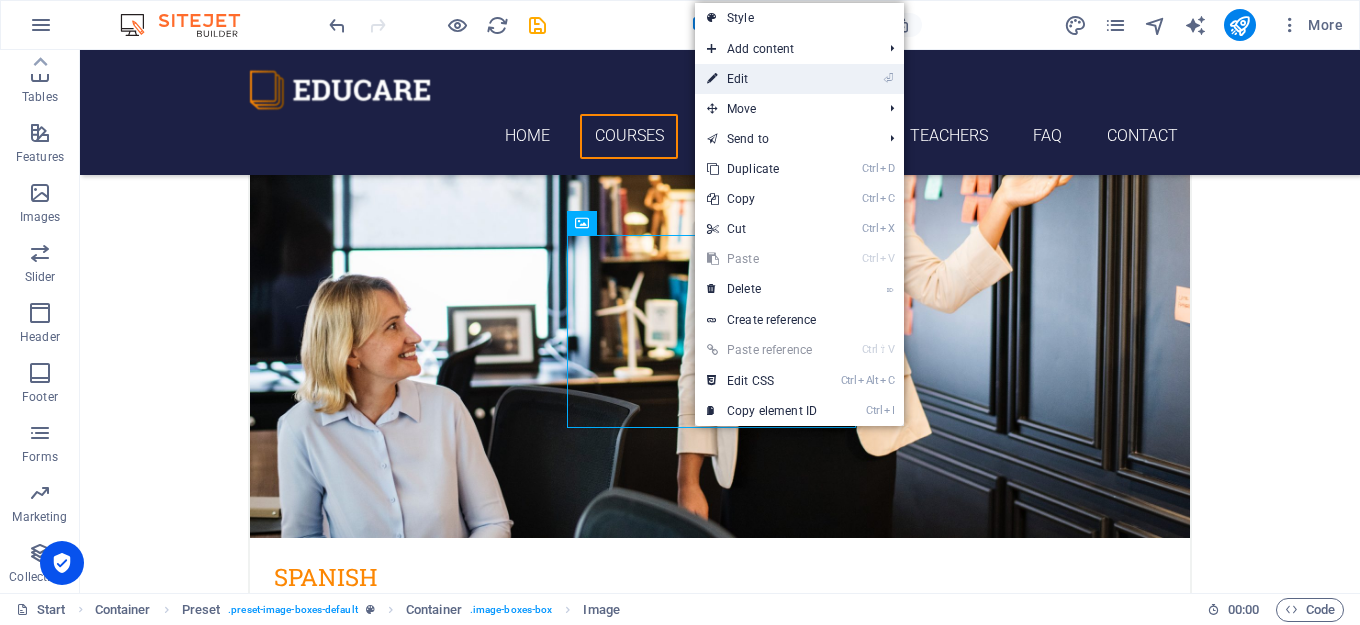 click on "⏎  Edit" at bounding box center (762, 79) 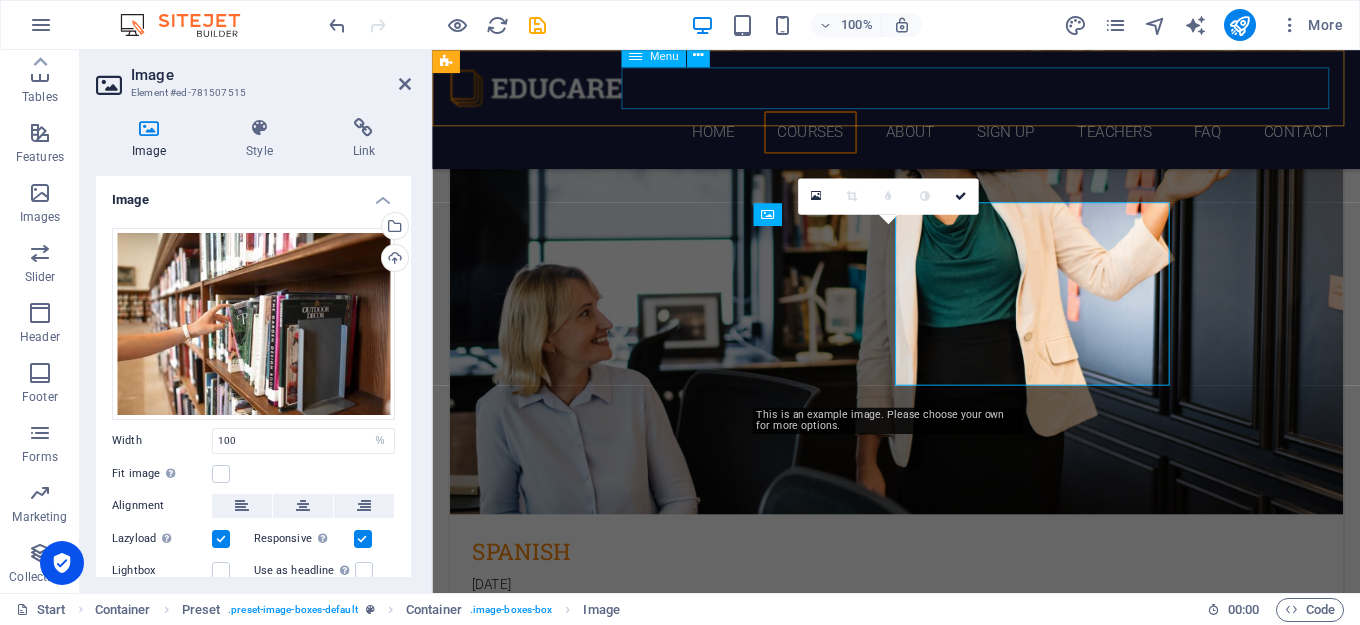 scroll, scrollTop: 1031, scrollLeft: 0, axis: vertical 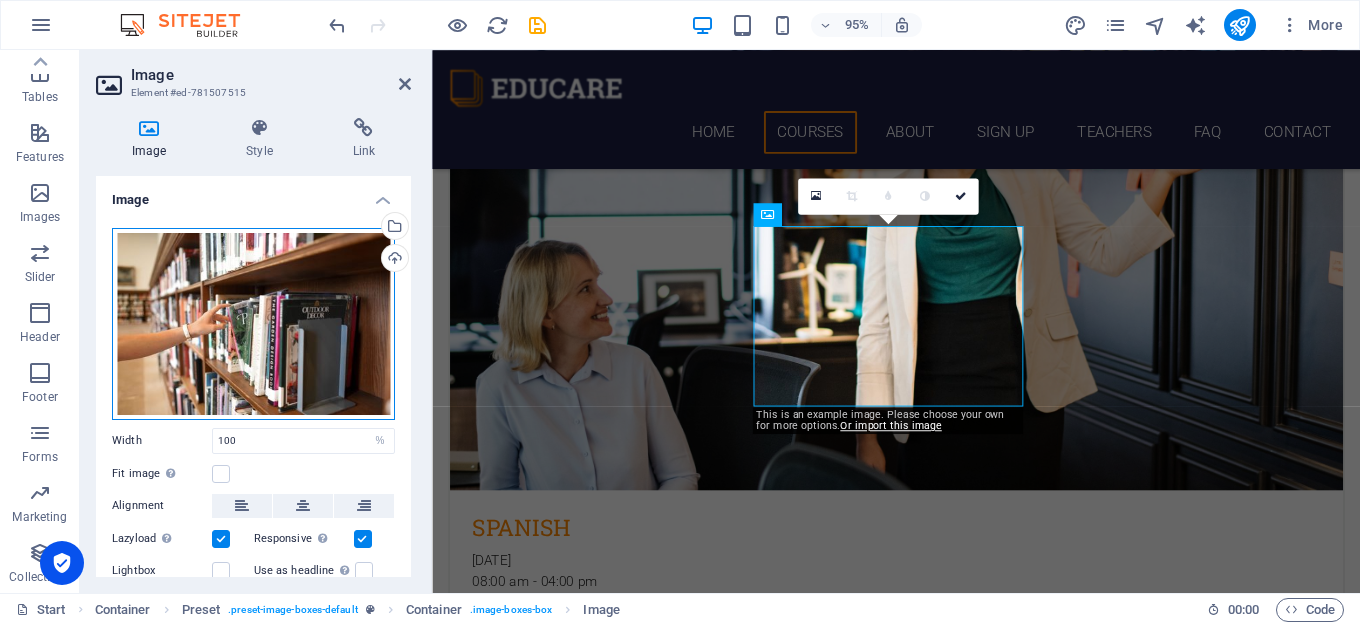 click on "Drag files here, click to choose files or select files from Files or our free stock photos & videos" at bounding box center [253, 324] 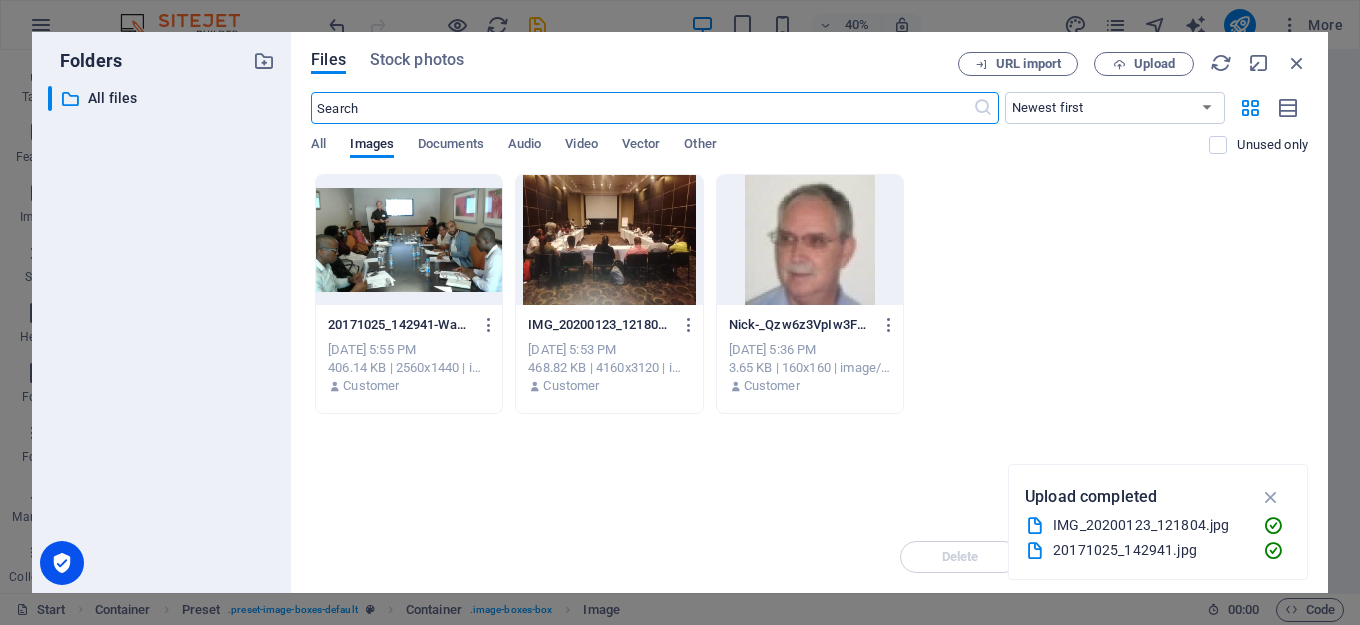scroll, scrollTop: 1821, scrollLeft: 0, axis: vertical 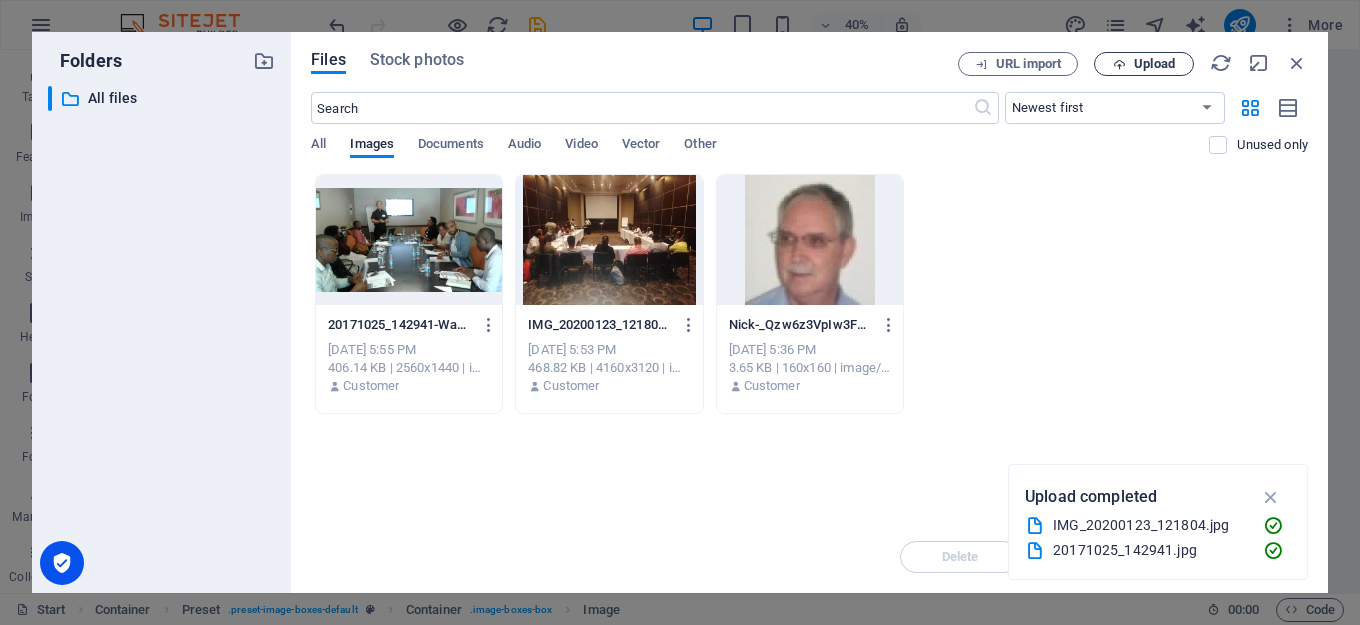click on "Upload" at bounding box center [1154, 64] 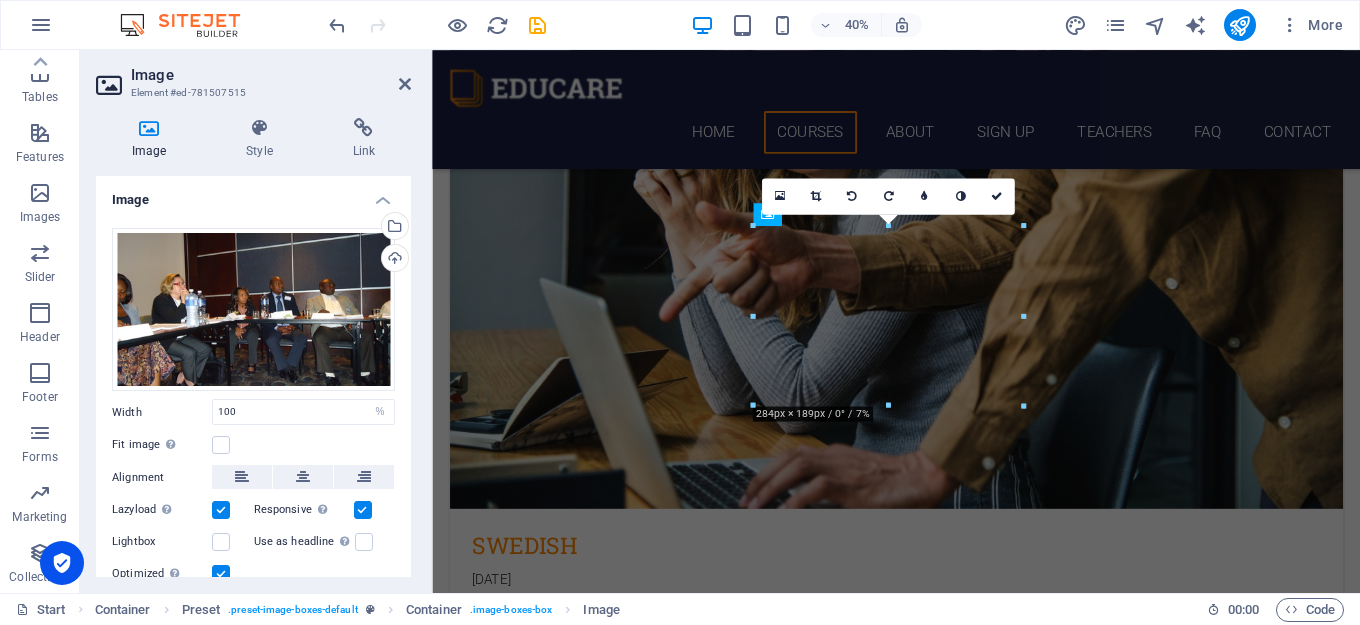 scroll, scrollTop: 1031, scrollLeft: 0, axis: vertical 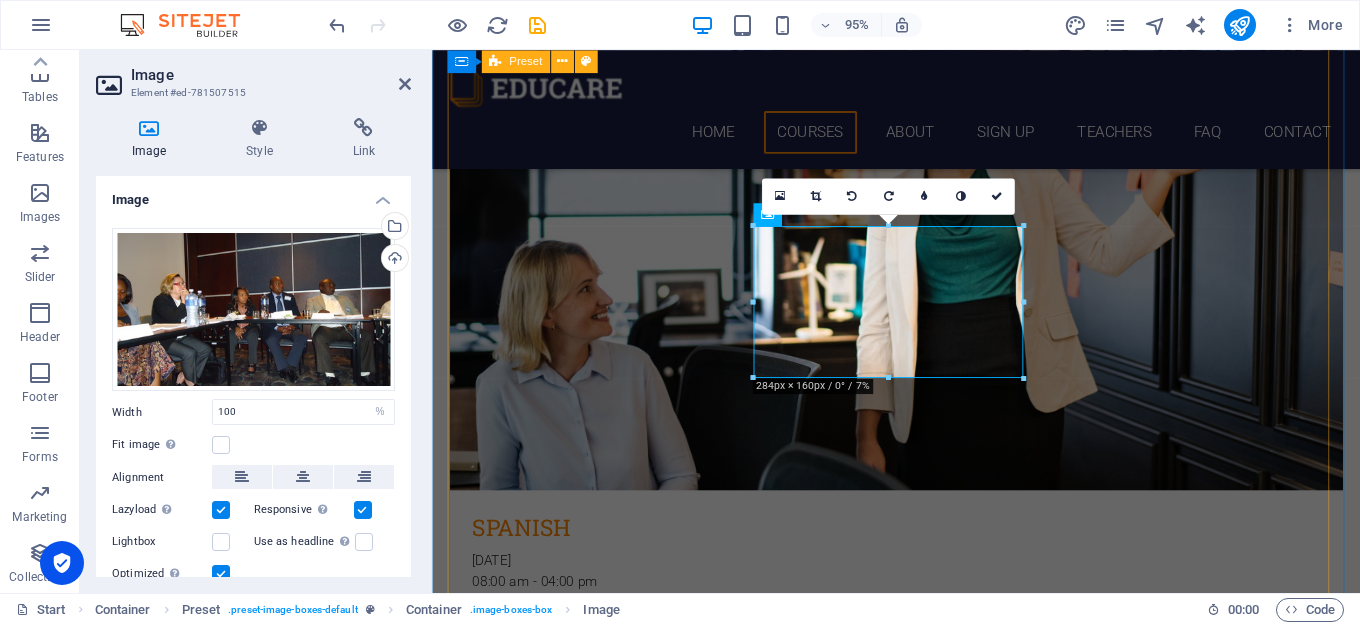 click on "Spanish  [DATE]  08:00 am - 04:00 pm Lorem ipsum dolor sit amet, consectetur adipisicing elit. Veritatis, dolorem! Swedish  [DATE]  08:00 am - 04:00 pm Lorem ipsum dolor sit amet, consectetur adipisicing elit. Veritatis, dolorem! German  [DATE]  08:00 am - 04:00 pm Lorem ipsum dolor sit amet, consectetur adipisicing elit. Veritatis, dolorem! Italian  [DATE]  08:00 am - 04:00 pm Lorem ipsum dolor sit amet, consectetur adipisicing elit. Veritatis, dolorem! French  [DATE]  08:00 am - 04:00 pm Lorem ipsum dolor sit amet, consectetur adipisicing elit. Veritatis, dolorem! Danish  [DATE]  08:00 am - 04:00 pm Lorem ipsum dolor sit amet, consectetur adipisicing elit. Veritatis, dolorem!" at bounding box center [921, 2234] 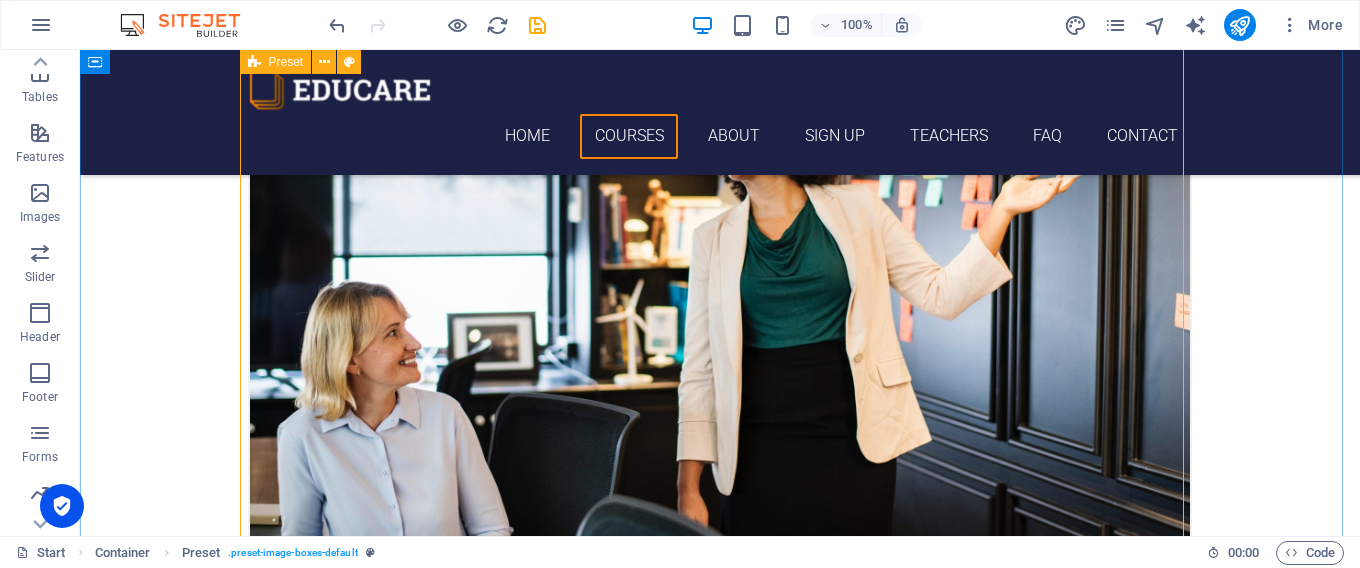 scroll, scrollTop: 1075, scrollLeft: 0, axis: vertical 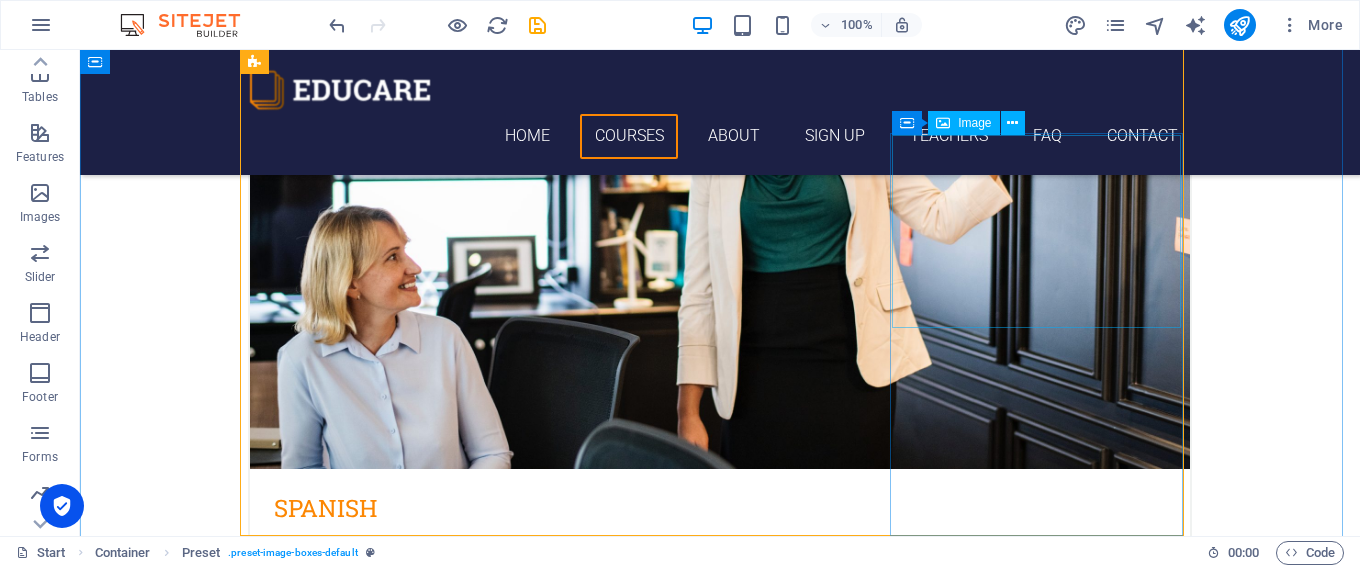 click at bounding box center [720, 4036] 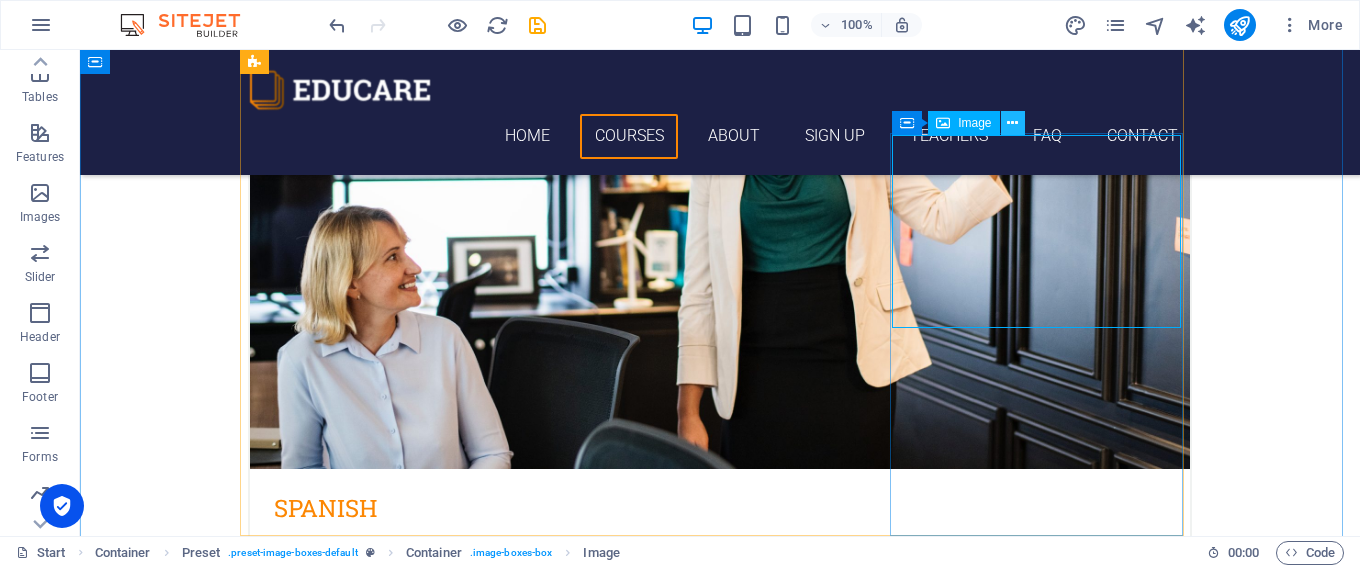 click at bounding box center (1012, 123) 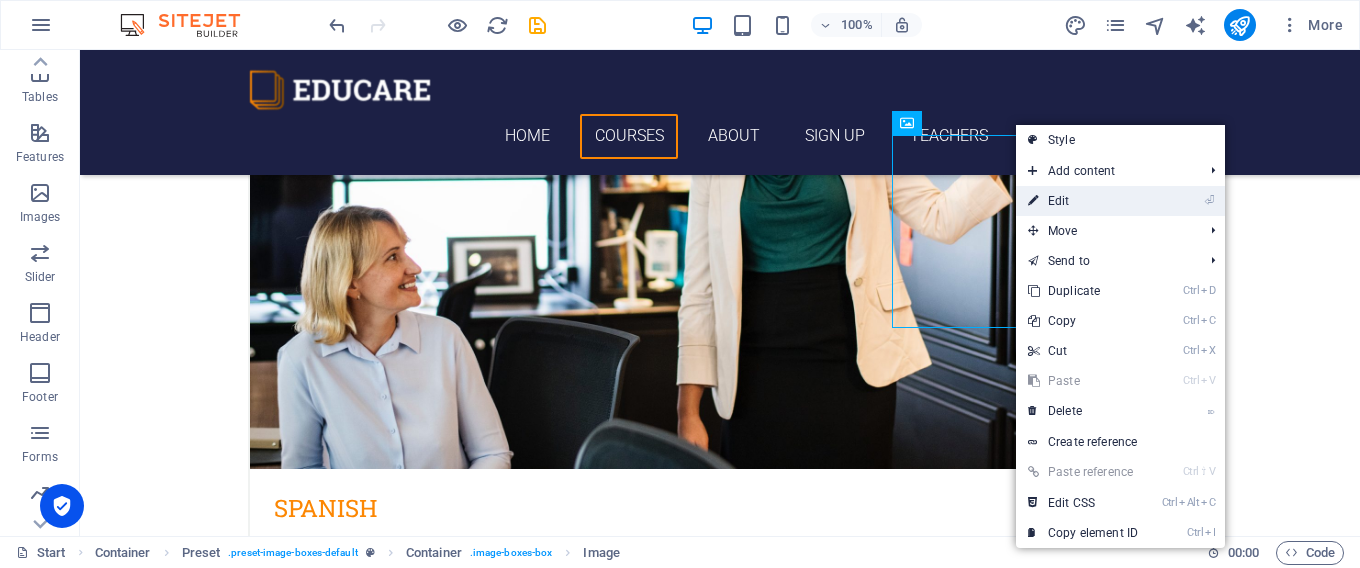 click on "⏎  Edit" at bounding box center (1083, 201) 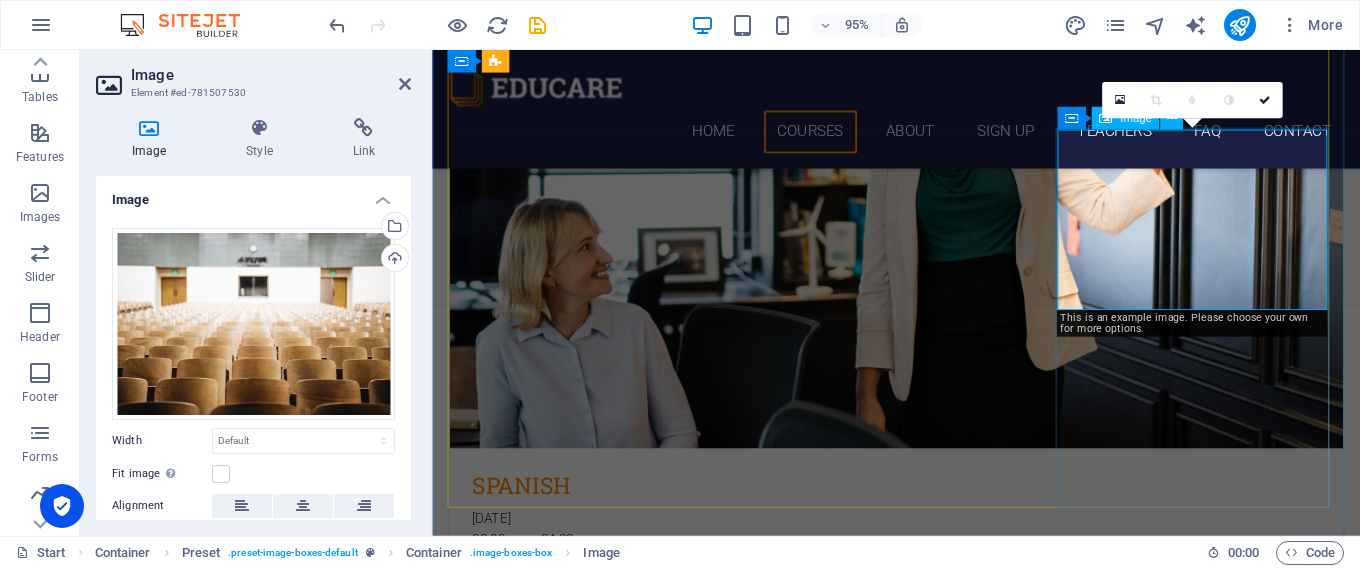 scroll, scrollTop: 1072, scrollLeft: 0, axis: vertical 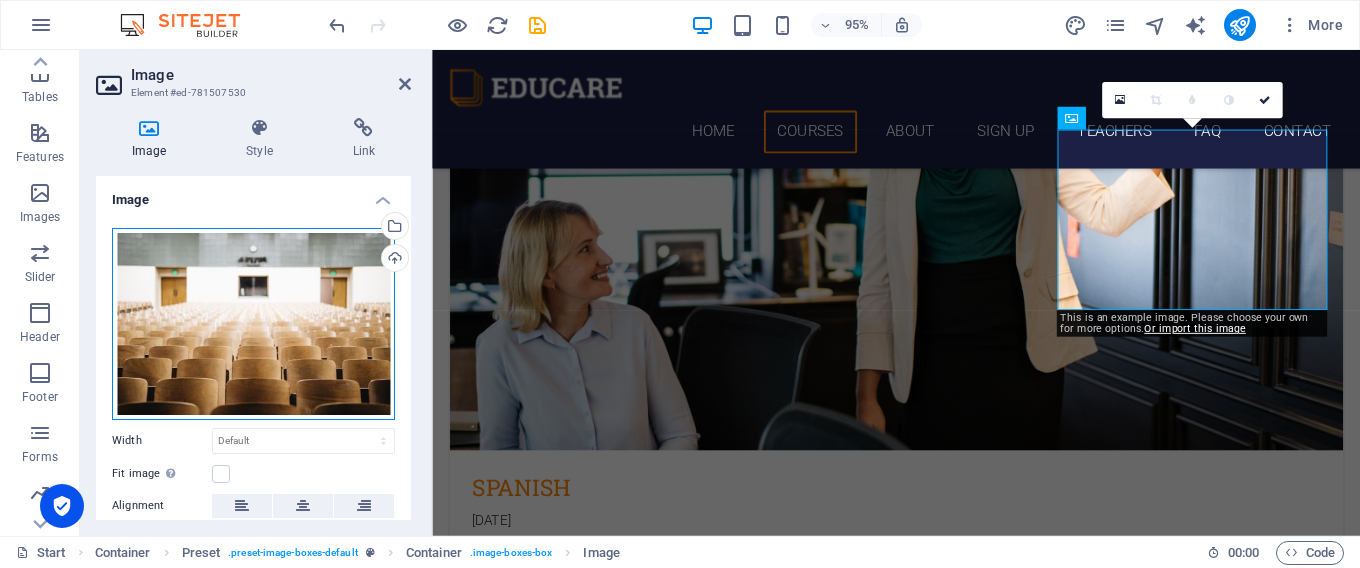 click on "Drag files here, click to choose files or select files from Files or our free stock photos & videos" at bounding box center (253, 324) 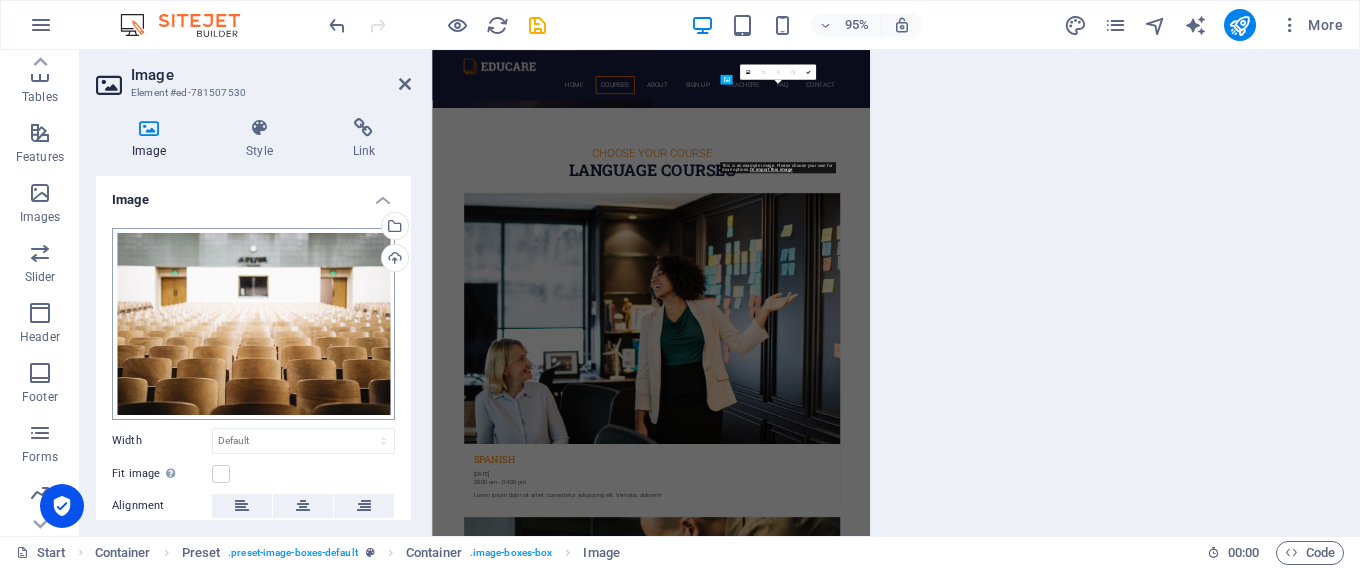 scroll, scrollTop: 1778, scrollLeft: 0, axis: vertical 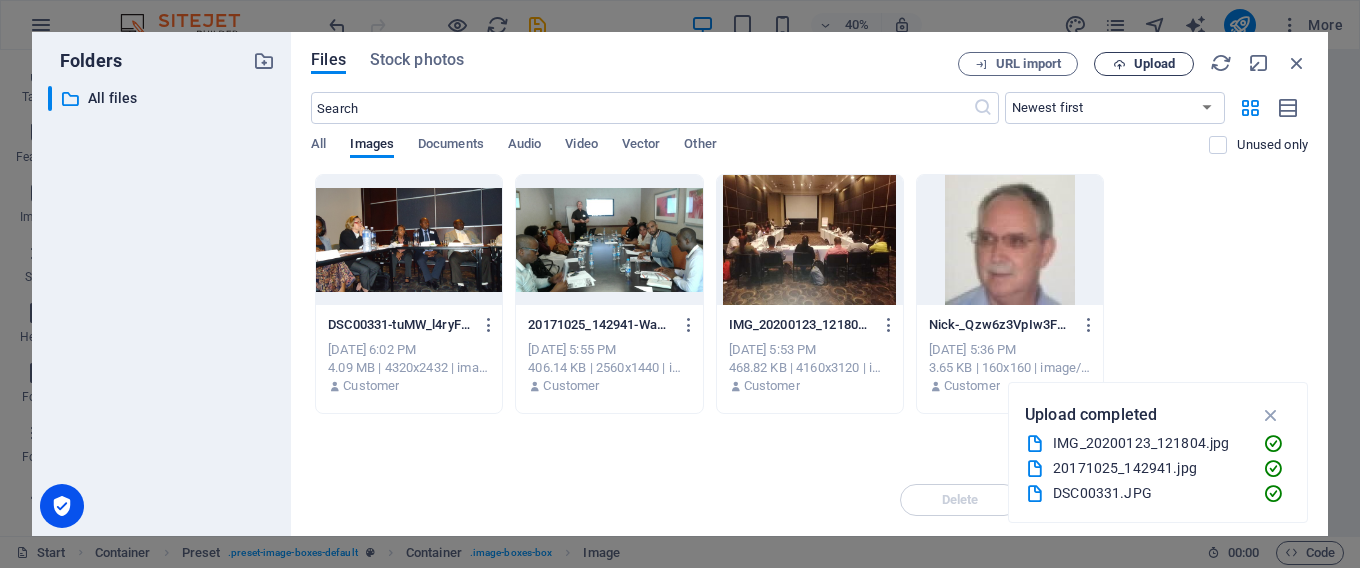 click on "Upload" at bounding box center (1154, 64) 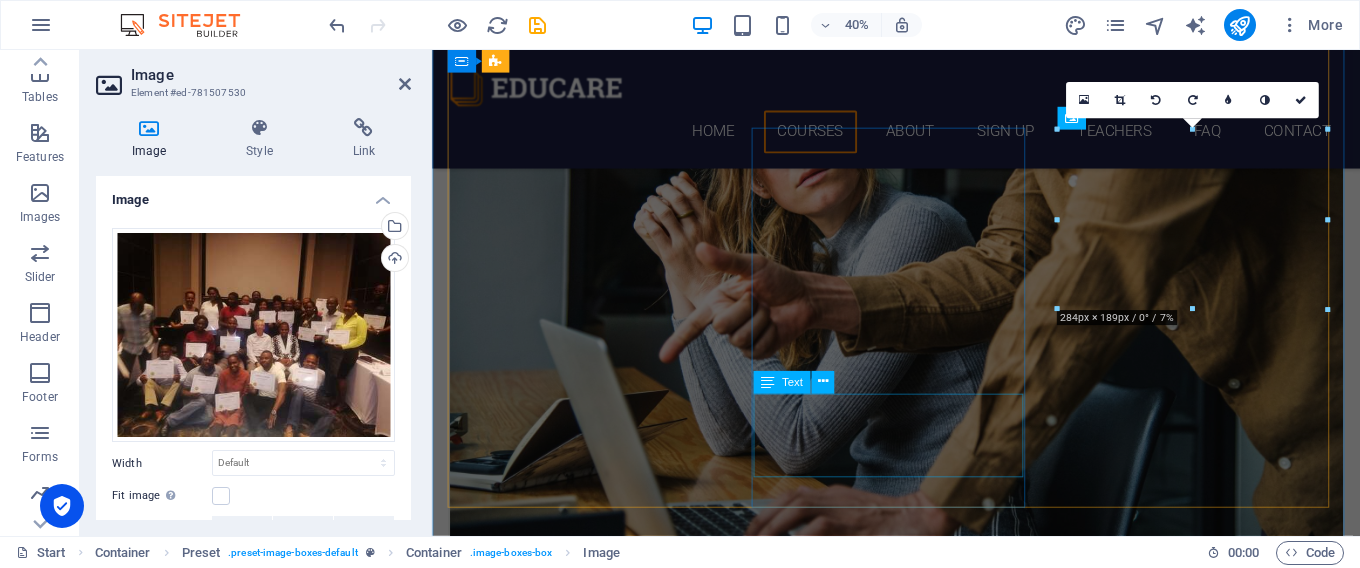 scroll, scrollTop: 1072, scrollLeft: 0, axis: vertical 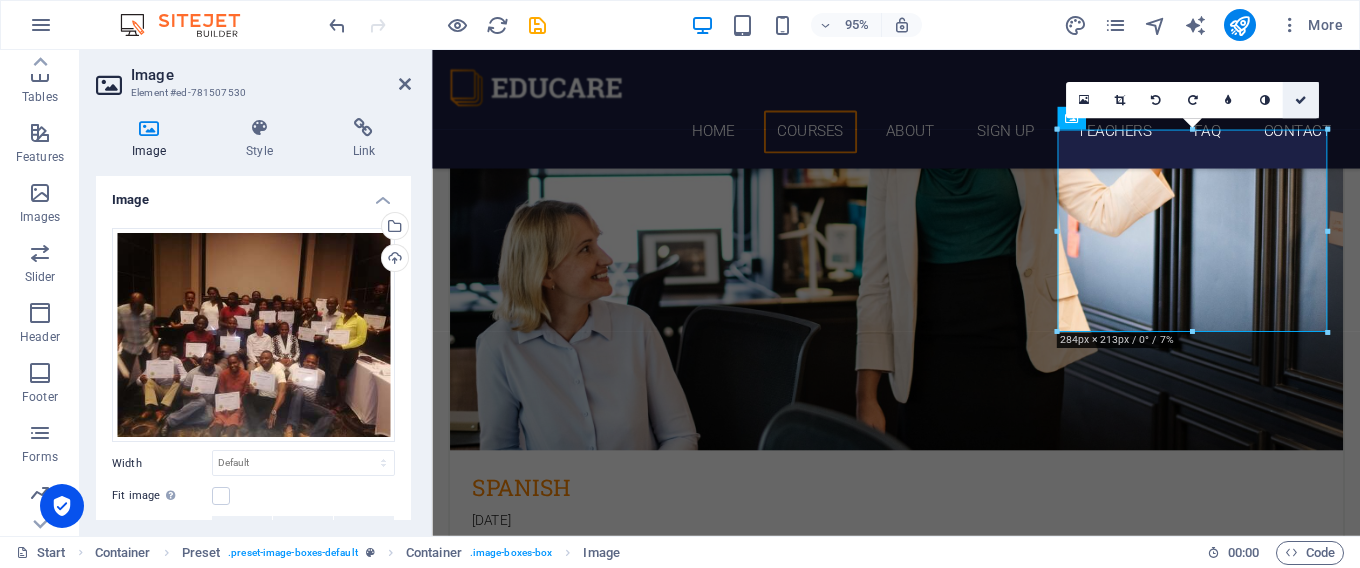 click at bounding box center [1301, 100] 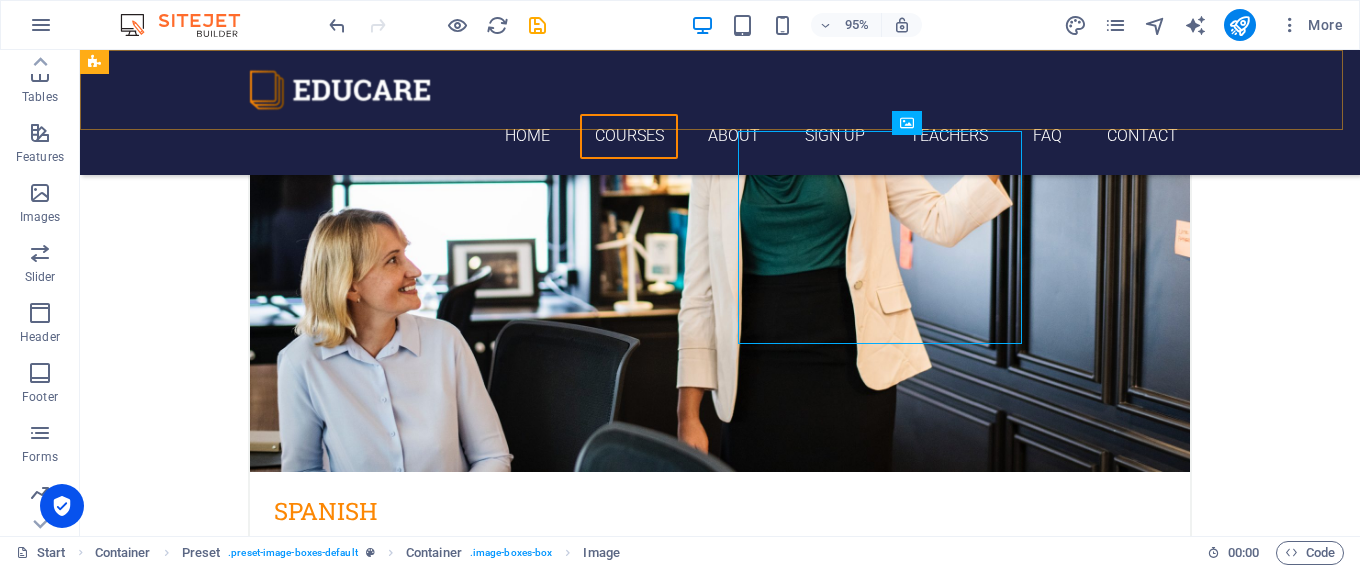 scroll, scrollTop: 1075, scrollLeft: 0, axis: vertical 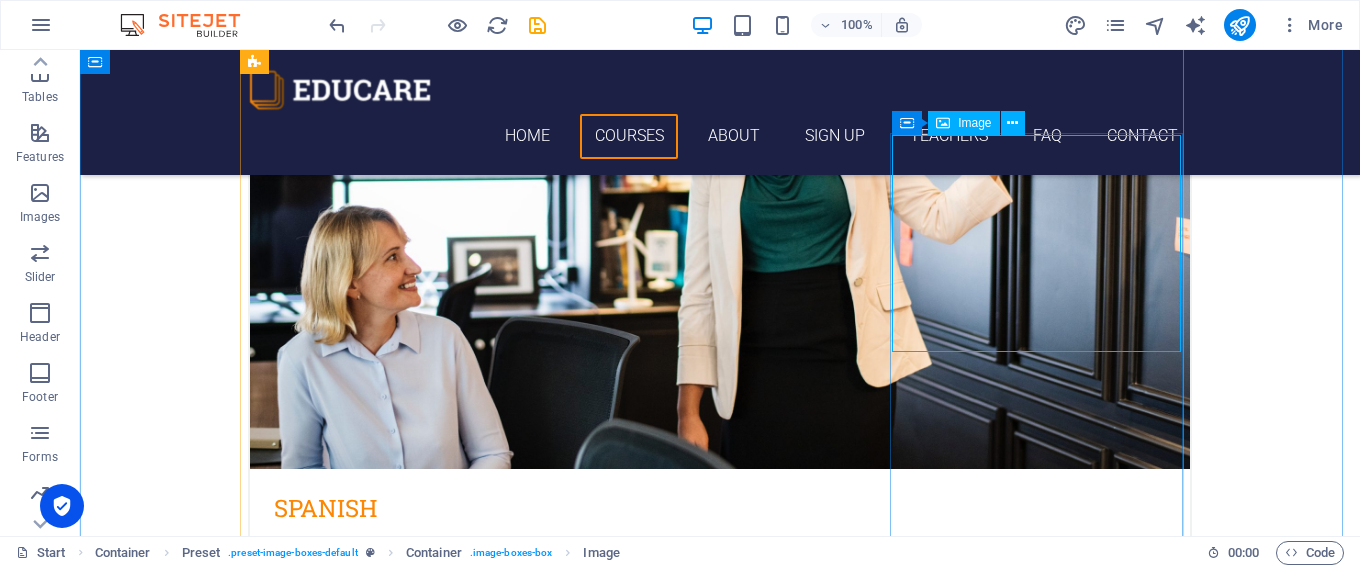 click at bounding box center (720, 4079) 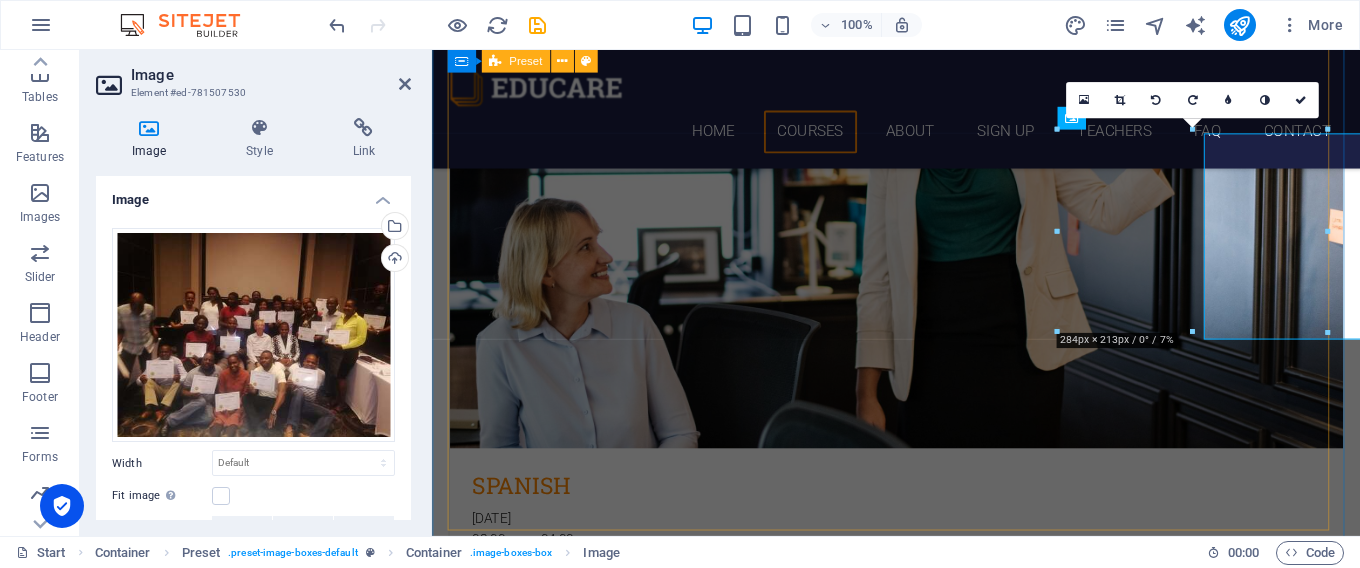 scroll, scrollTop: 1072, scrollLeft: 0, axis: vertical 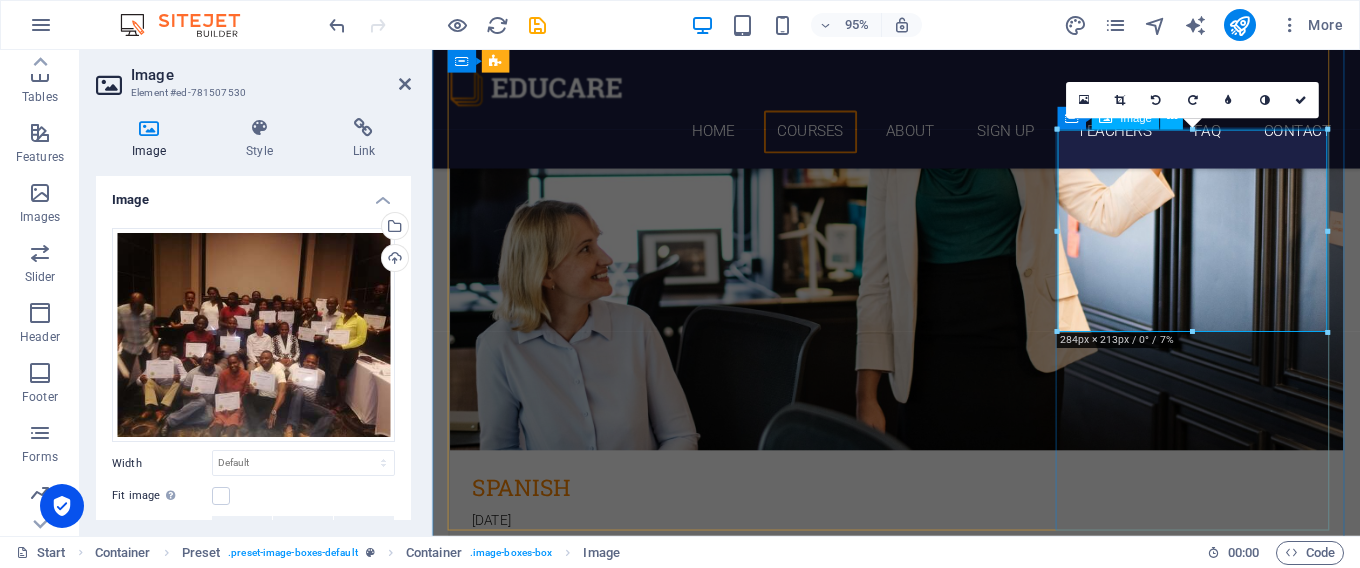 click at bounding box center (921, 4082) 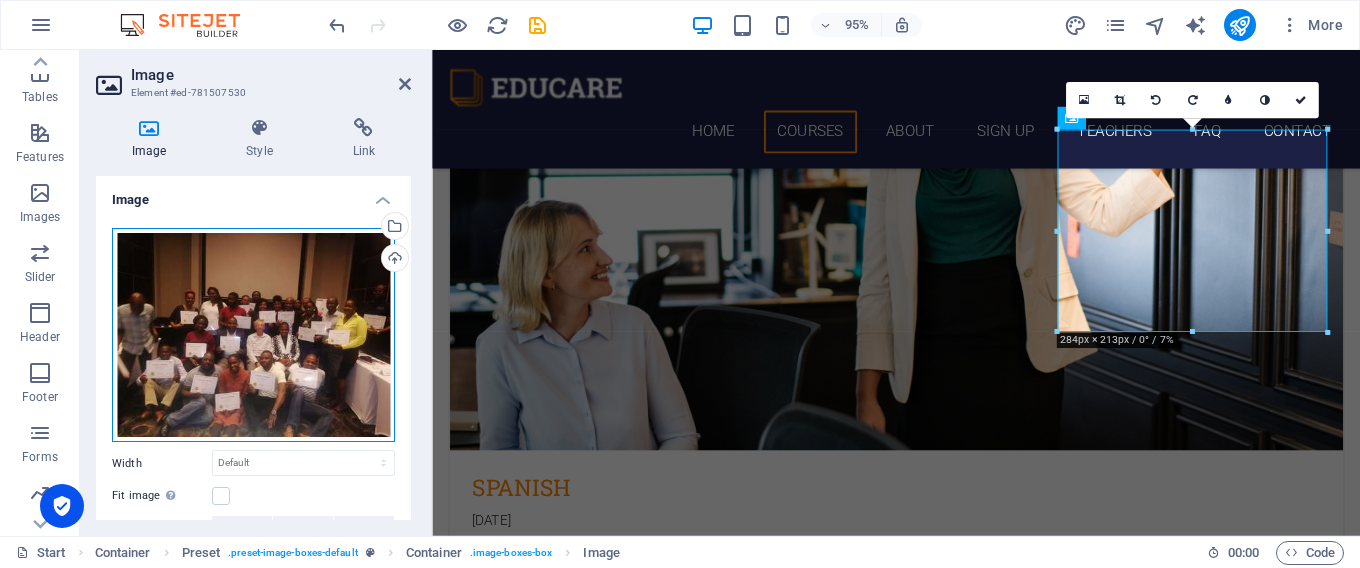 click on "Drag files here, click to choose files or select files from Files or our free stock photos & videos" at bounding box center (253, 335) 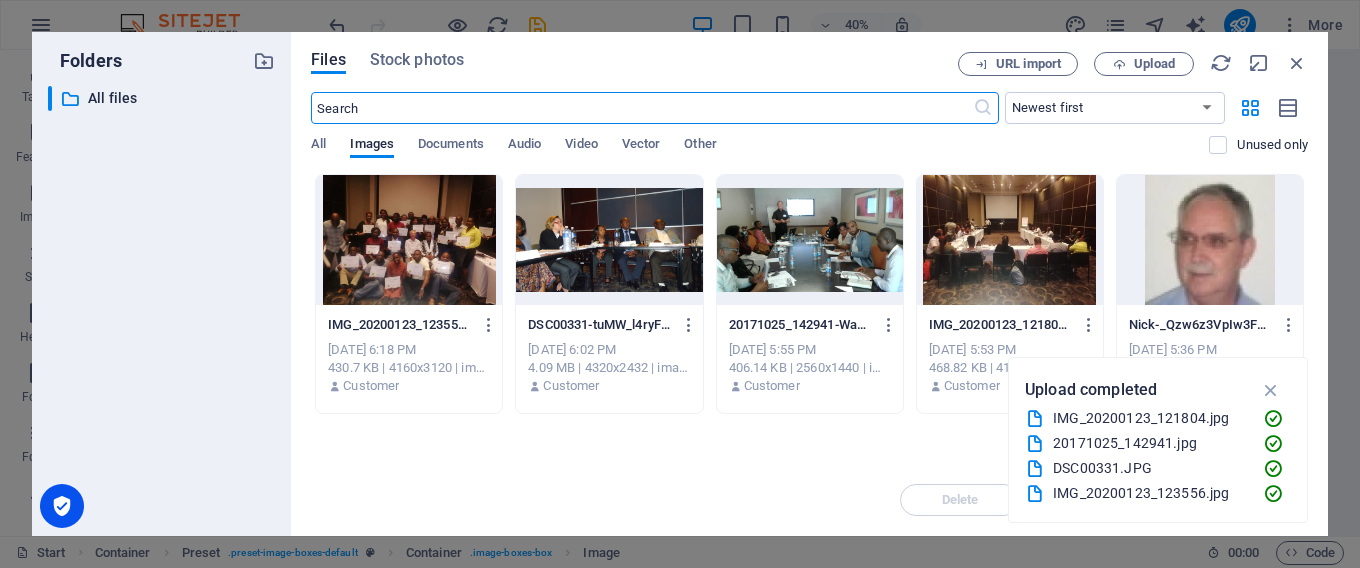 scroll, scrollTop: 1778, scrollLeft: 0, axis: vertical 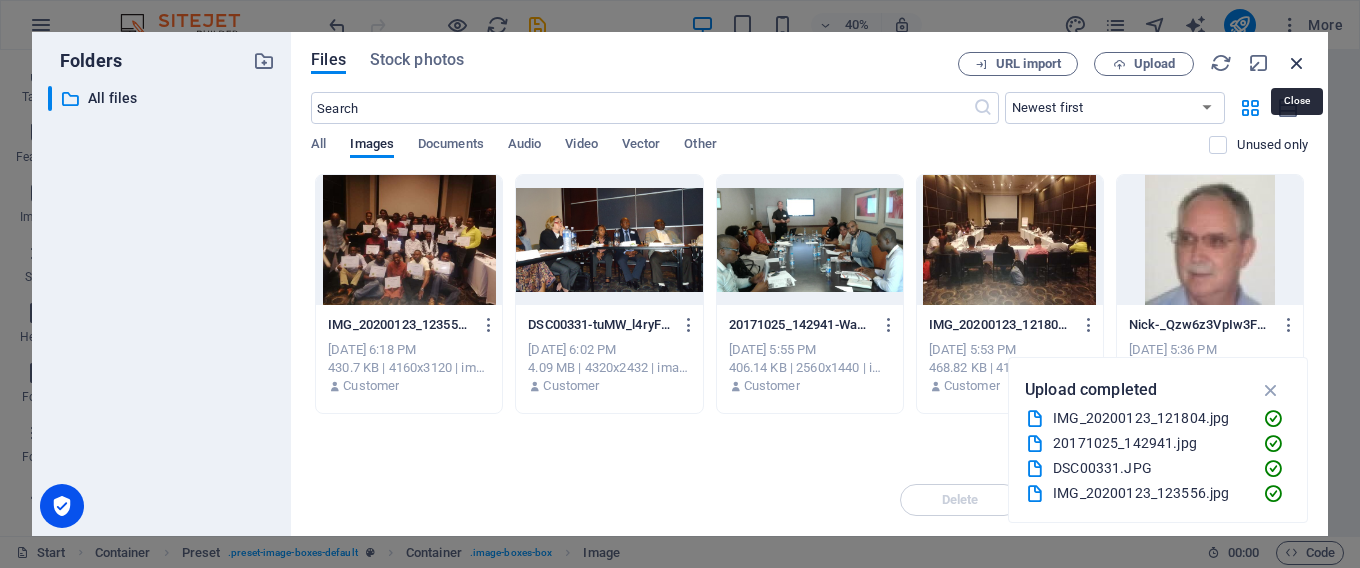drag, startPoint x: 1297, startPoint y: 58, endPoint x: 909, endPoint y: 13, distance: 390.60083 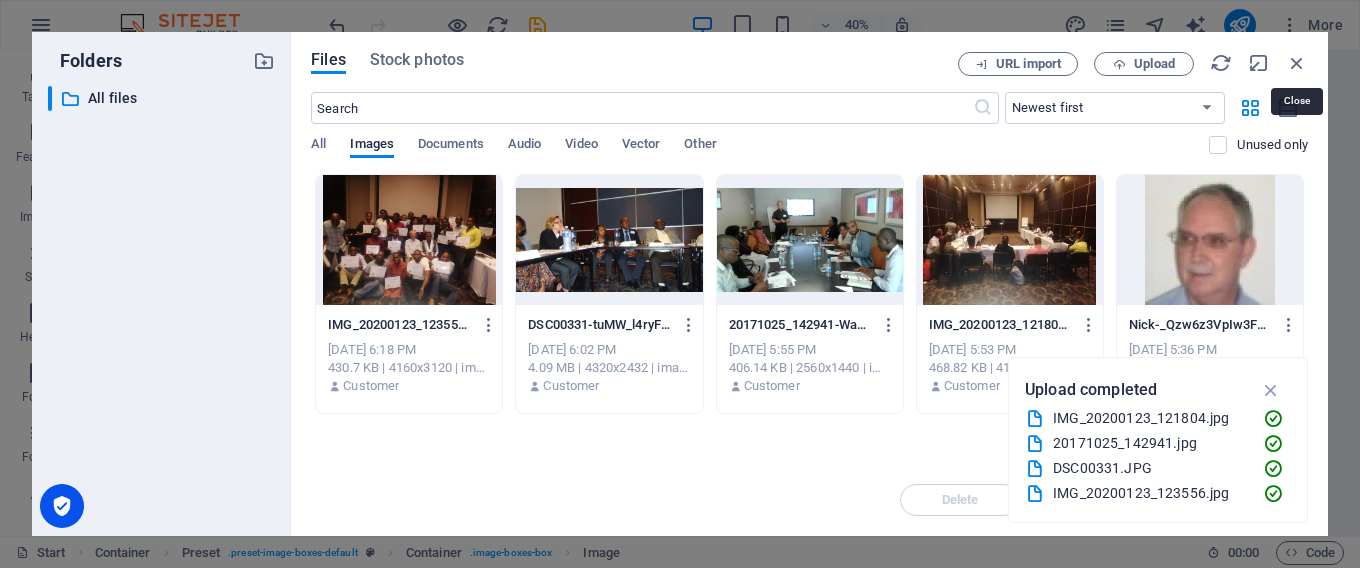 scroll, scrollTop: 1072, scrollLeft: 0, axis: vertical 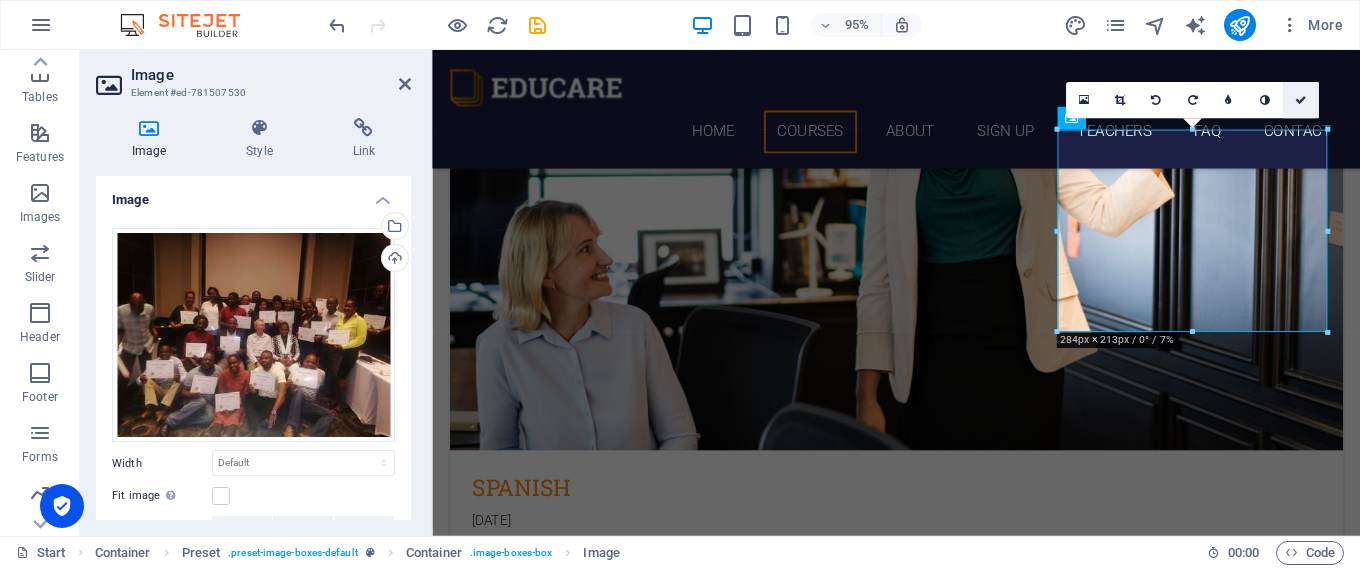 drag, startPoint x: 1300, startPoint y: 99, endPoint x: 1221, endPoint y: 49, distance: 93.49332 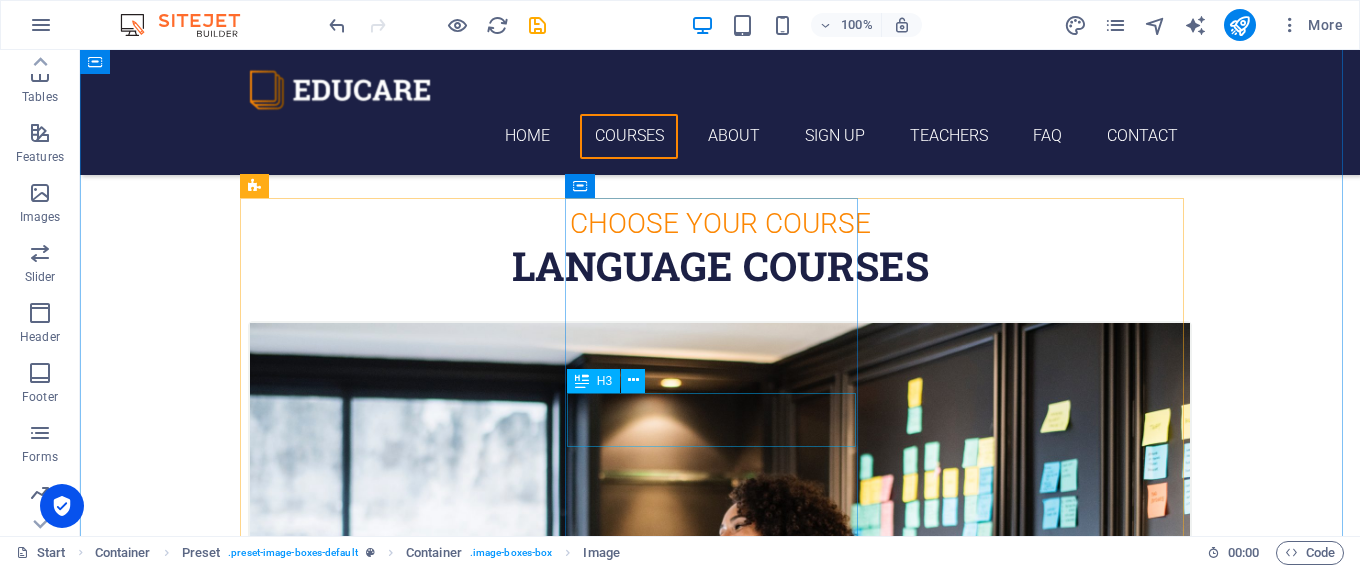 scroll, scrollTop: 575, scrollLeft: 0, axis: vertical 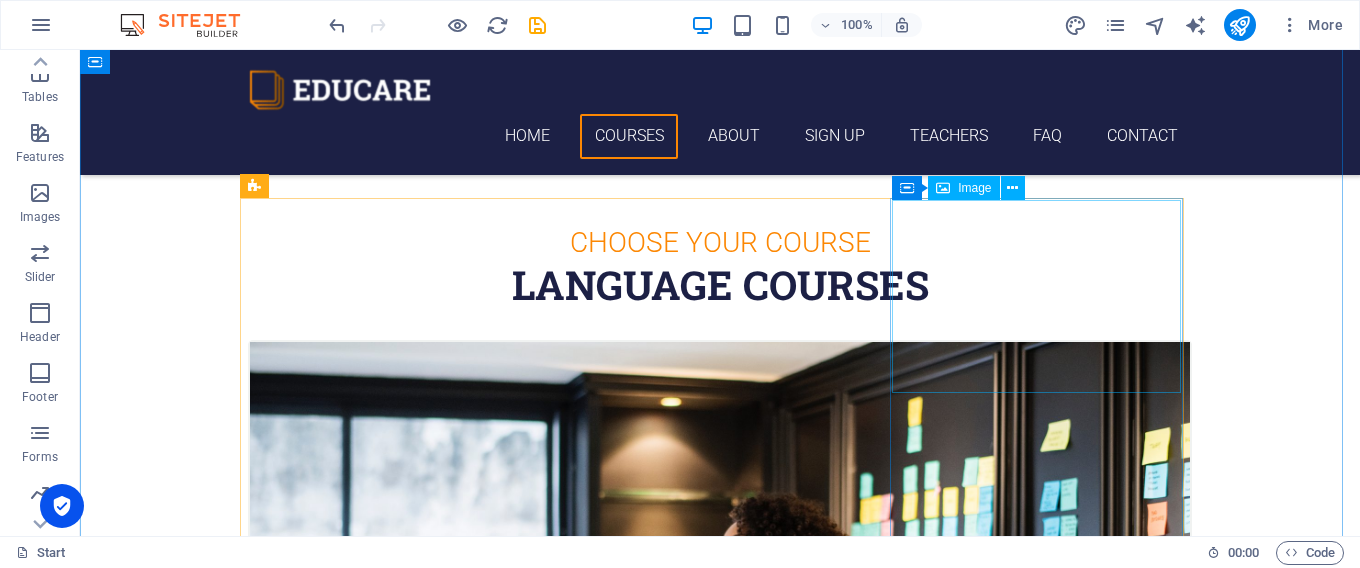click at bounding box center (720, 2275) 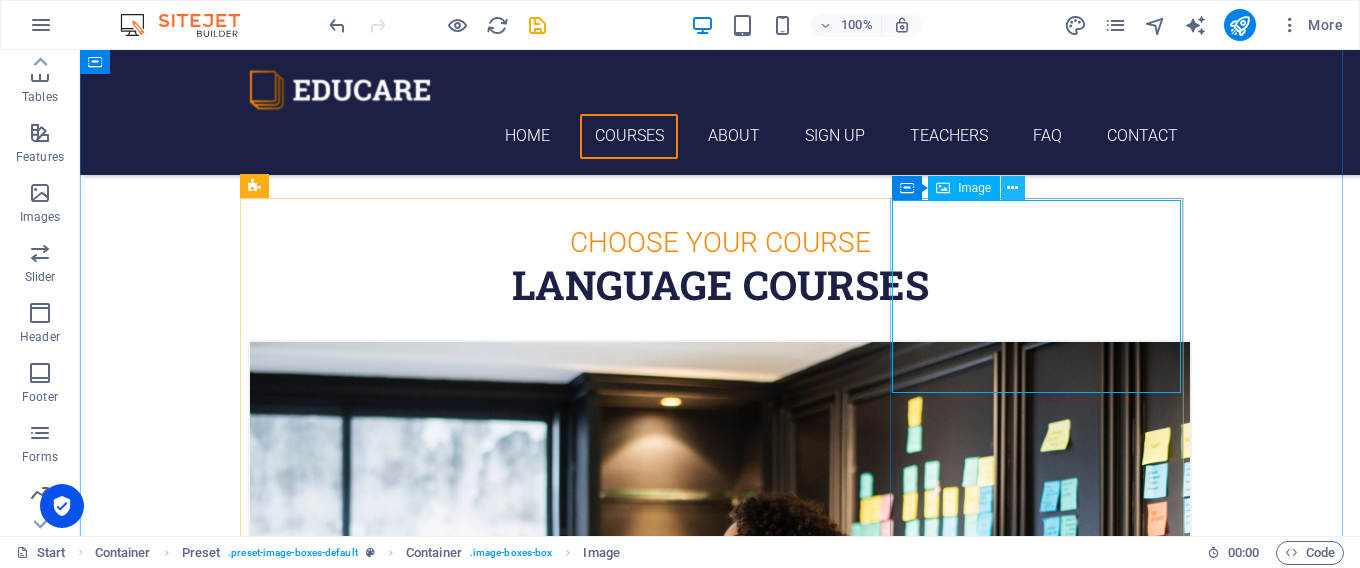 click at bounding box center (1012, 188) 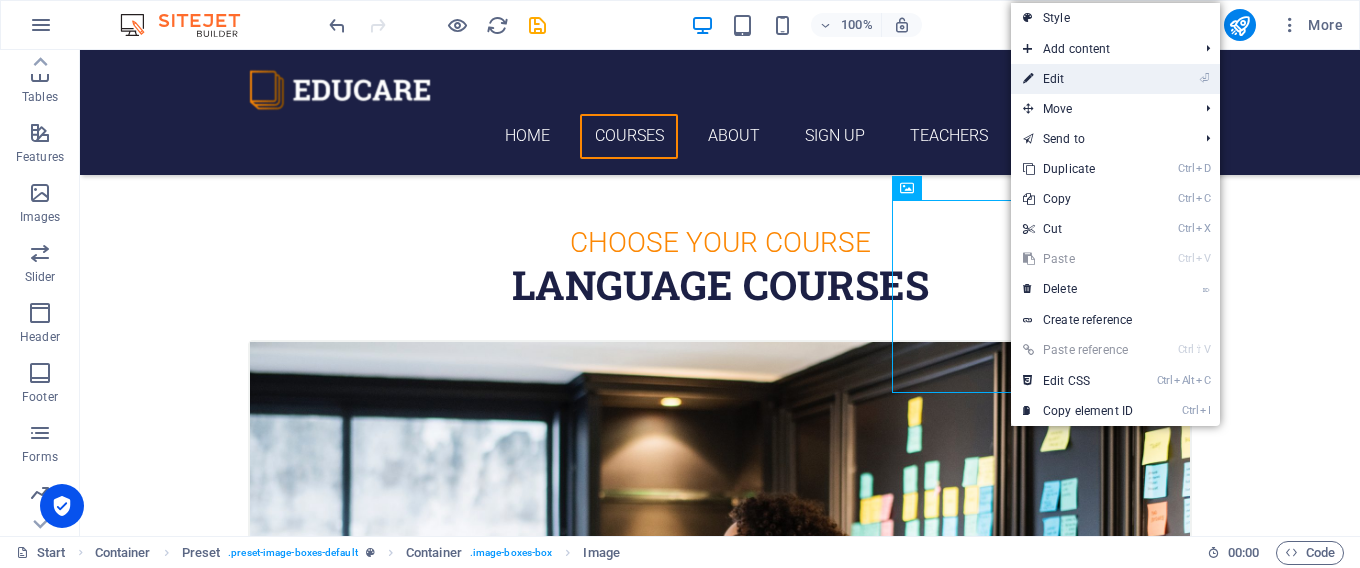 click on "⏎  Edit" at bounding box center (1078, 79) 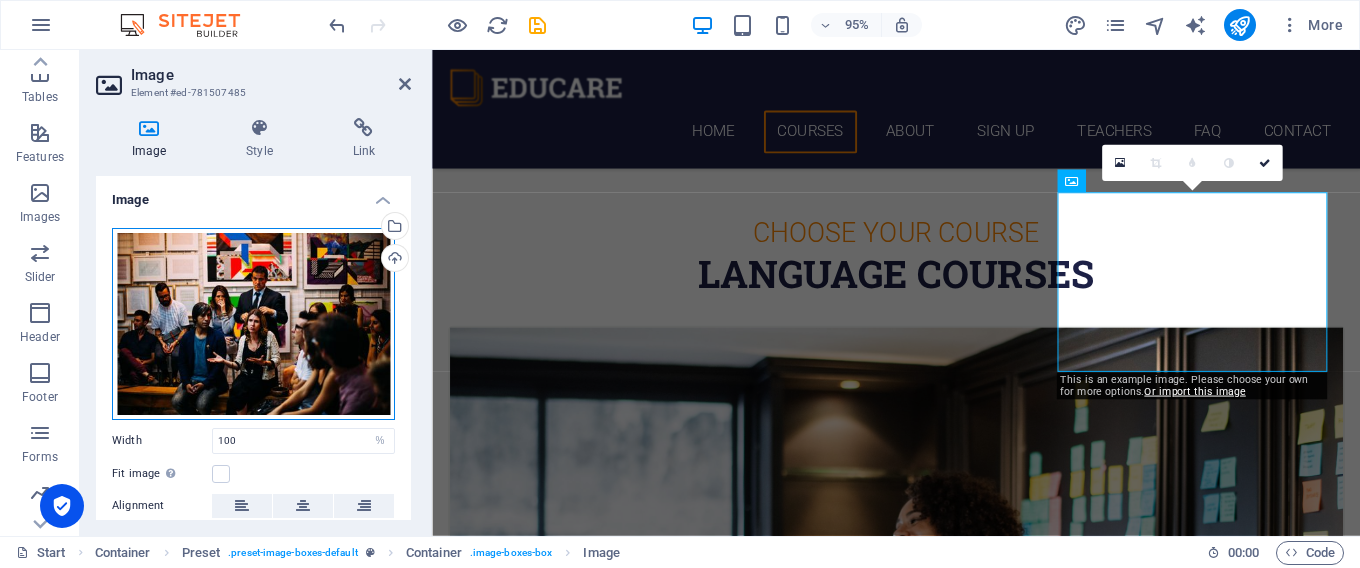 click on "Drag files here, click to choose files or select files from Files or our free stock photos & videos" at bounding box center [253, 324] 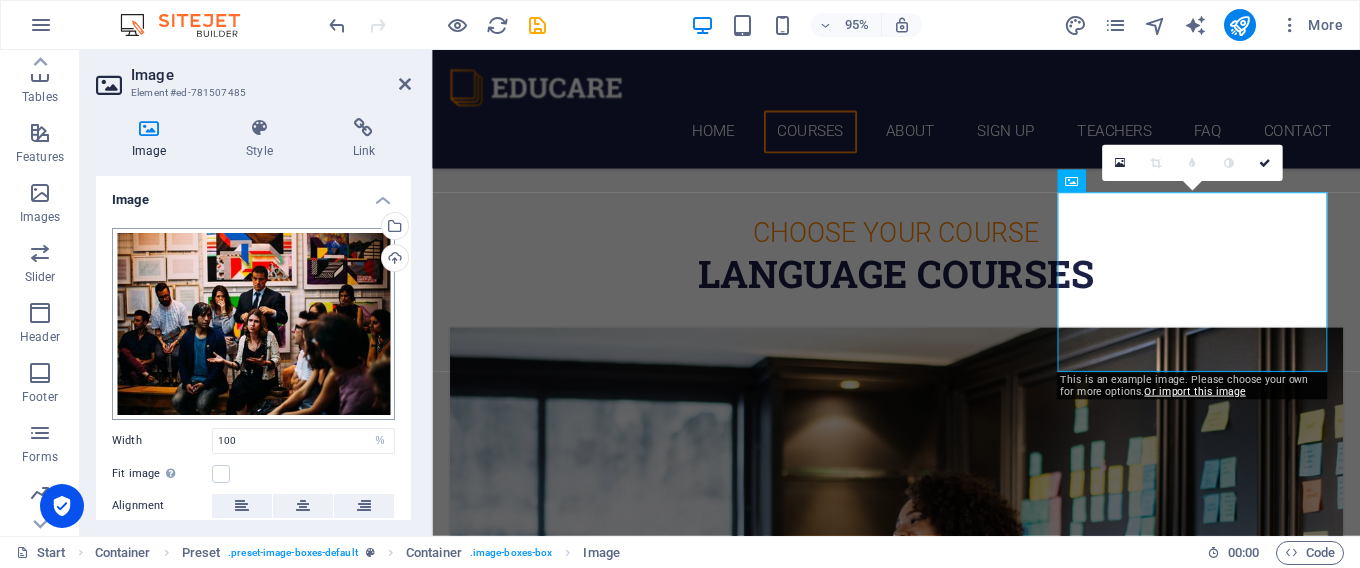 scroll, scrollTop: 1278, scrollLeft: 0, axis: vertical 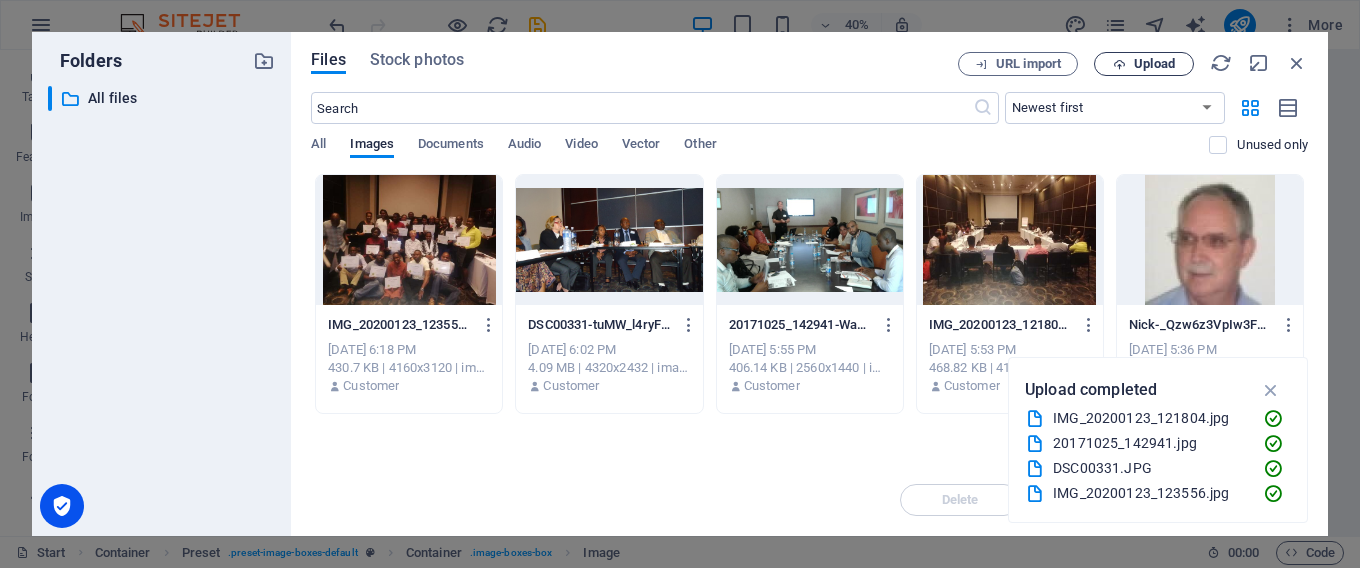 click on "Upload" at bounding box center (1154, 64) 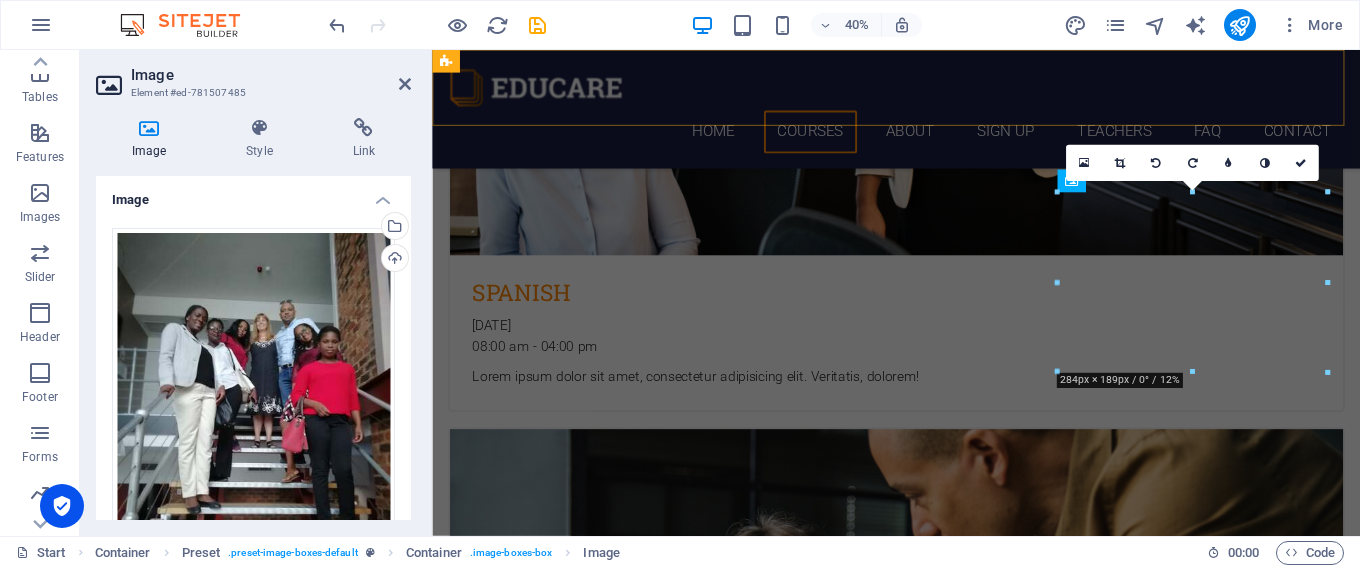 scroll, scrollTop: 575, scrollLeft: 0, axis: vertical 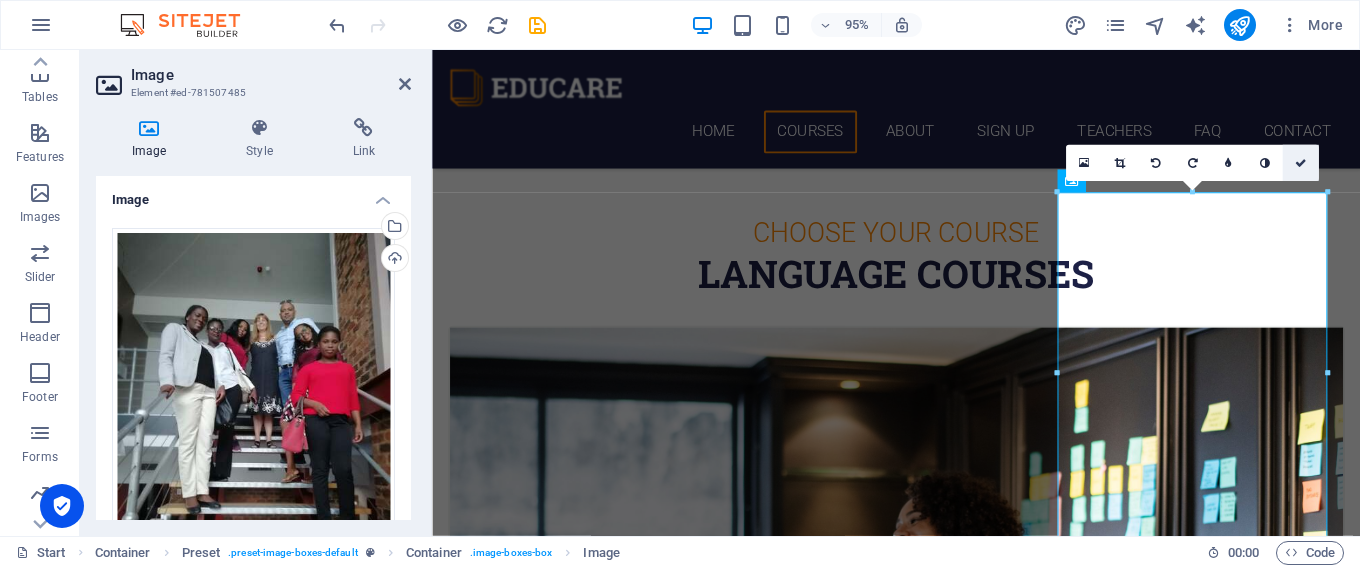 click at bounding box center [1301, 162] 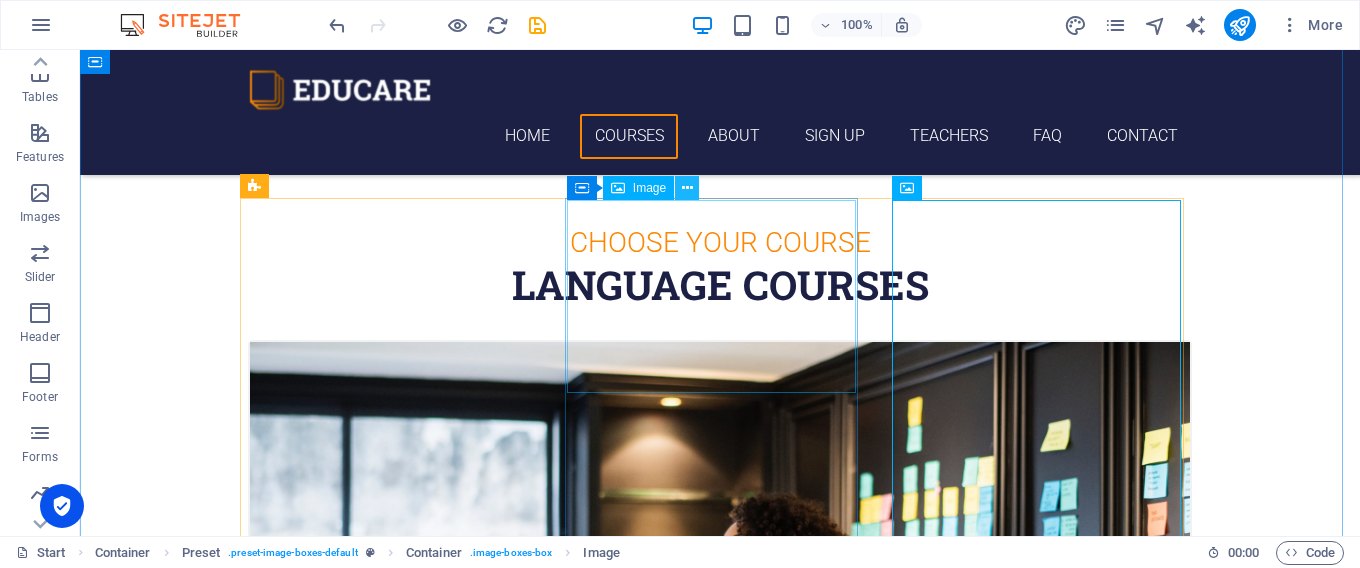 click at bounding box center [687, 188] 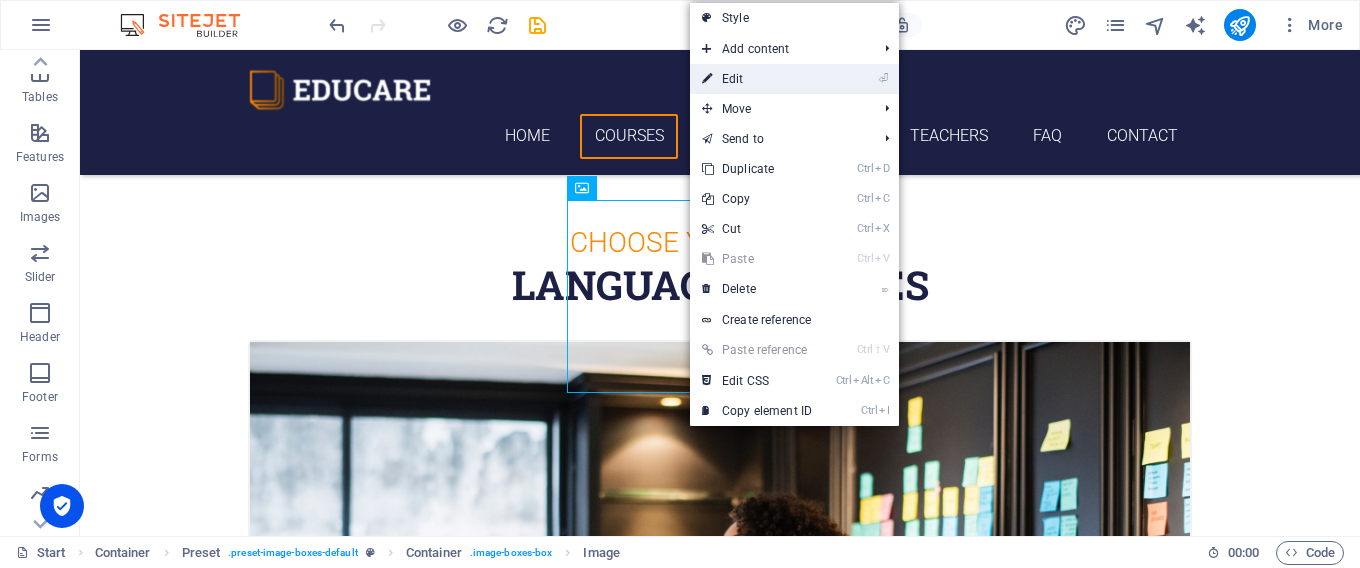 click on "⏎  Edit" at bounding box center [757, 79] 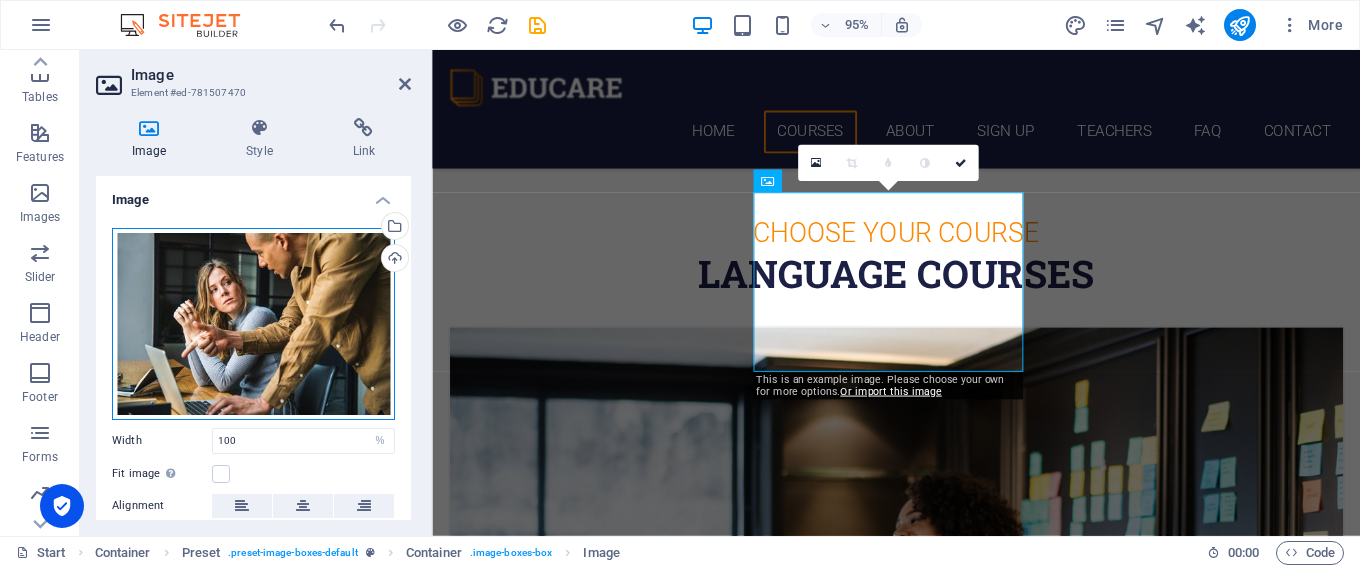 click on "Drag files here, click to choose files or select files from Files or our free stock photos & videos" at bounding box center (253, 324) 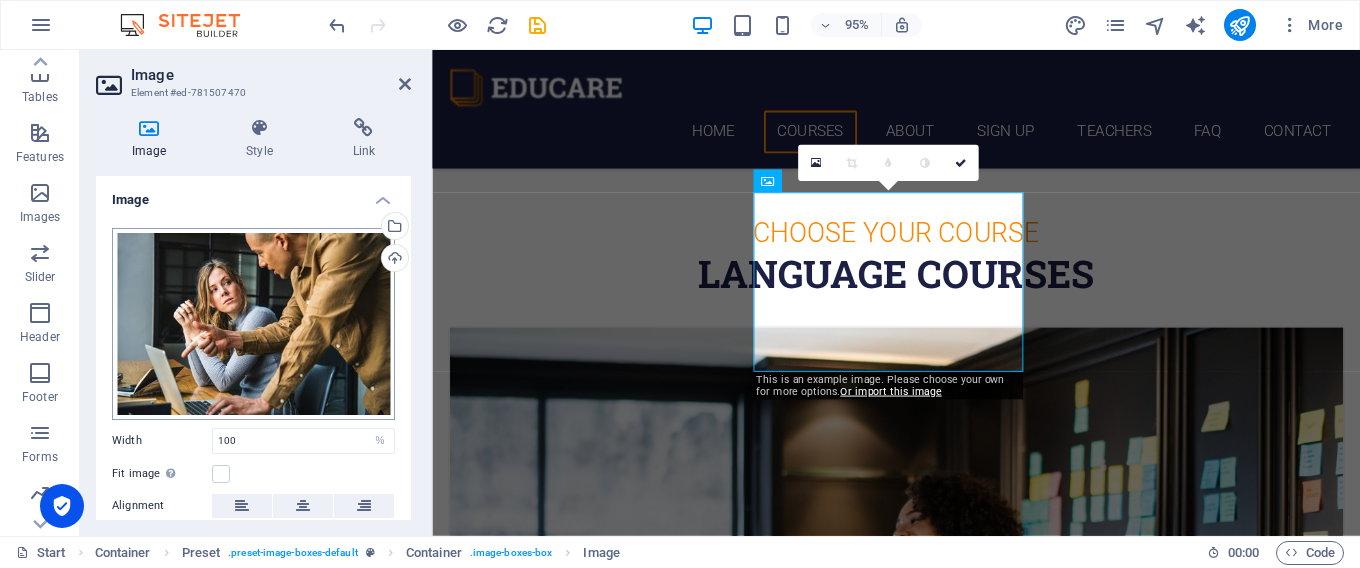 scroll, scrollTop: 1278, scrollLeft: 0, axis: vertical 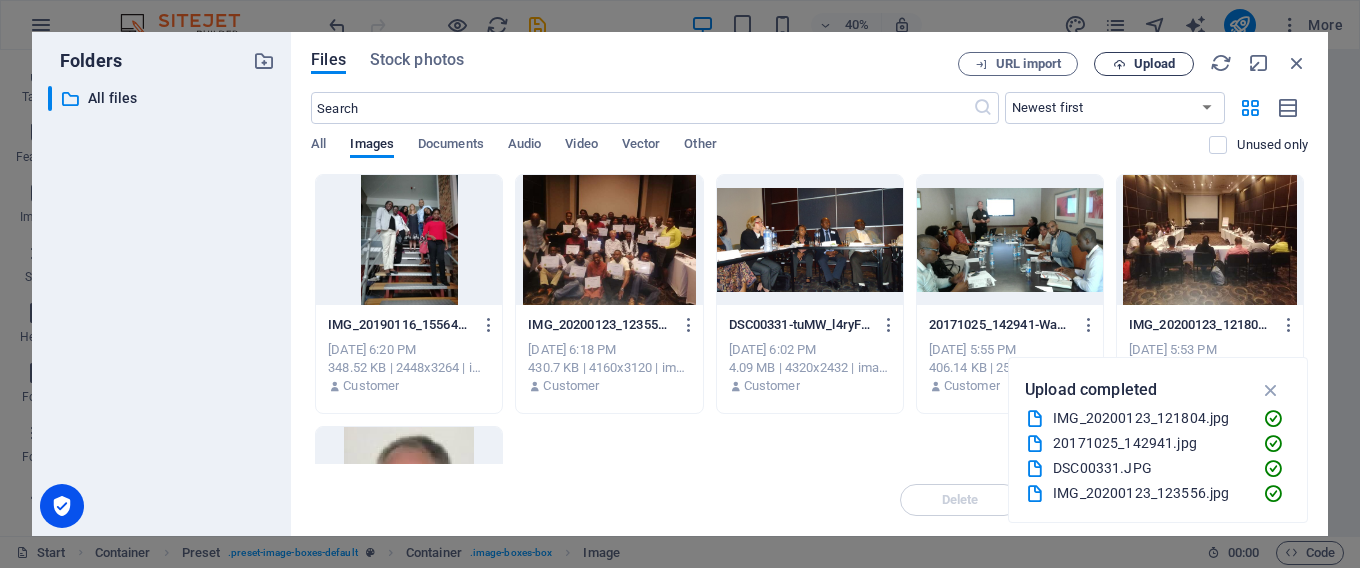 click on "Upload" at bounding box center [1154, 64] 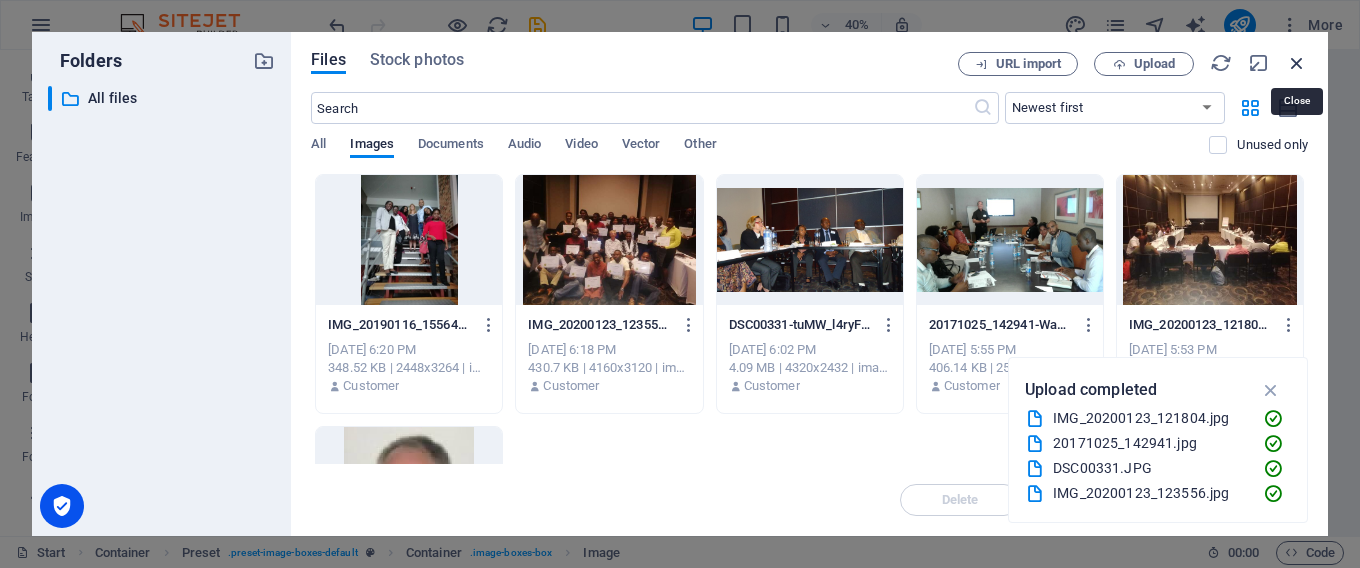 click at bounding box center (1297, 63) 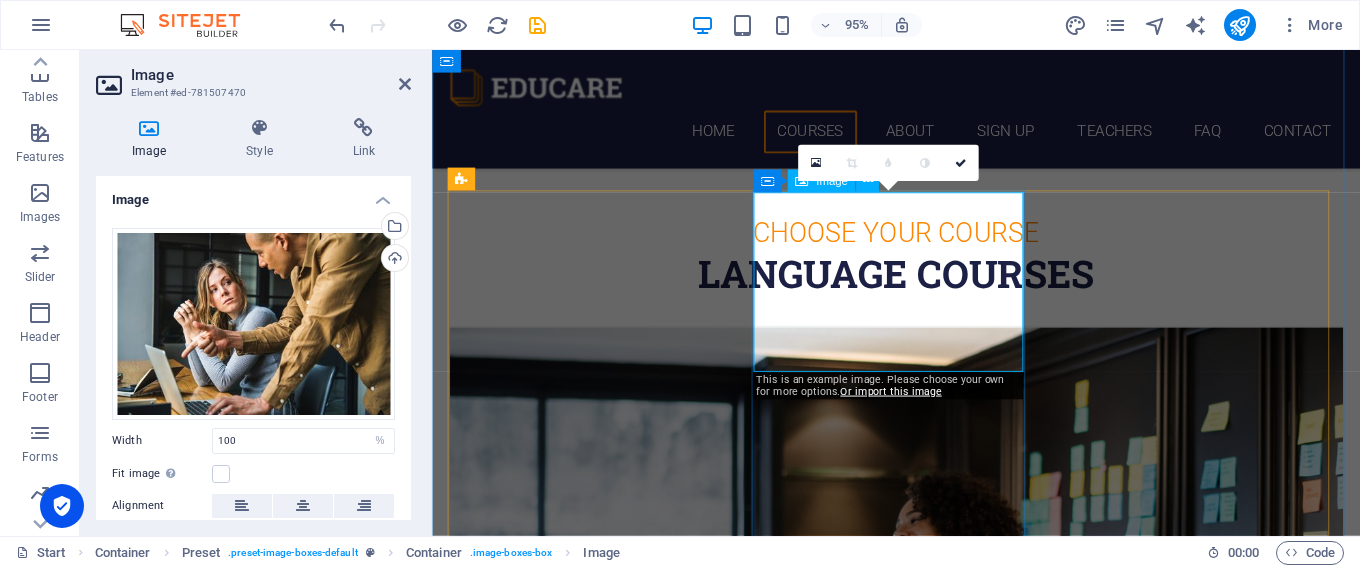 click at bounding box center [921, 1465] 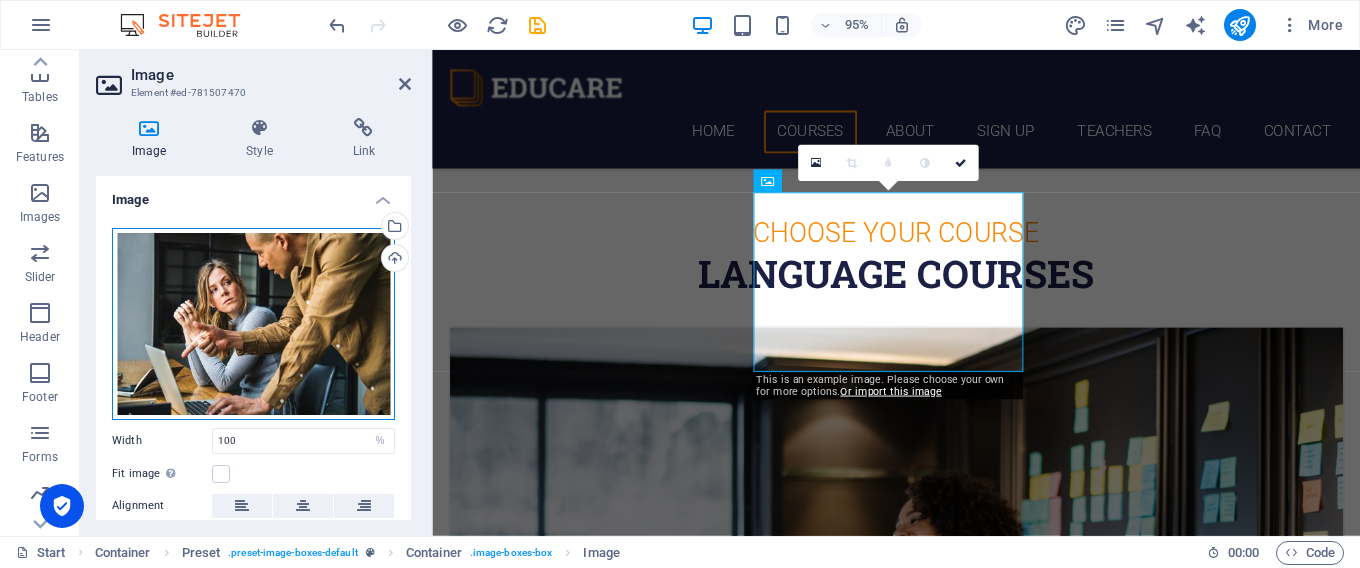 click on "Drag files here, click to choose files or select files from Files or our free stock photos & videos" at bounding box center [253, 324] 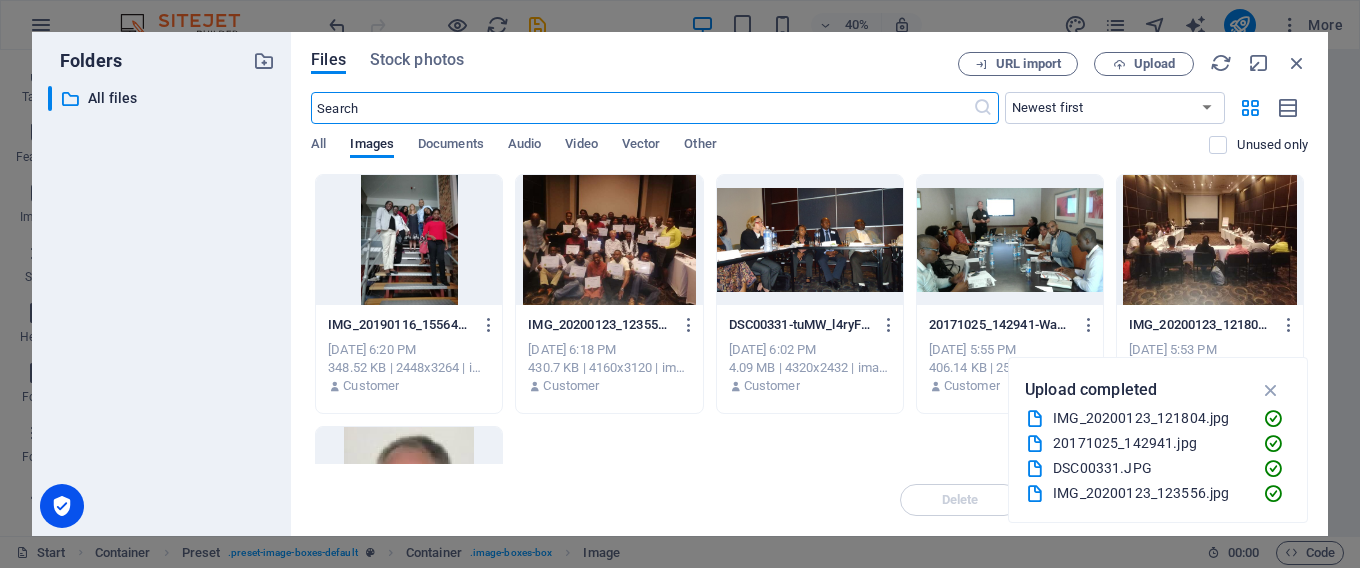 scroll, scrollTop: 1278, scrollLeft: 0, axis: vertical 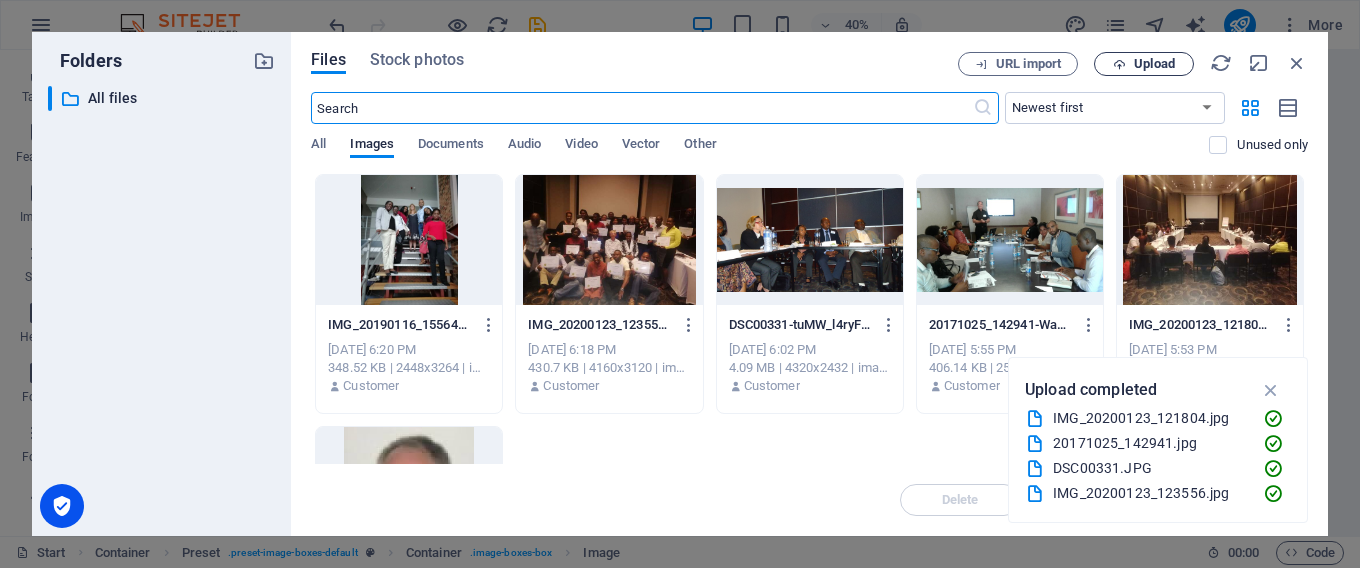 click on "Upload" at bounding box center (1154, 64) 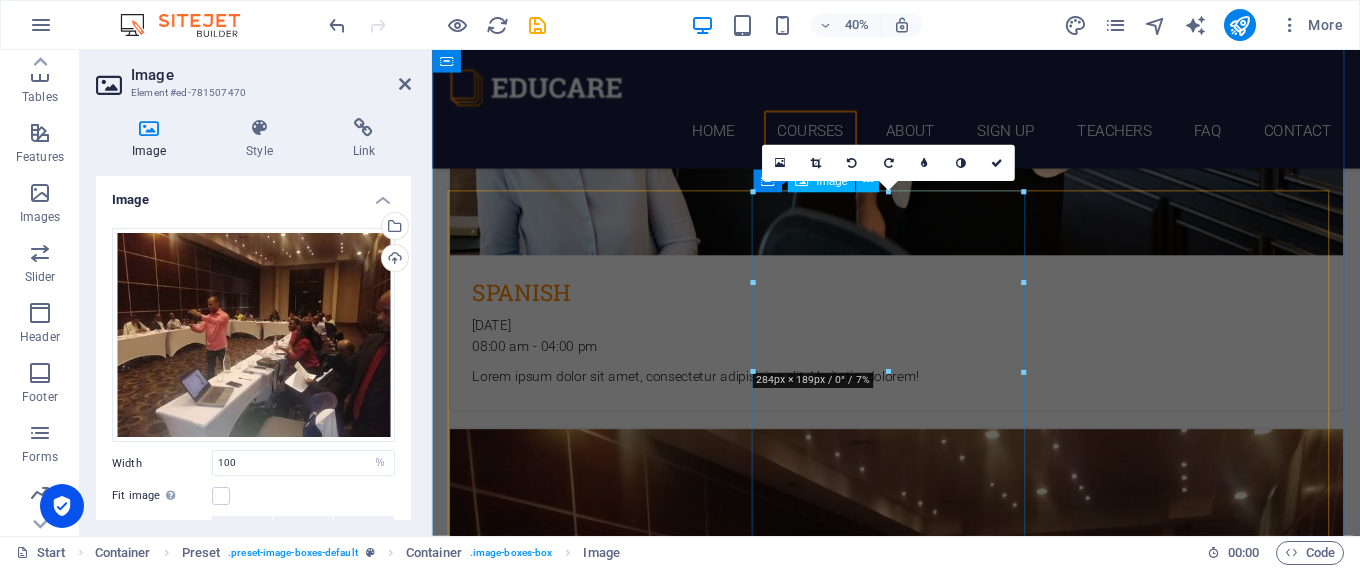 scroll, scrollTop: 575, scrollLeft: 0, axis: vertical 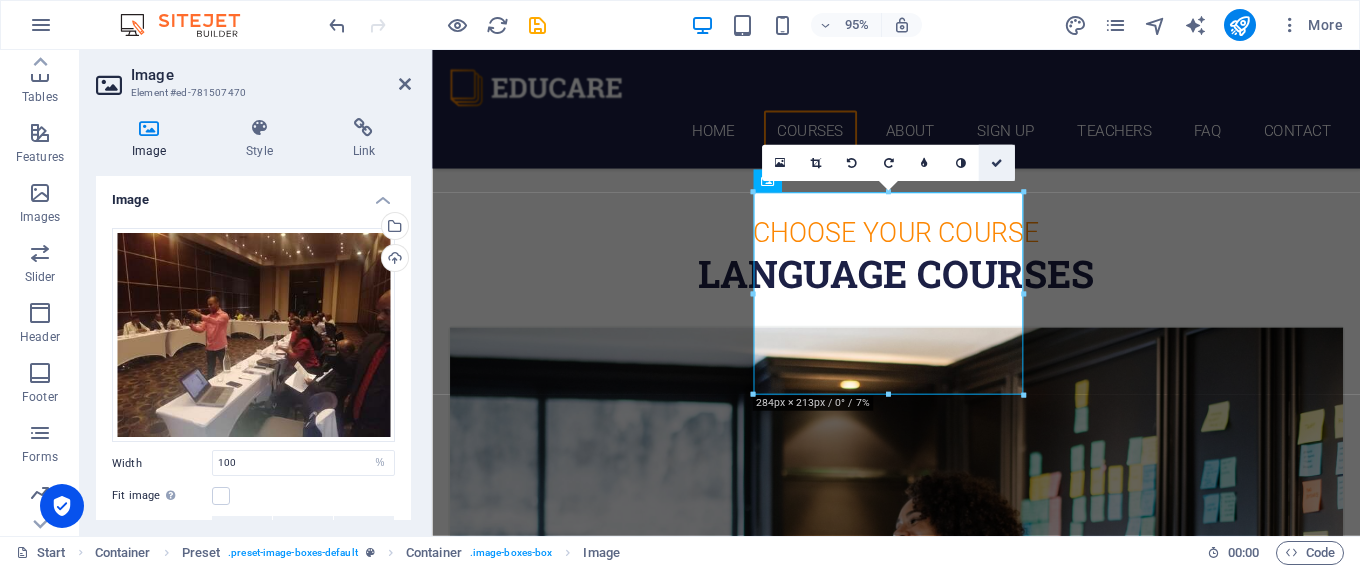click at bounding box center [997, 162] 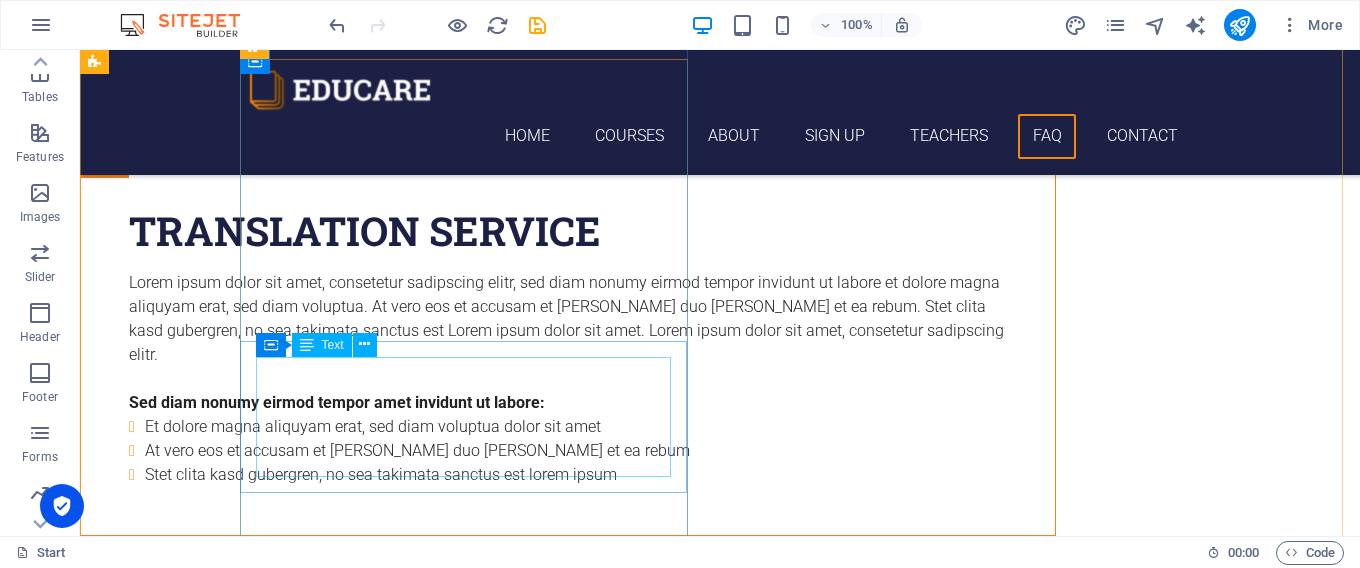 scroll, scrollTop: 6845, scrollLeft: 0, axis: vertical 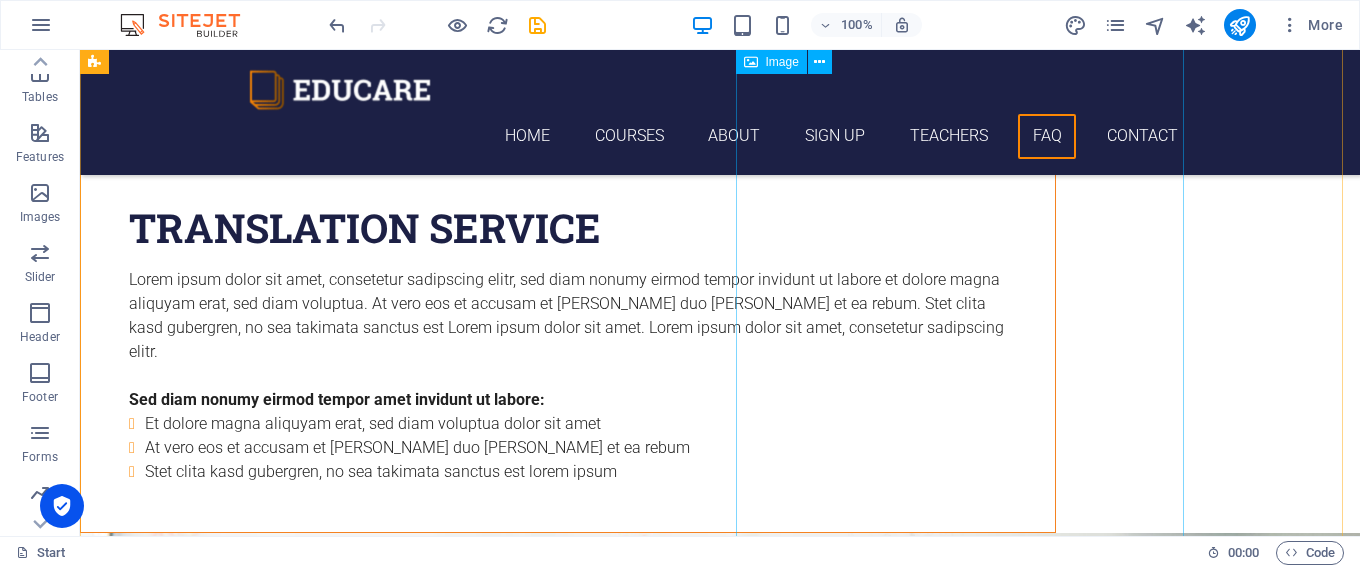 click at bounding box center [245, 7268] 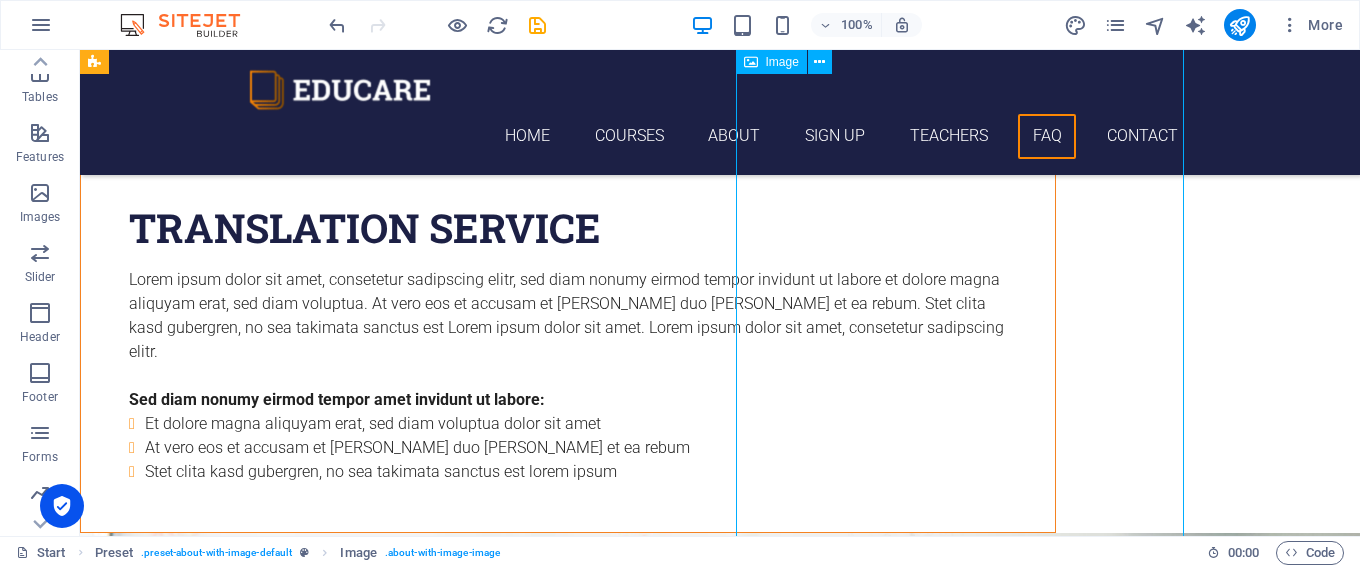 click at bounding box center (245, 7268) 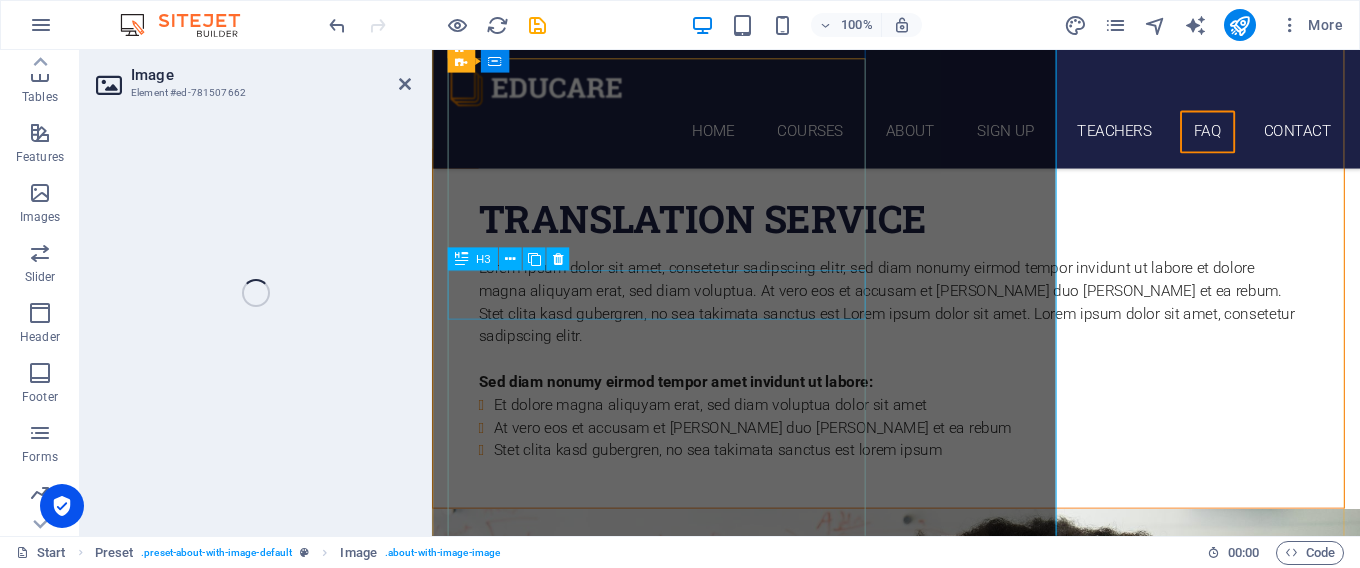 scroll, scrollTop: 6858, scrollLeft: 0, axis: vertical 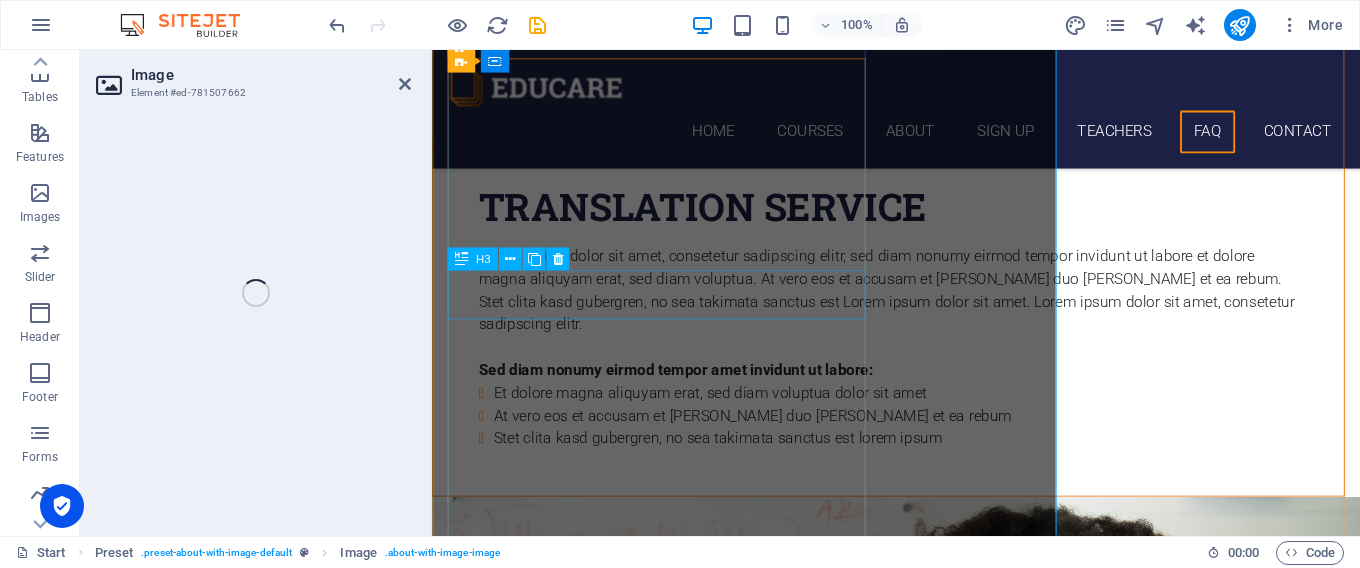 select on "%" 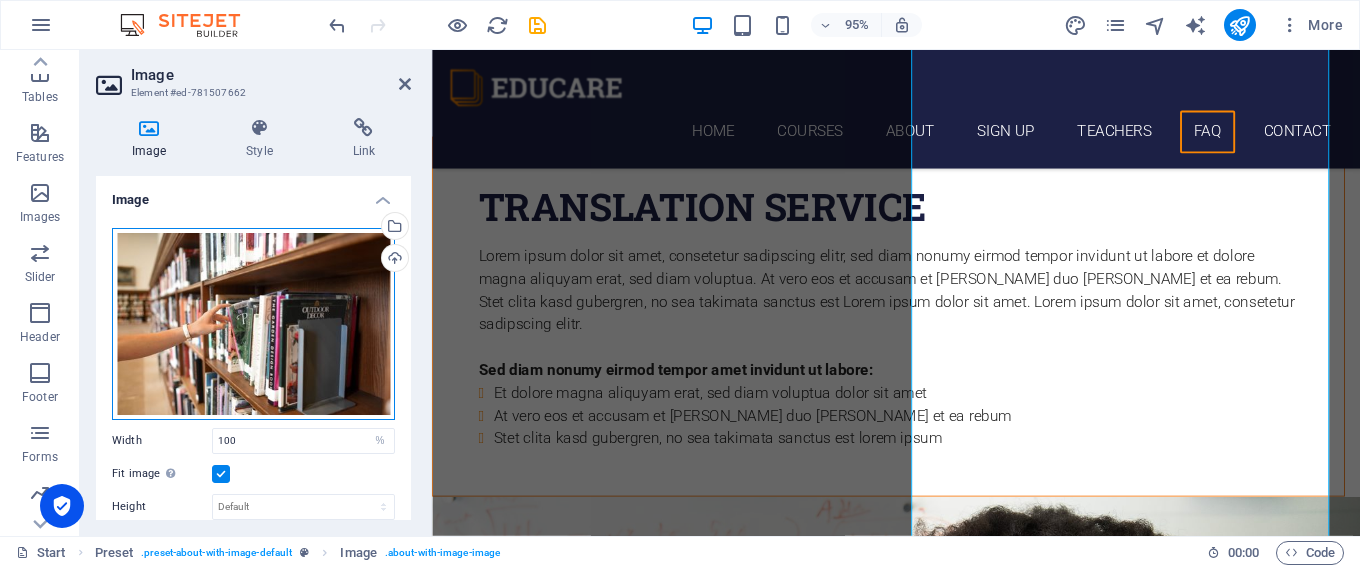 click on "Drag files here, click to choose files or select files from Files or our free stock photos & videos" at bounding box center [253, 324] 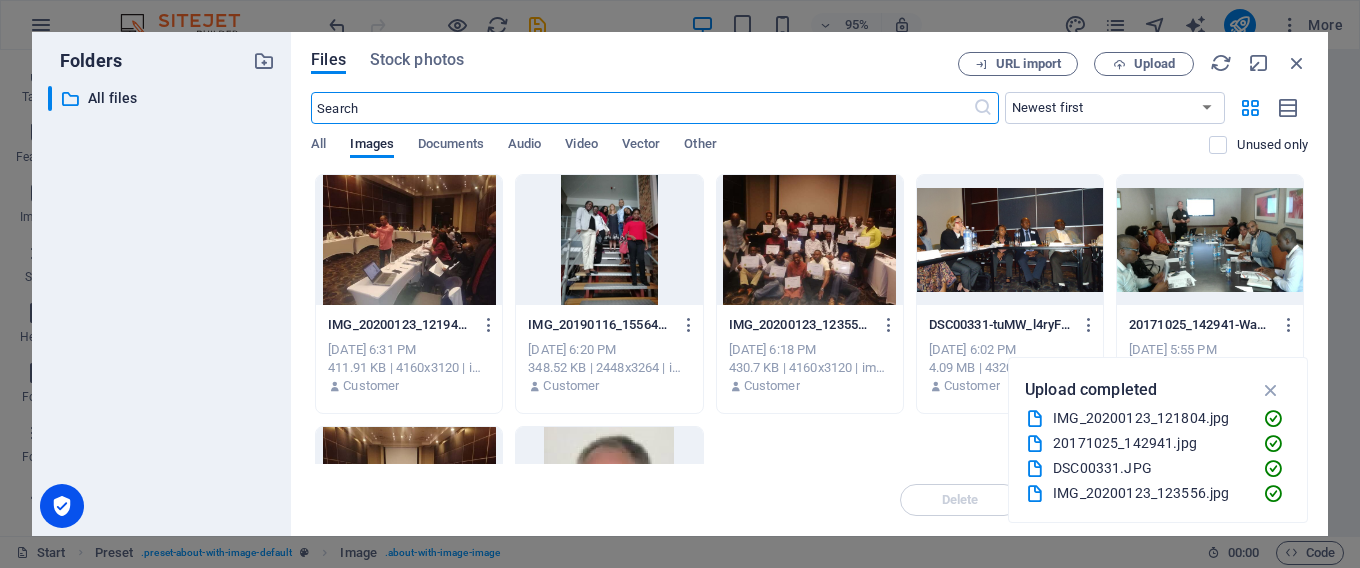 scroll, scrollTop: 7548, scrollLeft: 0, axis: vertical 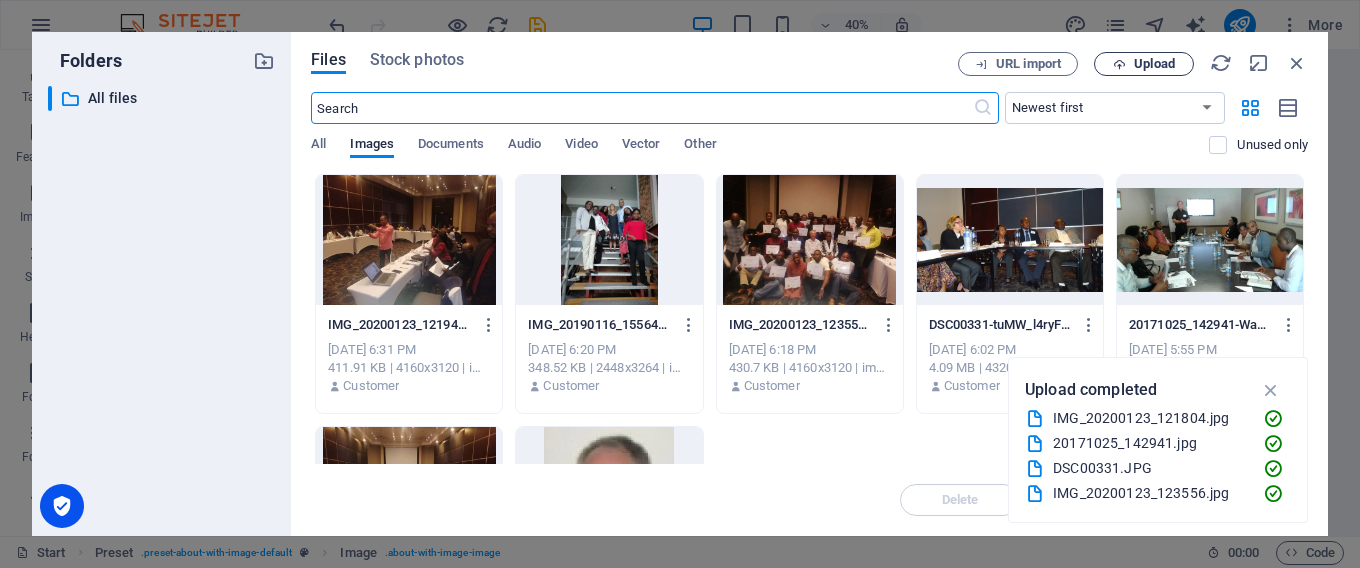 click on "Upload" at bounding box center (1144, 64) 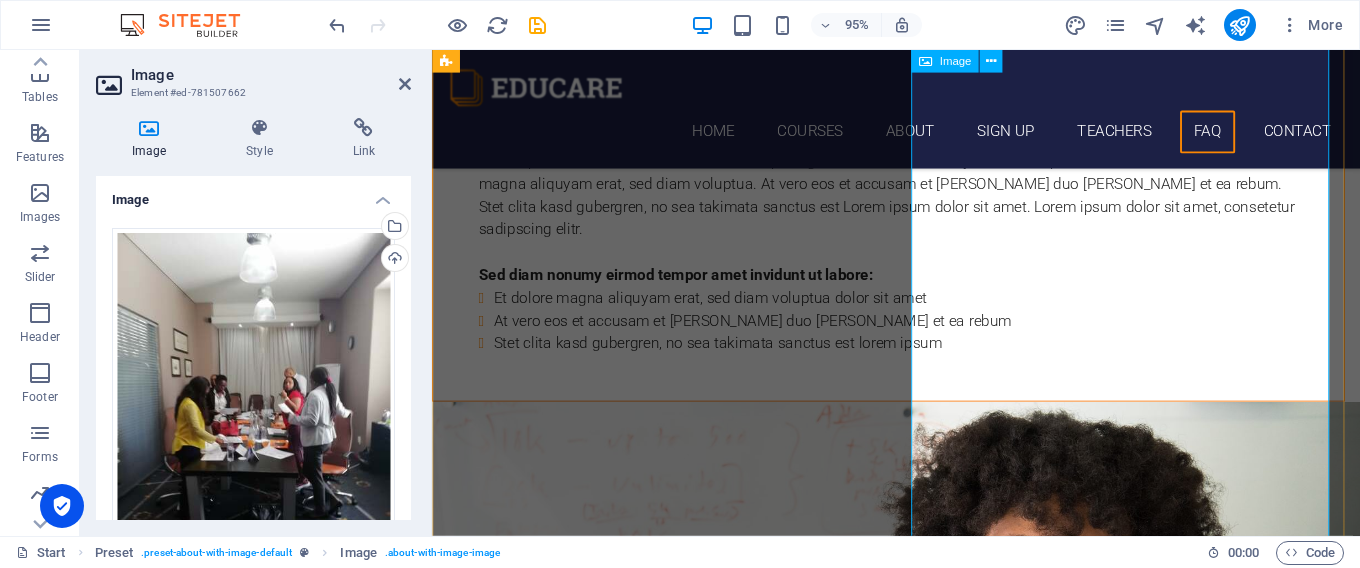 scroll, scrollTop: 6758, scrollLeft: 0, axis: vertical 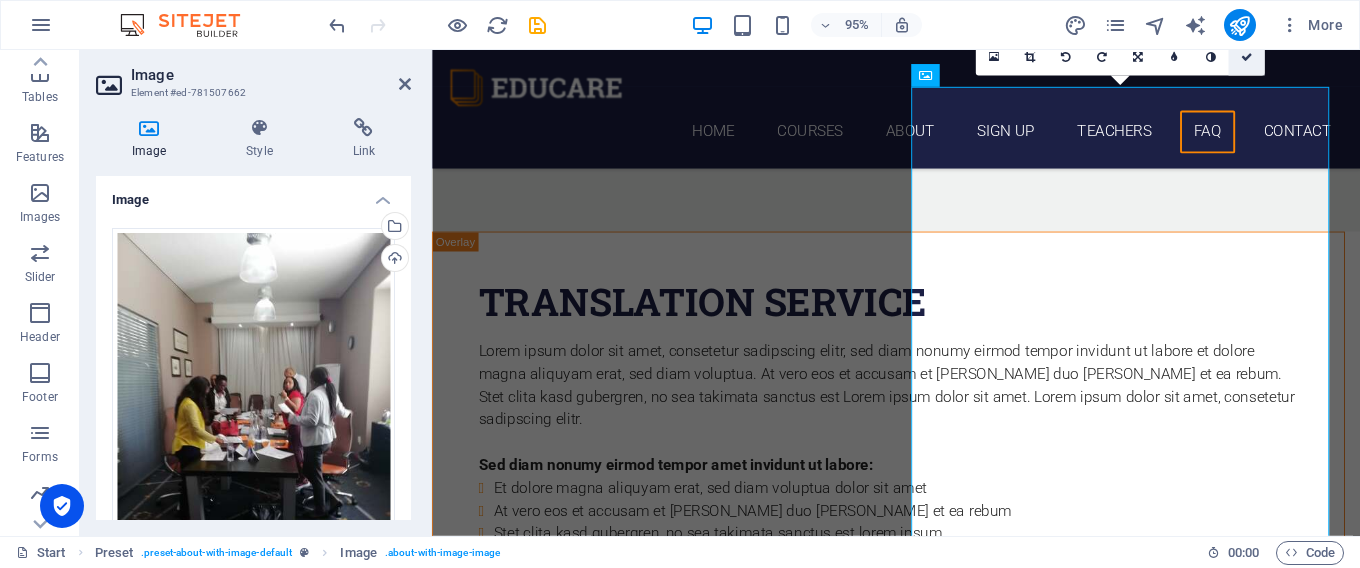 click at bounding box center (1246, 57) 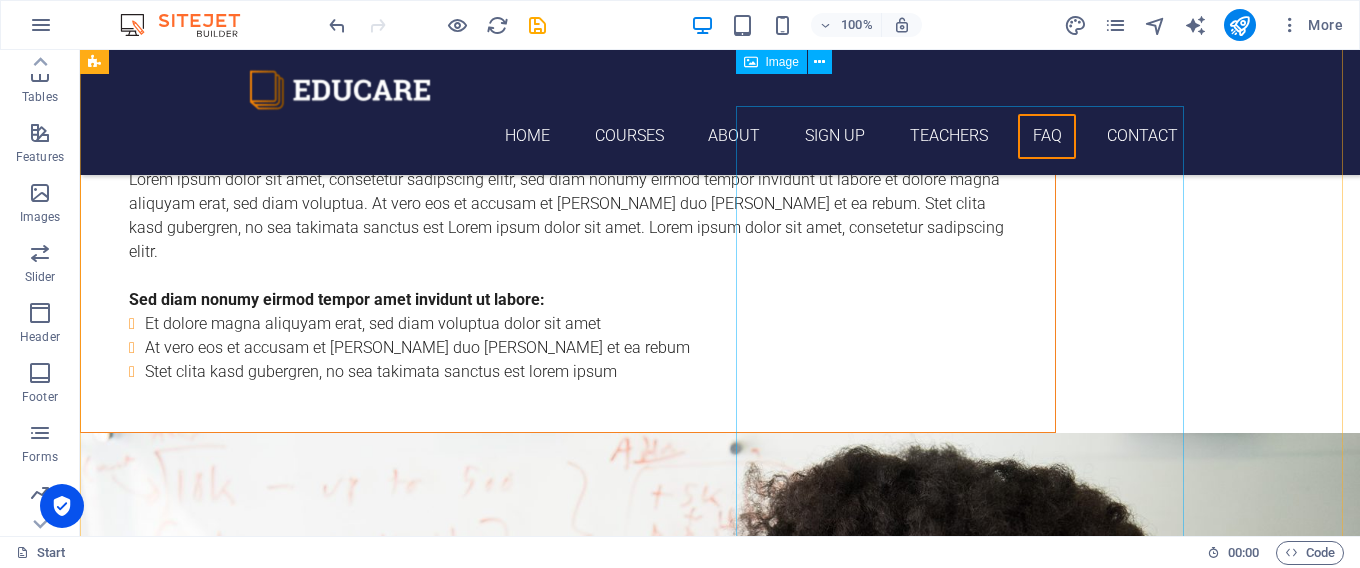 scroll, scrollTop: 6645, scrollLeft: 0, axis: vertical 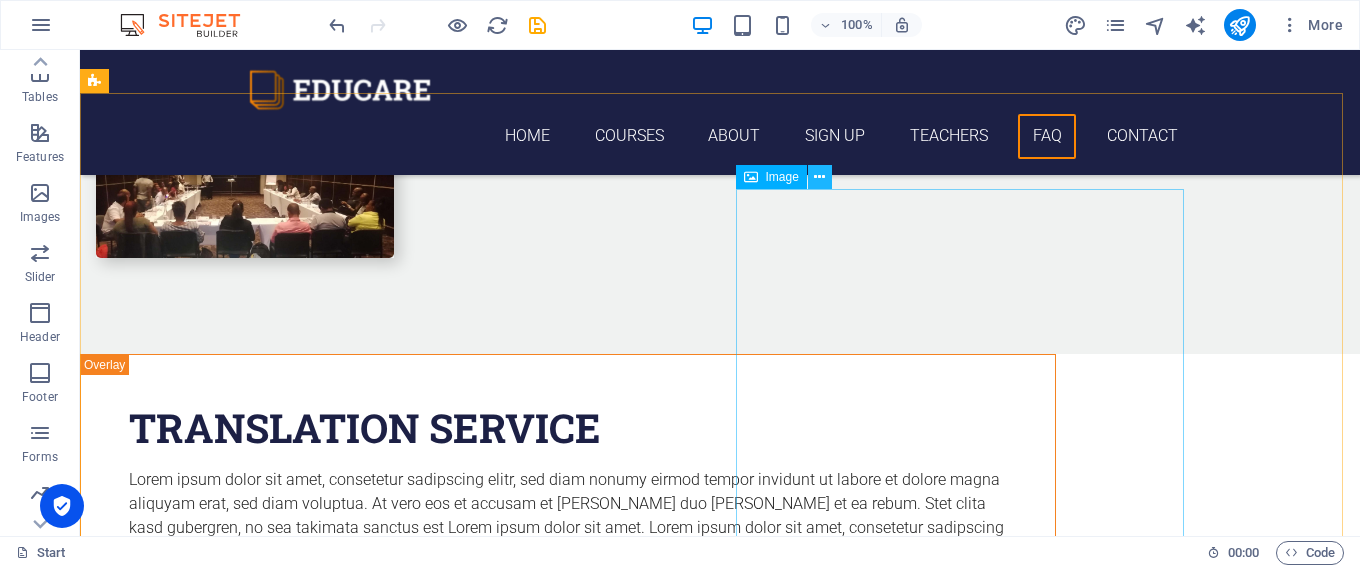click at bounding box center [819, 177] 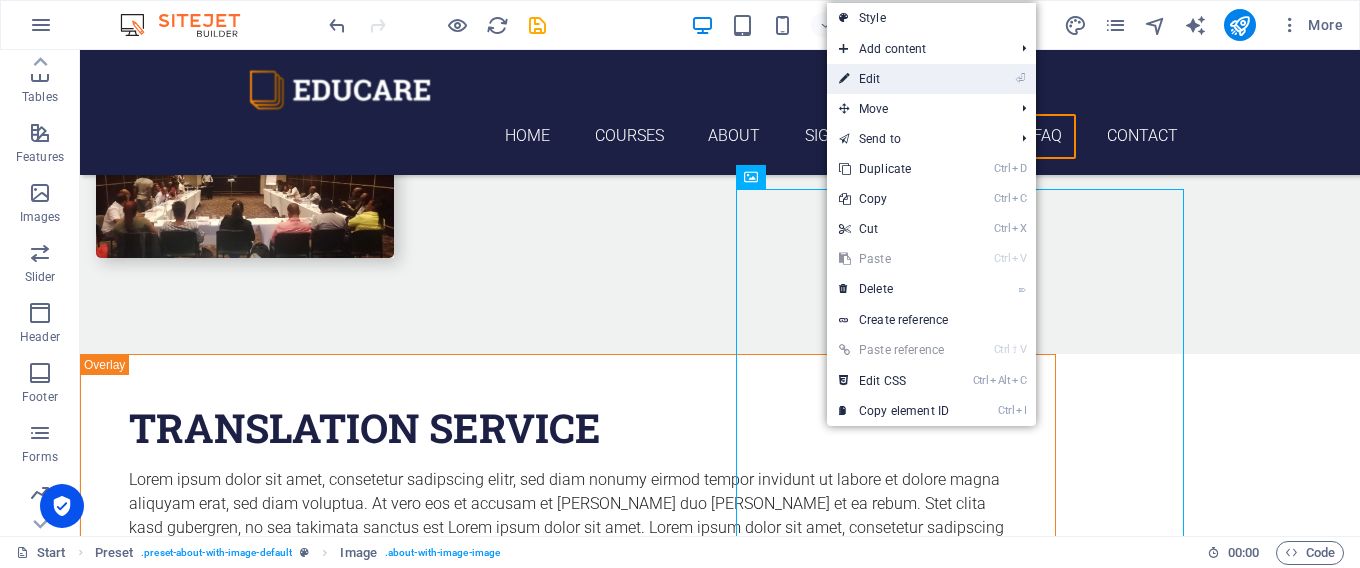 click on "⏎  Edit" at bounding box center [894, 79] 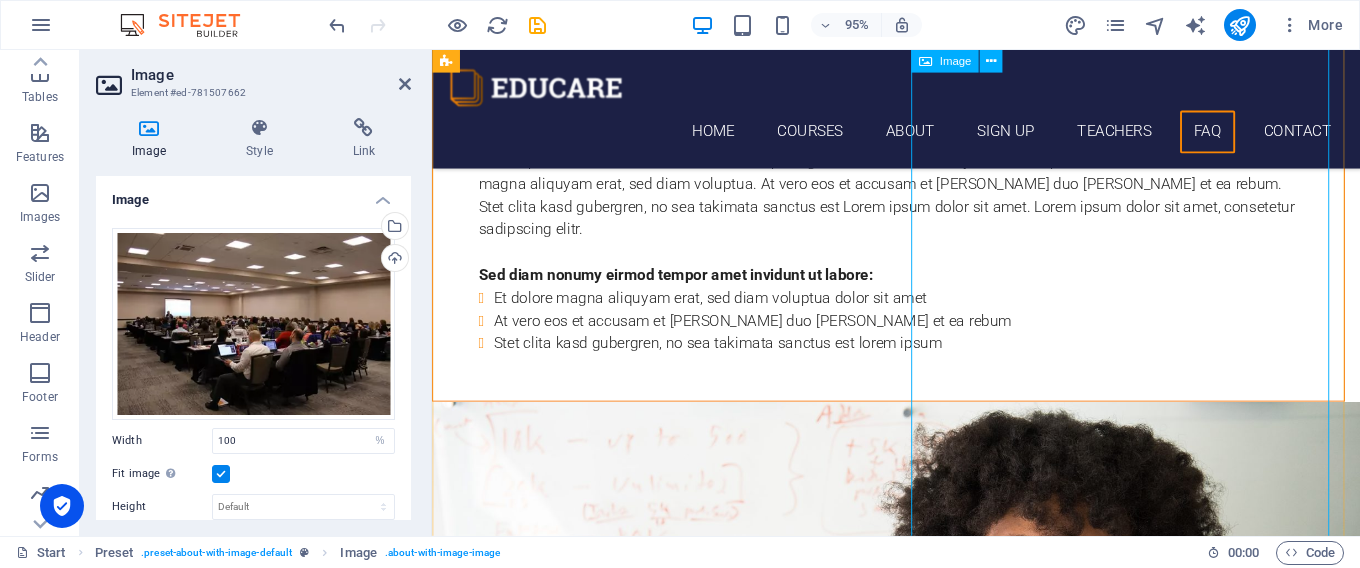 scroll, scrollTop: 6658, scrollLeft: 0, axis: vertical 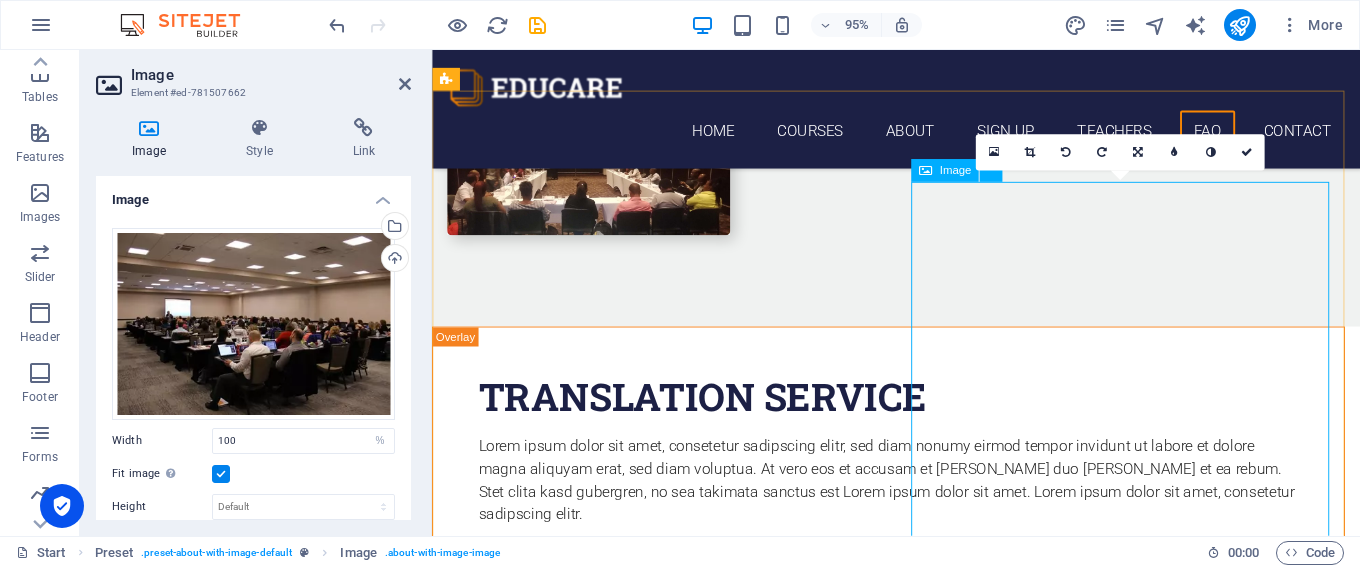 click at bounding box center (597, 7481) 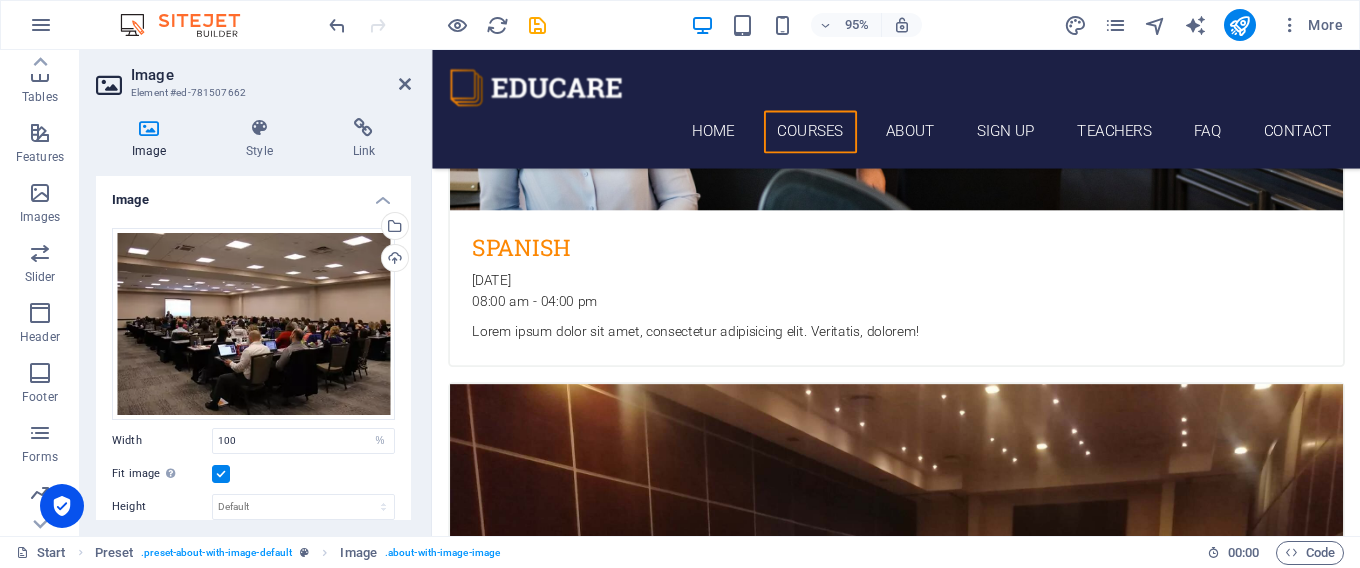 scroll, scrollTop: 1235, scrollLeft: 0, axis: vertical 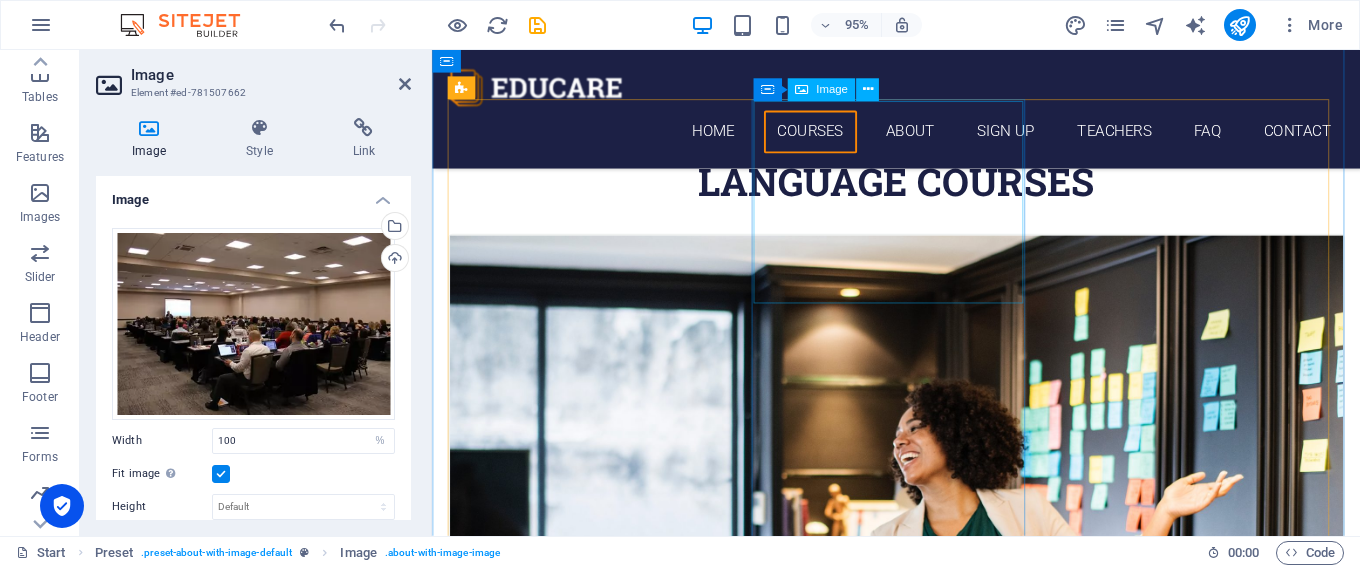 click at bounding box center (921, 1408) 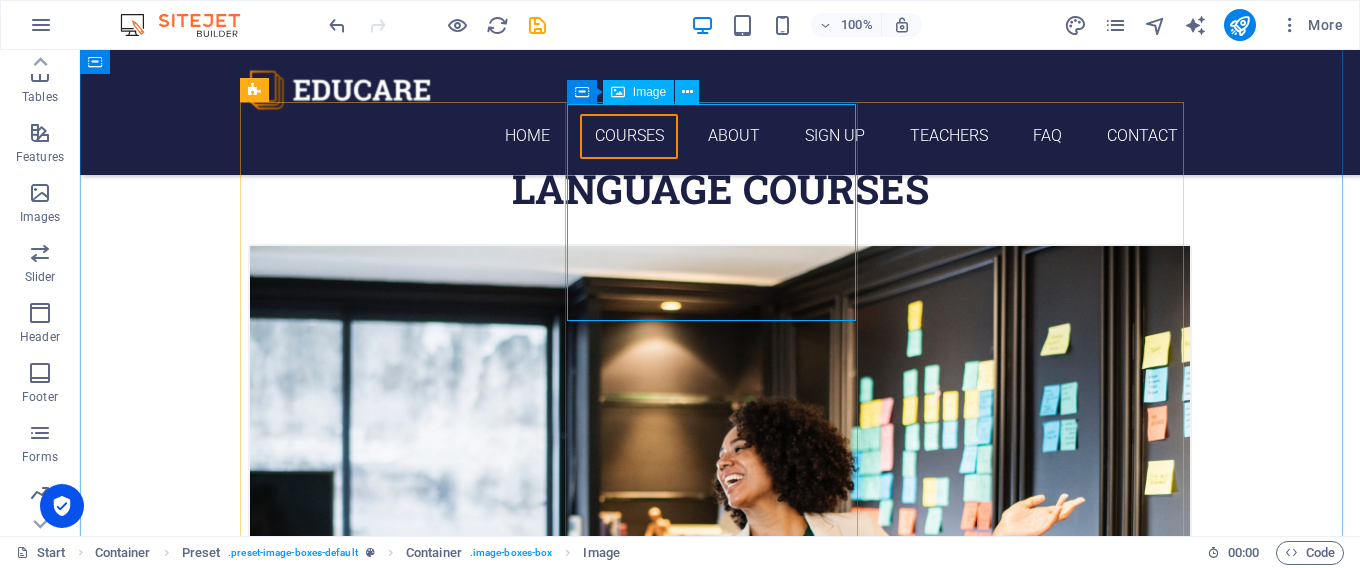 click at bounding box center (720, 1408) 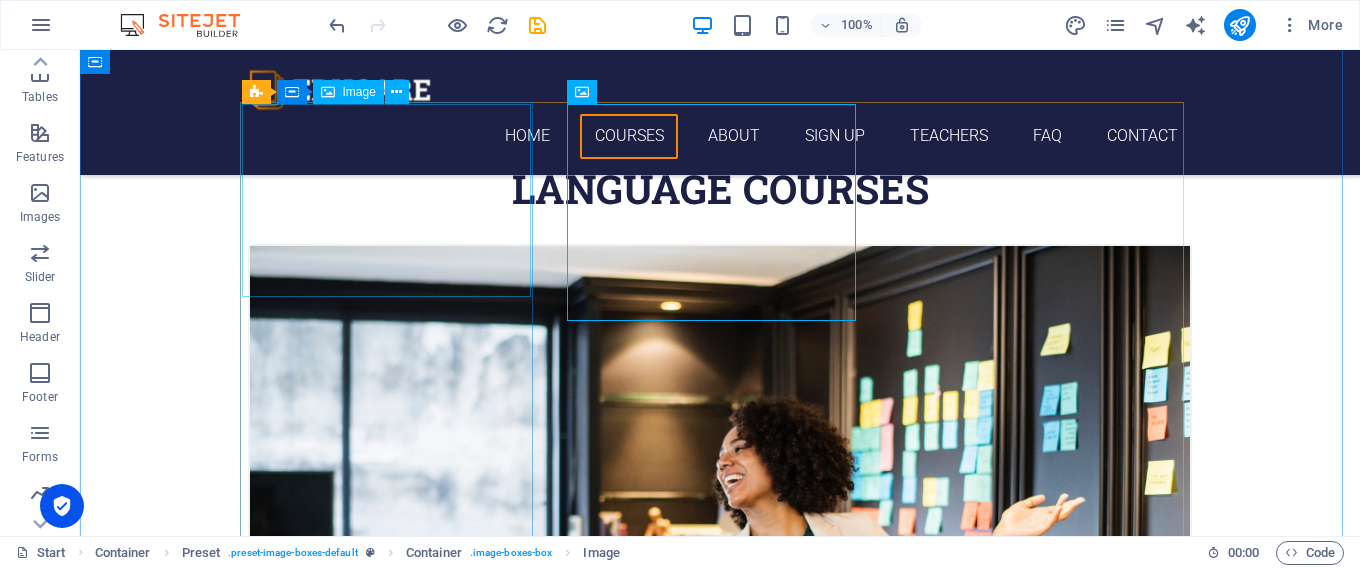 click at bounding box center [720, 559] 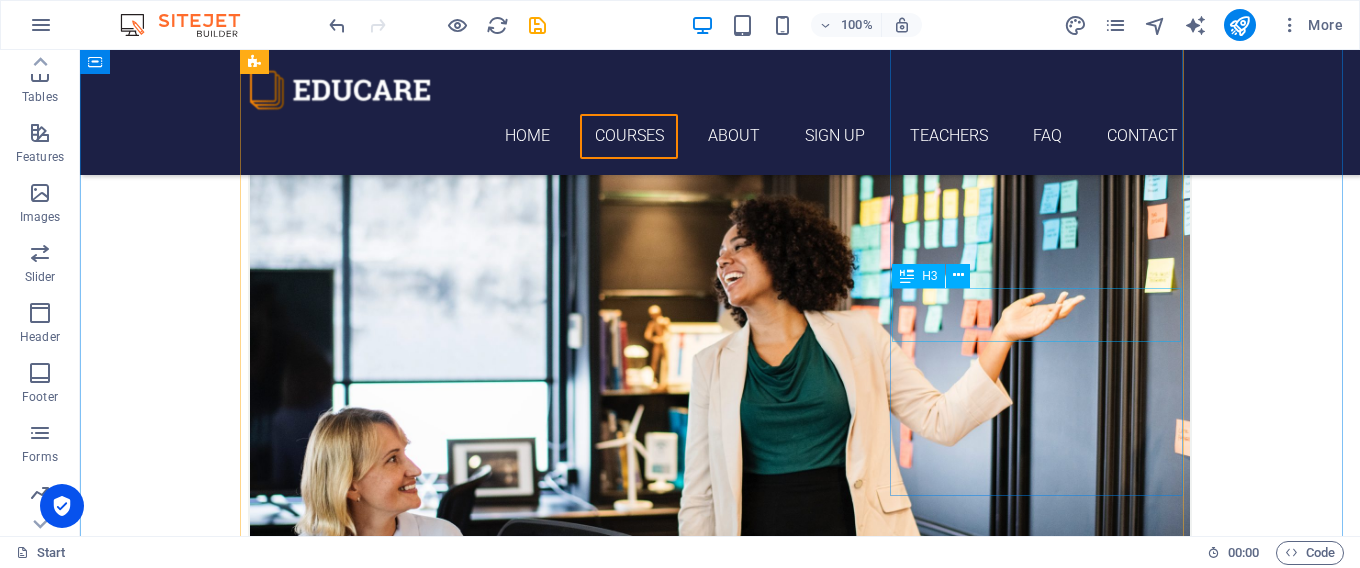 scroll, scrollTop: 671, scrollLeft: 0, axis: vertical 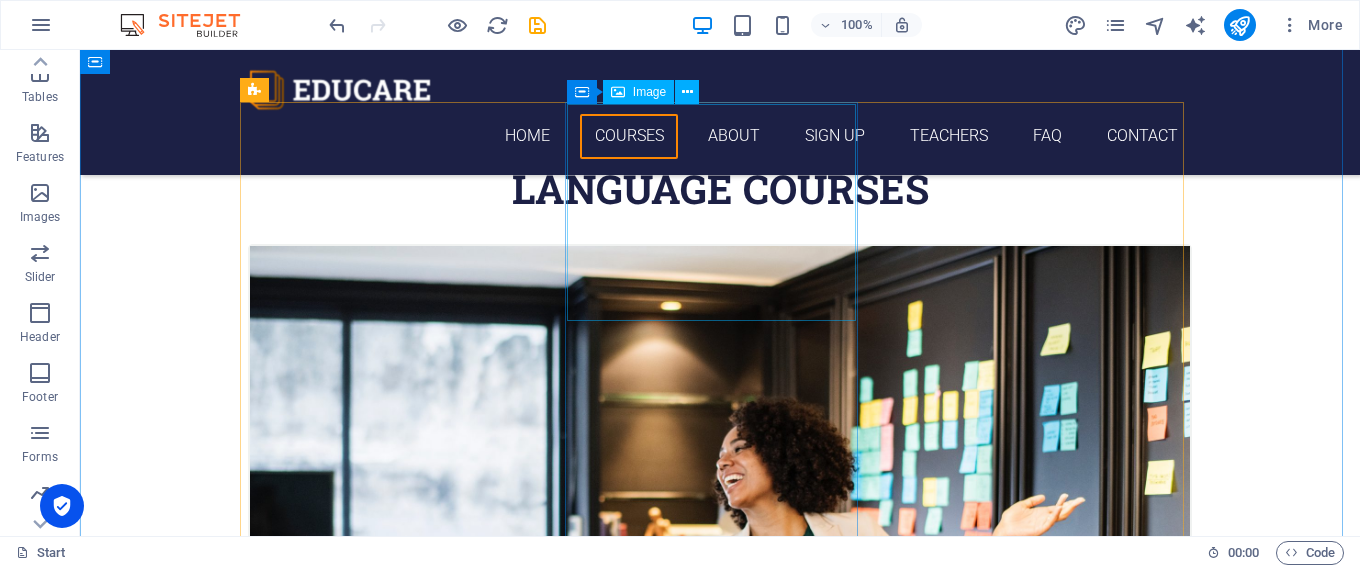 click at bounding box center [720, 1408] 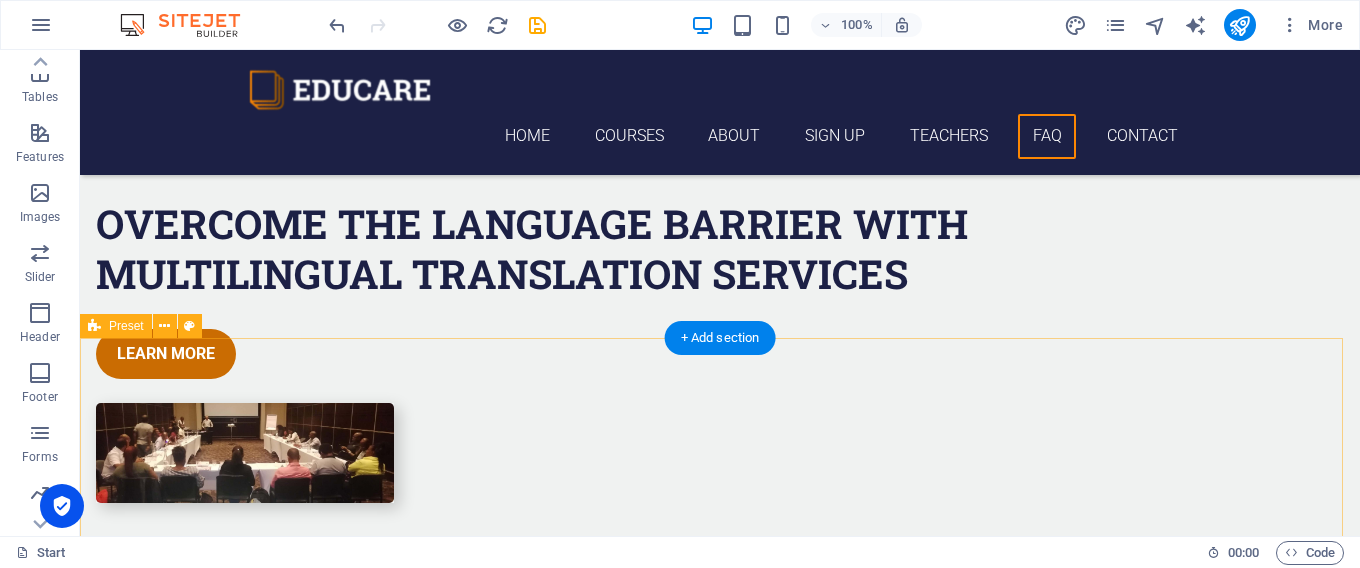 scroll, scrollTop: 6600, scrollLeft: 0, axis: vertical 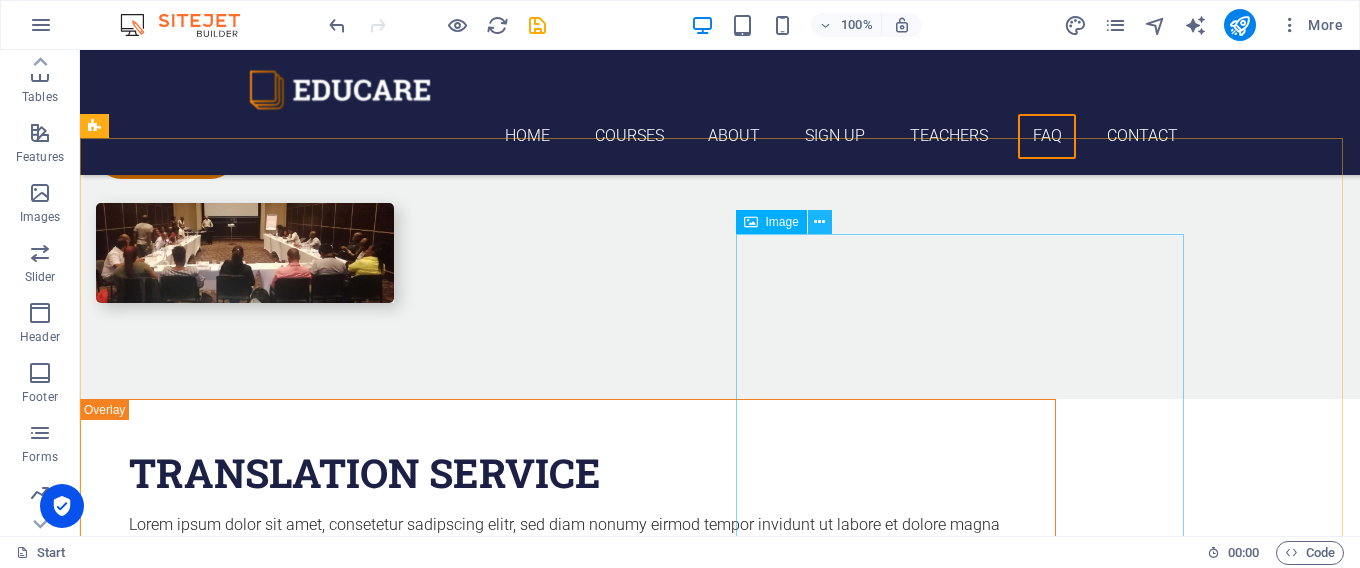 click at bounding box center (819, 222) 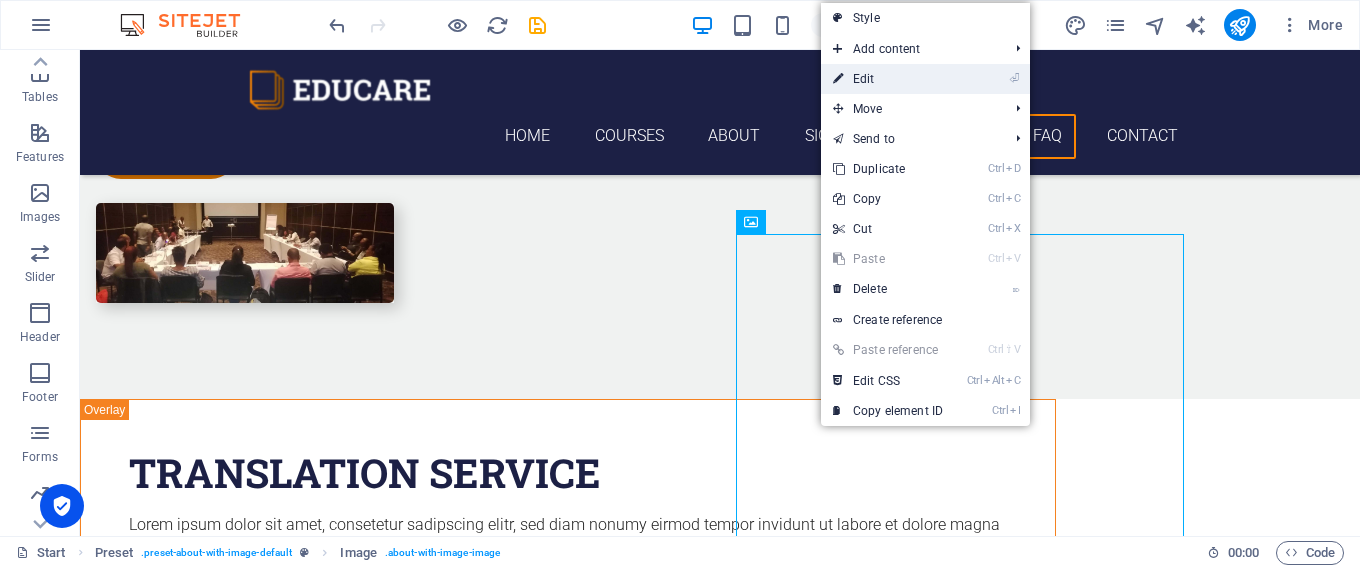 click on "⏎  Edit" at bounding box center [888, 79] 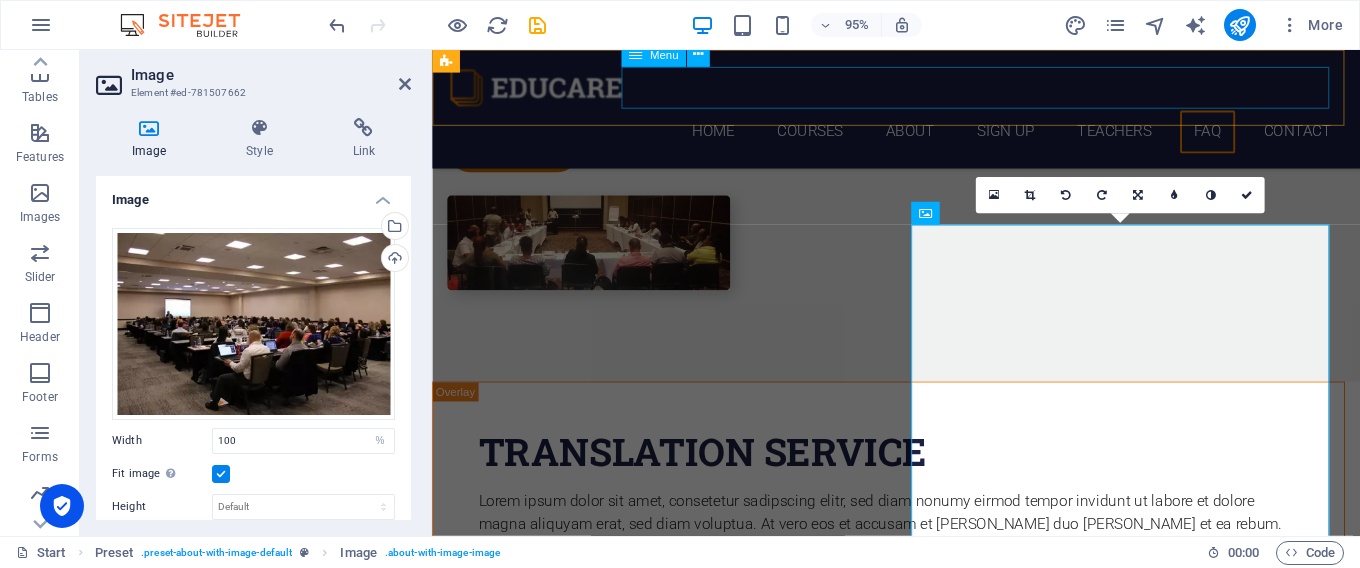 scroll, scrollTop: 6613, scrollLeft: 0, axis: vertical 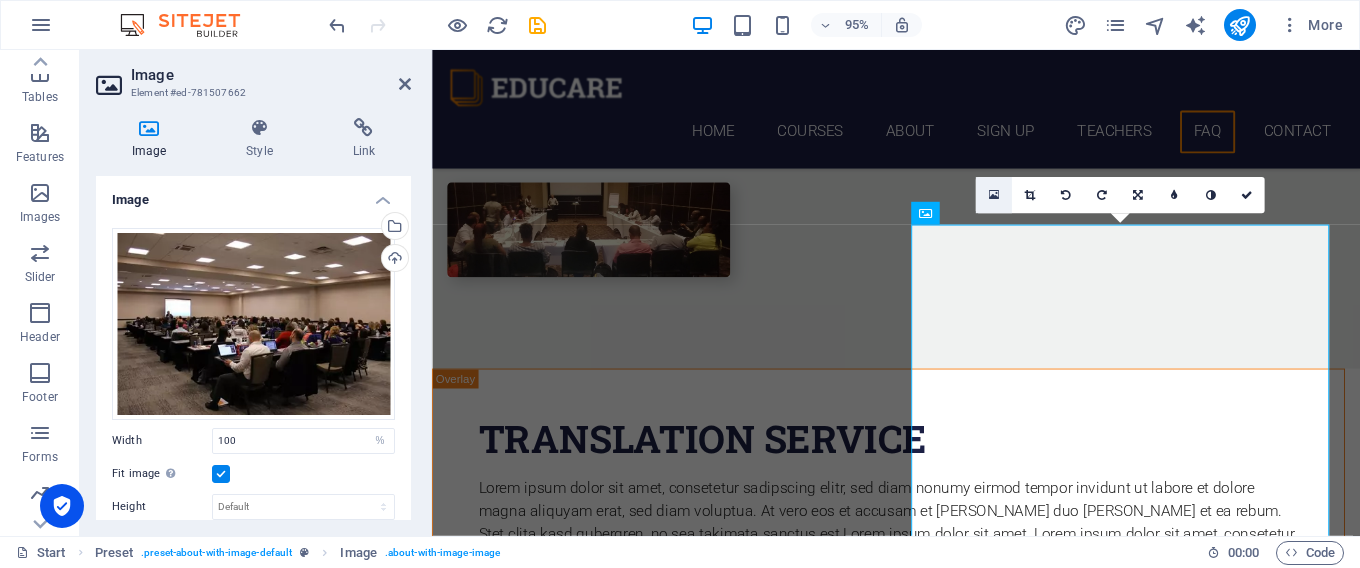 click at bounding box center [993, 195] 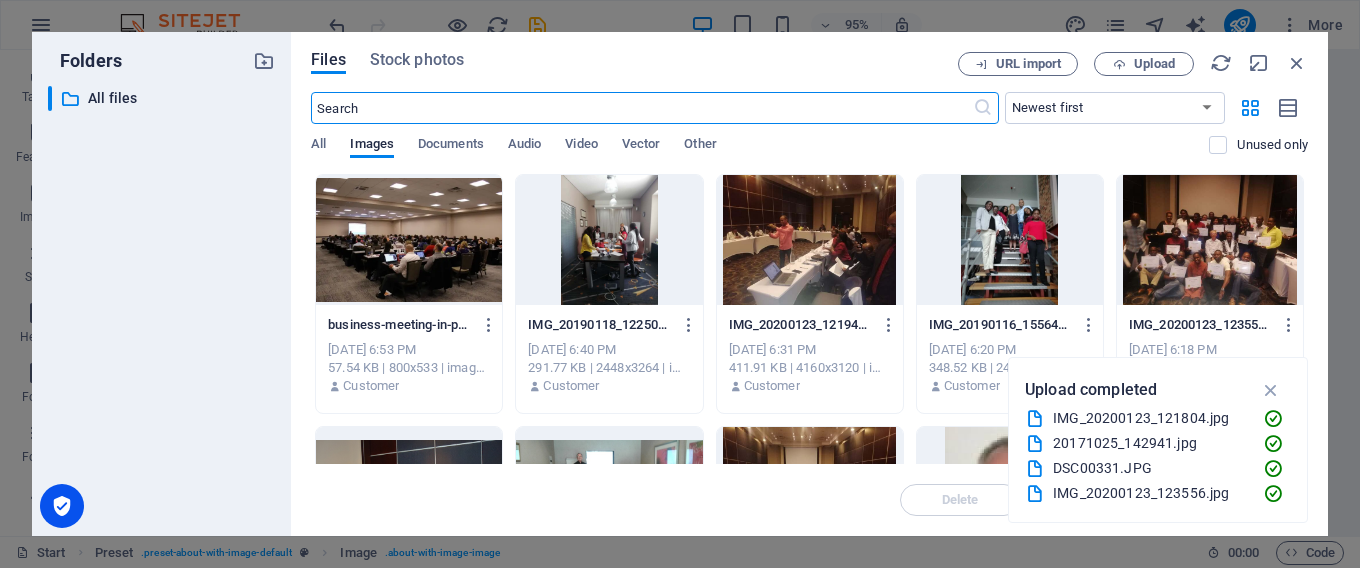 scroll, scrollTop: 7303, scrollLeft: 0, axis: vertical 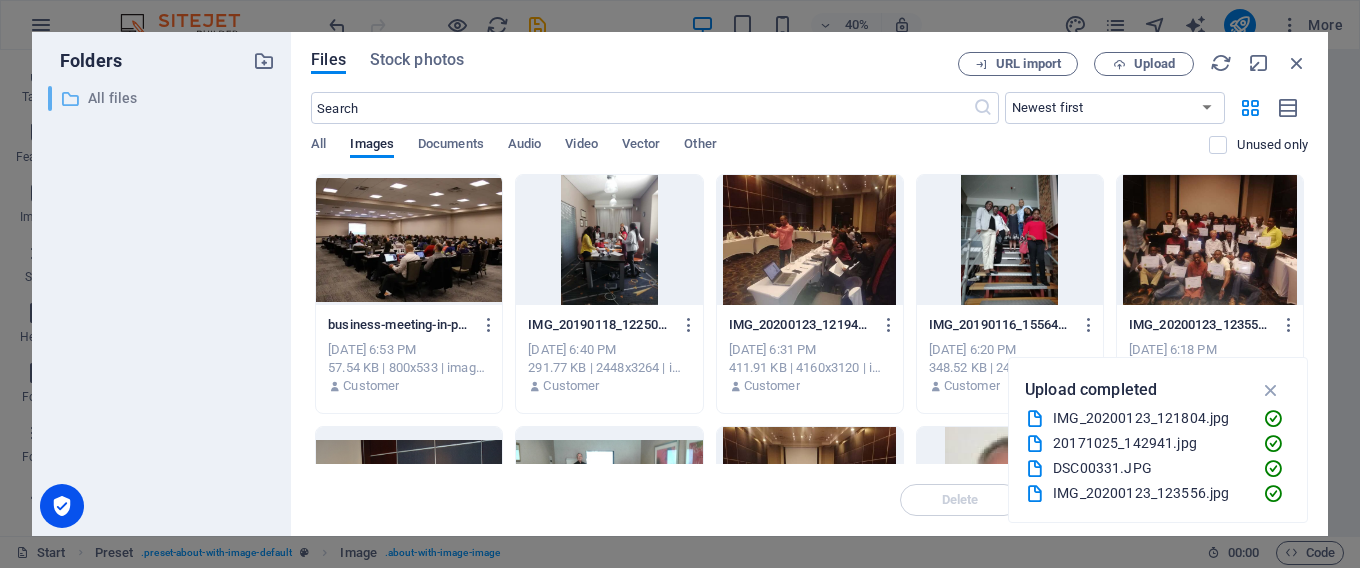 click on "All files" at bounding box center (163, 98) 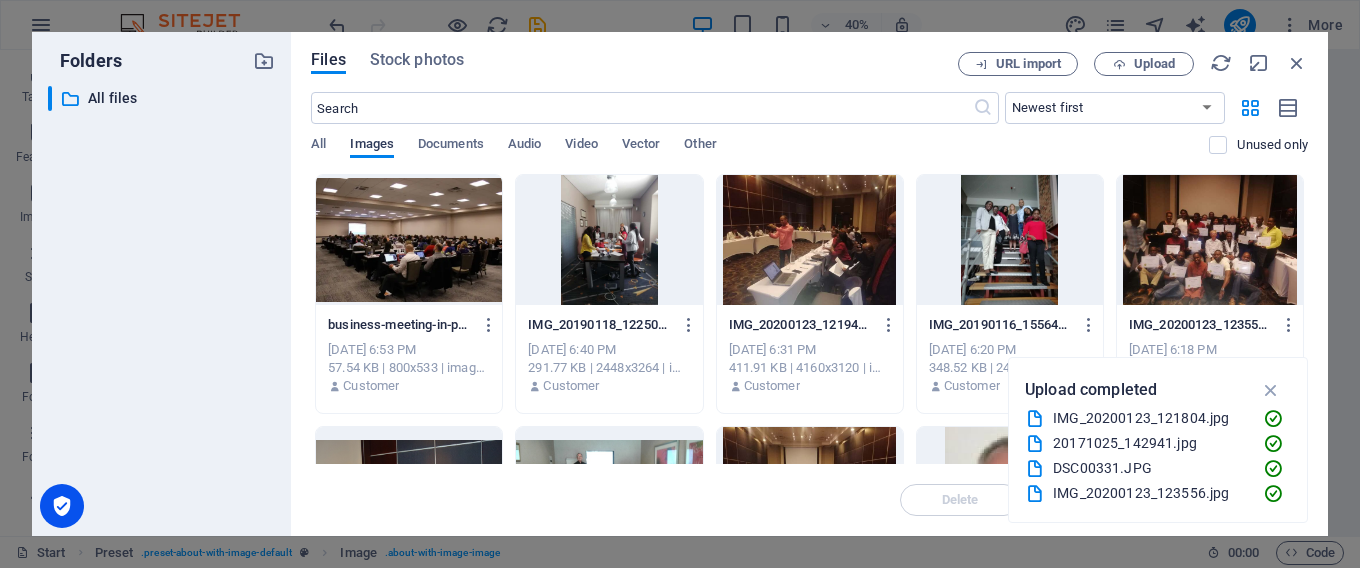 click on "Images" at bounding box center (372, 146) 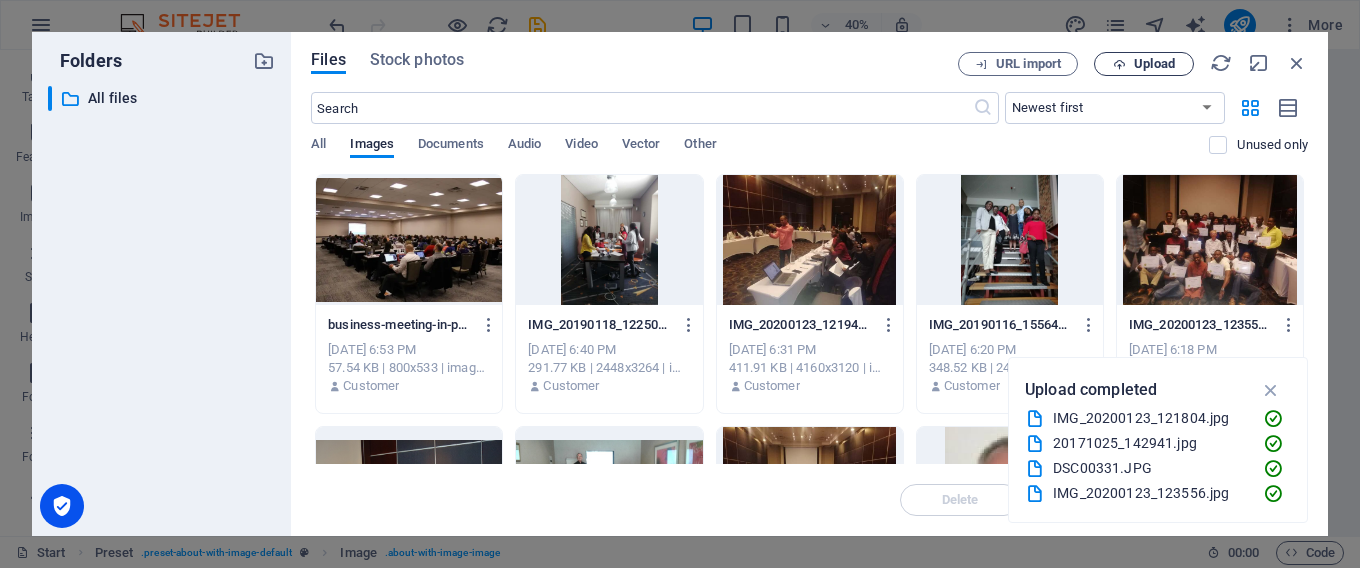 click on "Upload" at bounding box center (1154, 64) 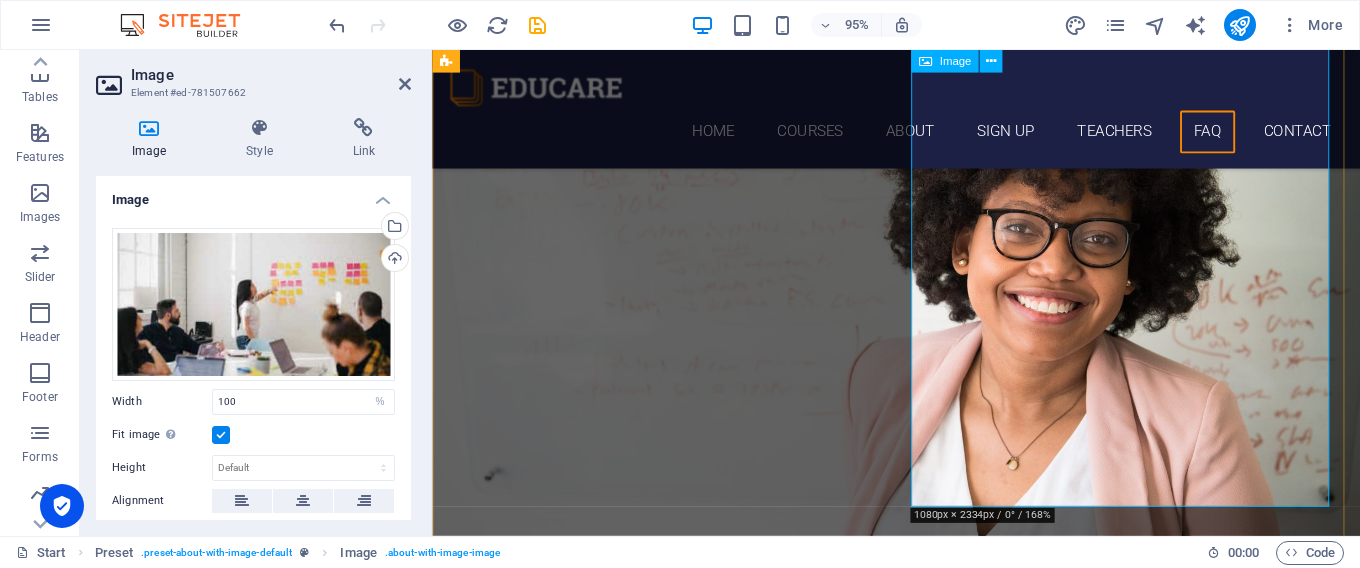 scroll, scrollTop: 7224, scrollLeft: 0, axis: vertical 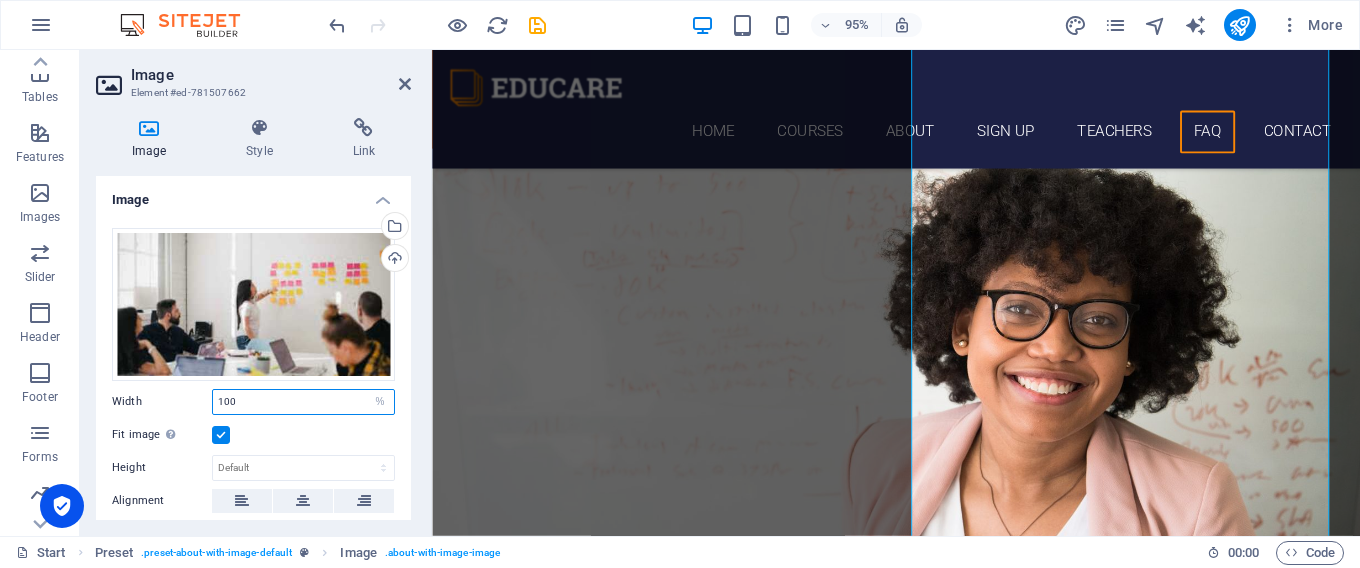 click on "100" at bounding box center (303, 402) 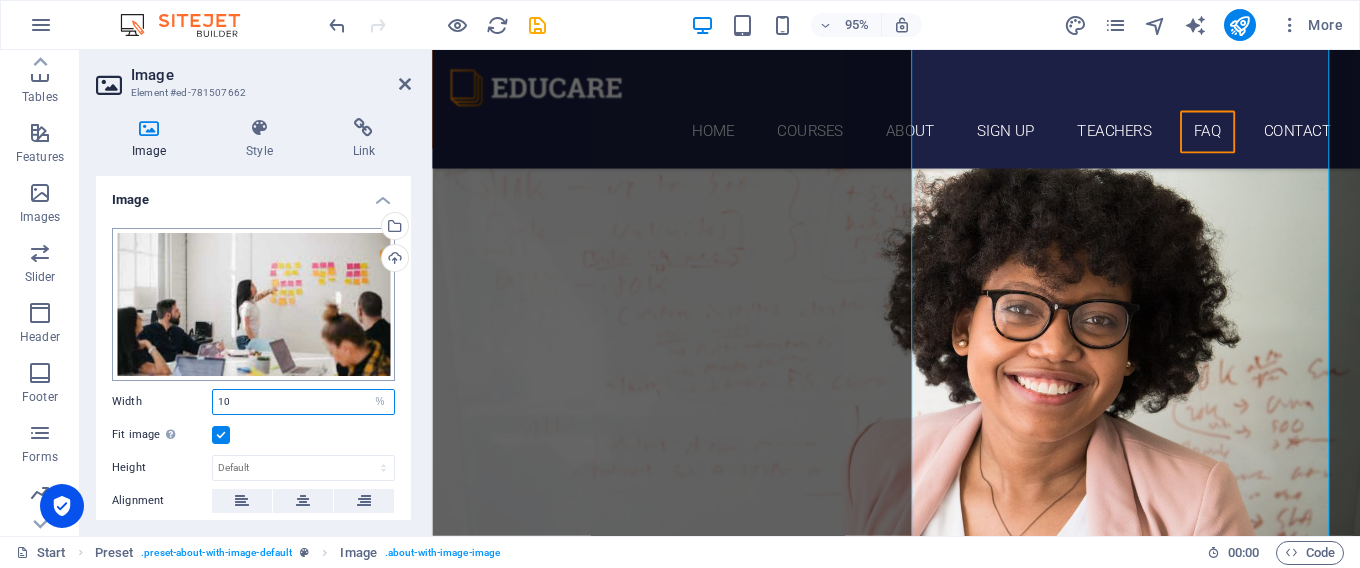 type on "1" 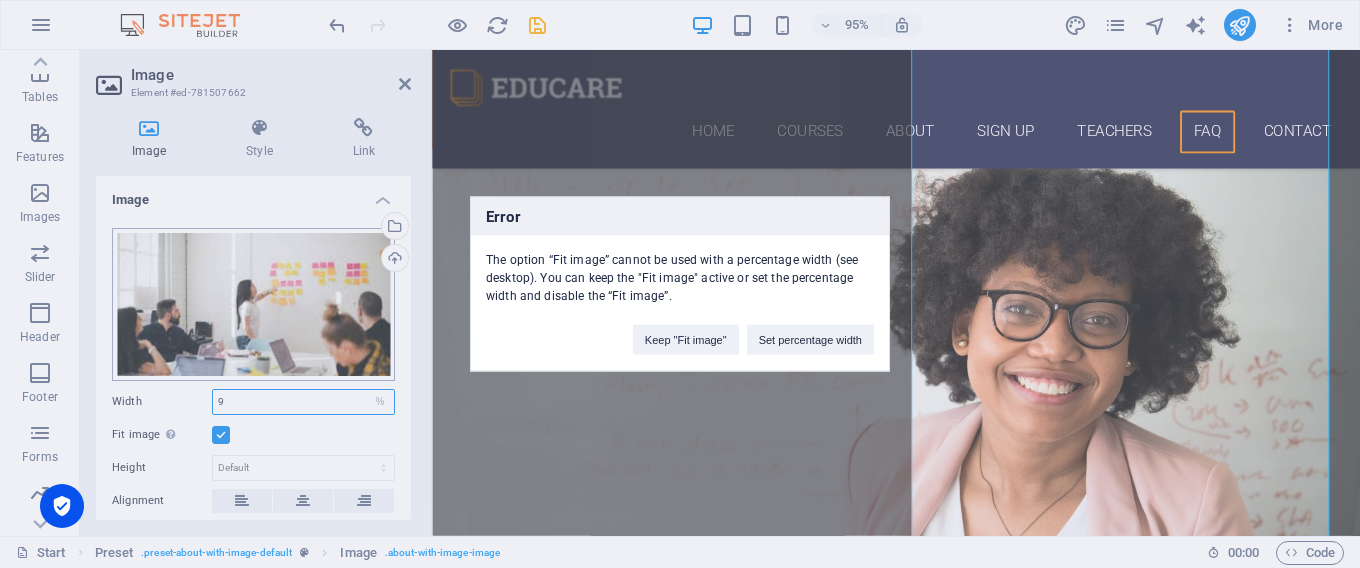 type on "9" 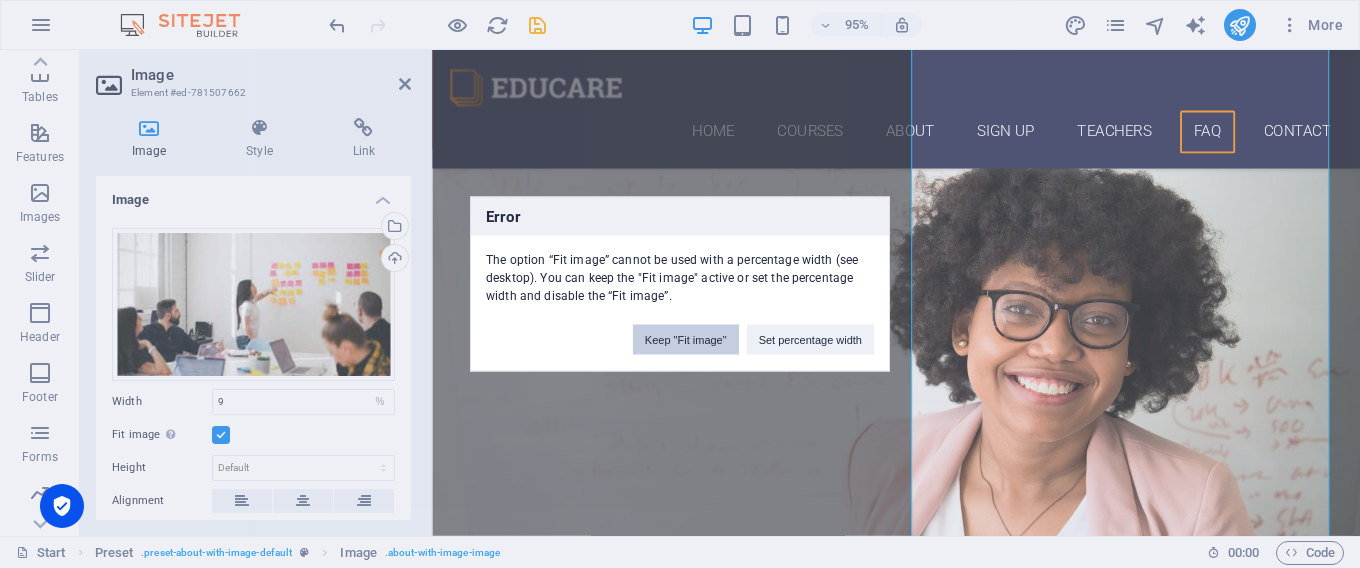 click on "Keep "Fit image"" at bounding box center [686, 340] 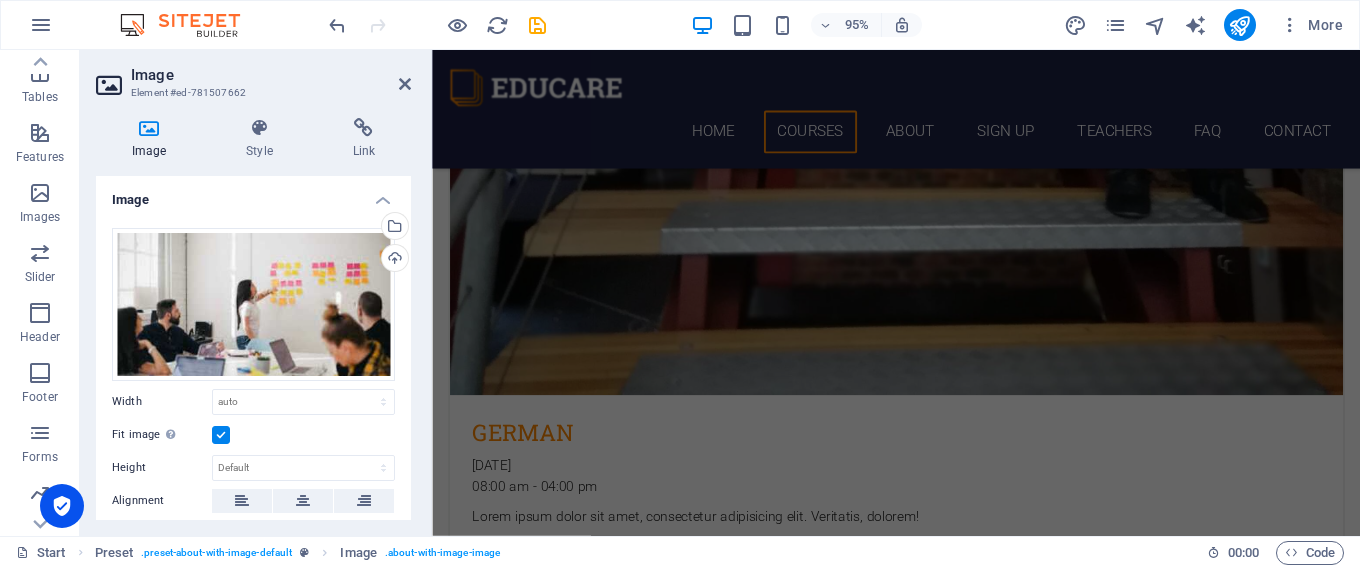 scroll, scrollTop: 3424, scrollLeft: 0, axis: vertical 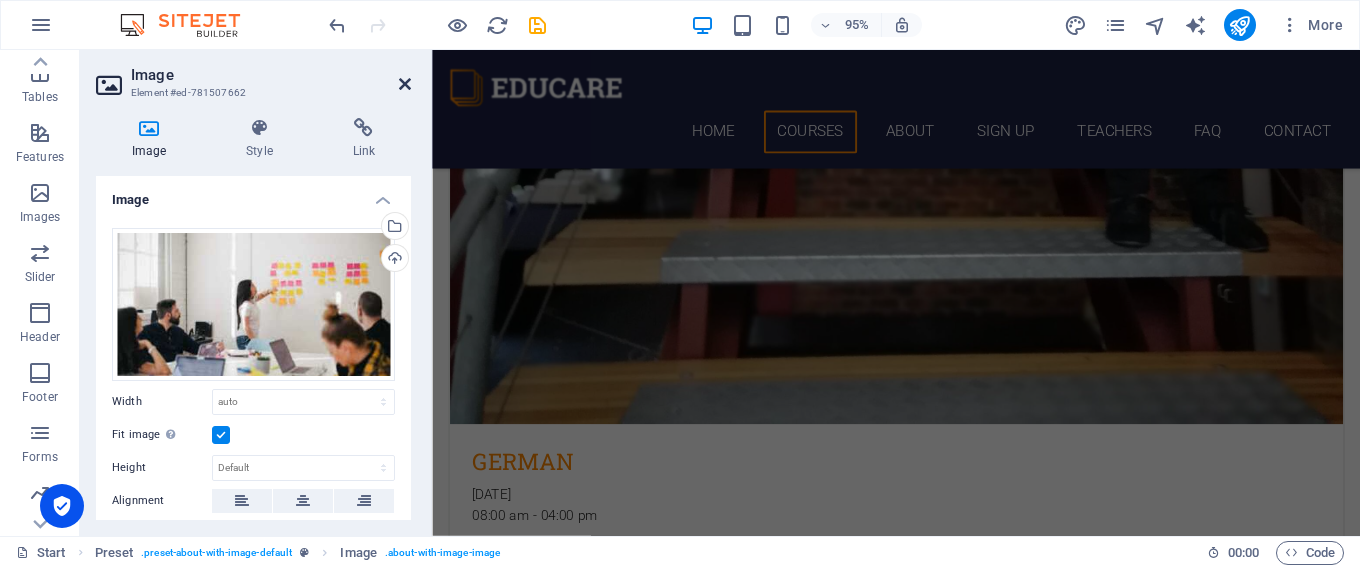 click at bounding box center [405, 84] 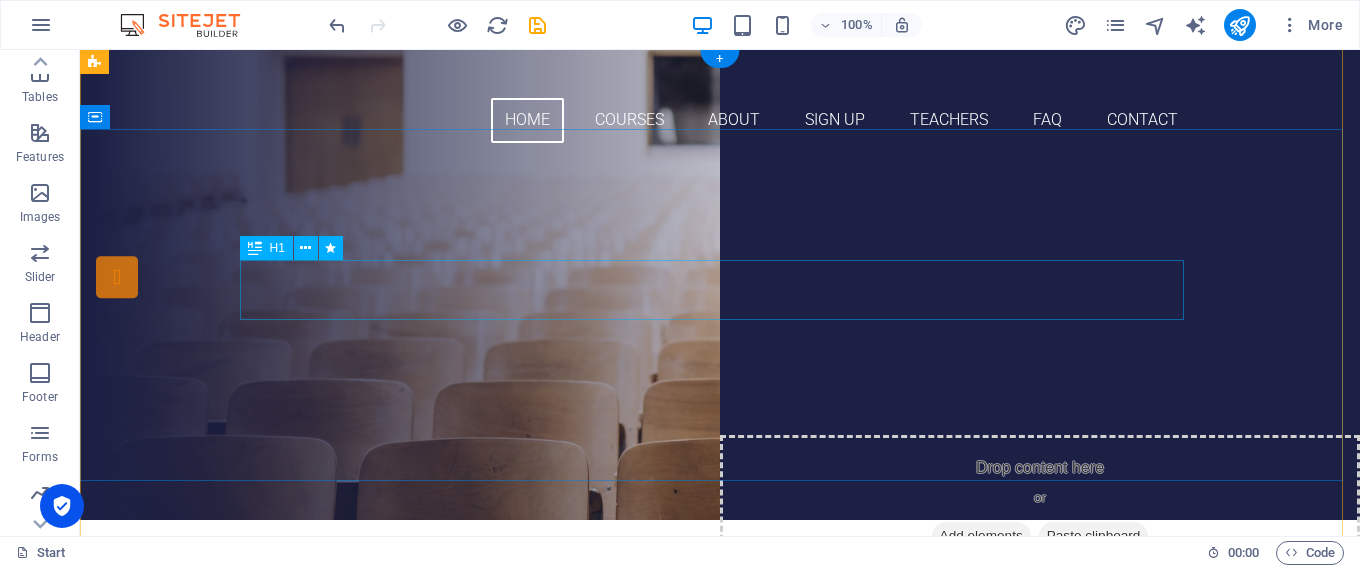 scroll, scrollTop: 0, scrollLeft: 0, axis: both 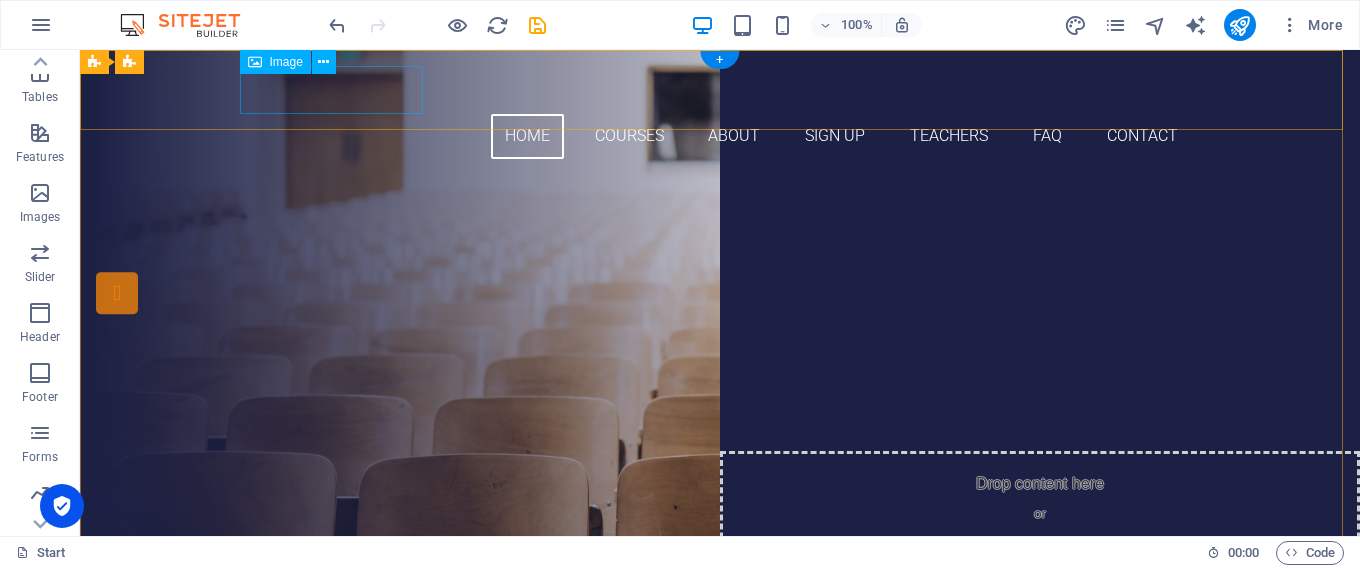 click at bounding box center [720, 90] 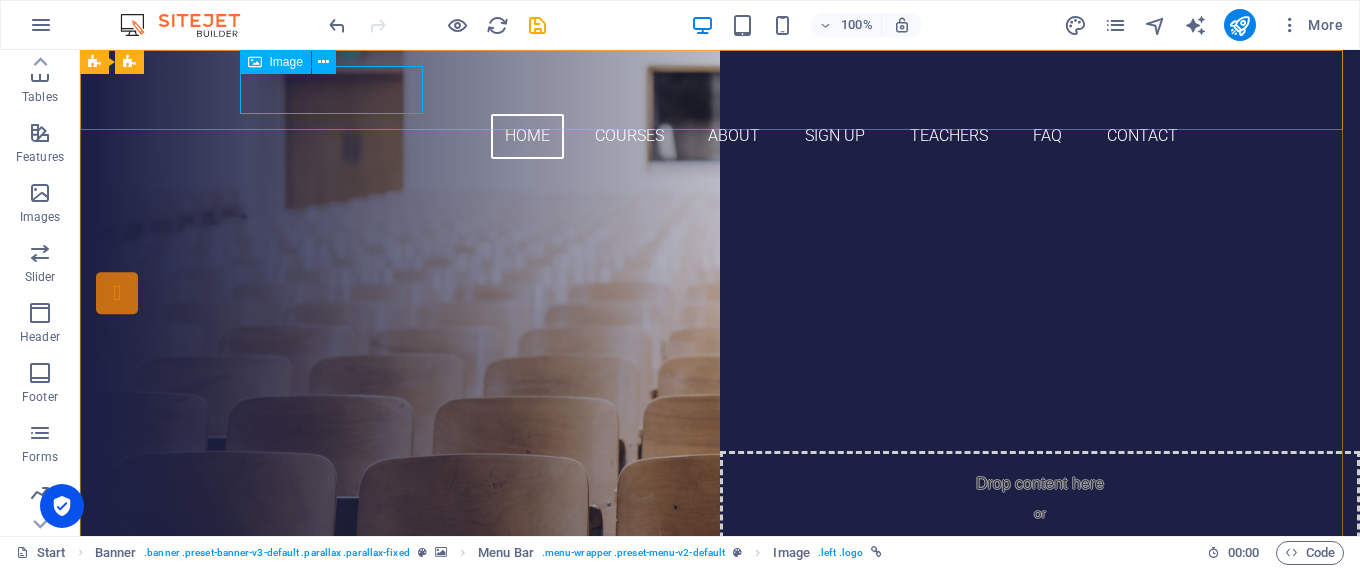 click on "Image" at bounding box center (286, 62) 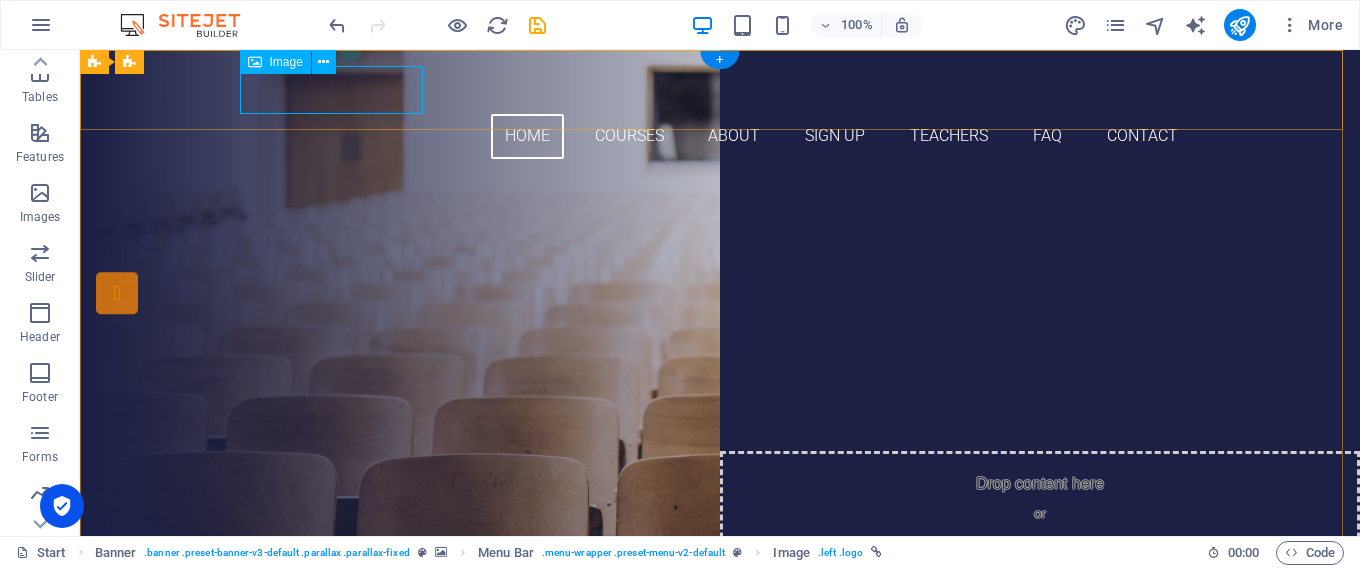 click at bounding box center (720, 90) 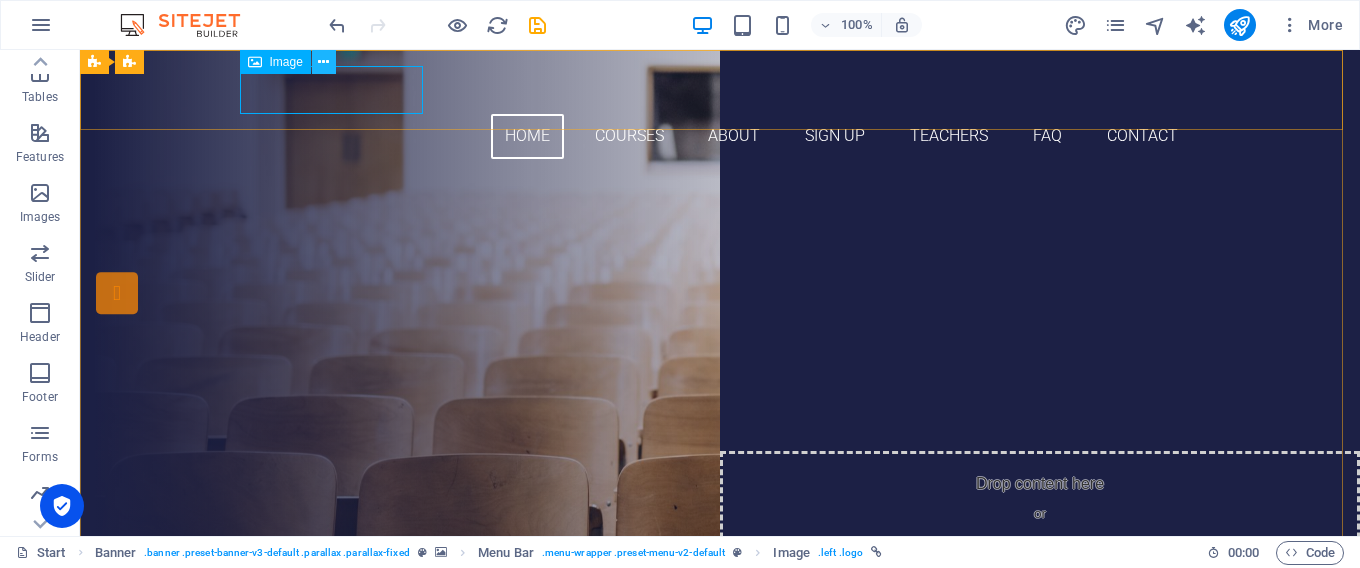click at bounding box center (323, 62) 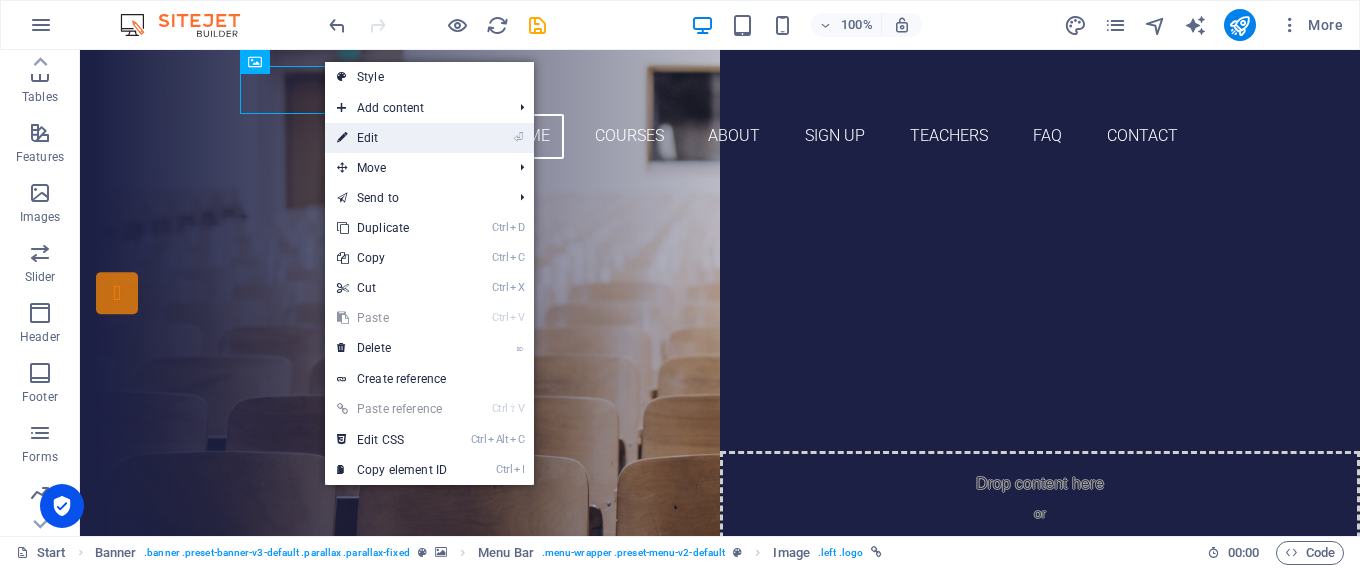 click on "⏎  Edit" at bounding box center [392, 138] 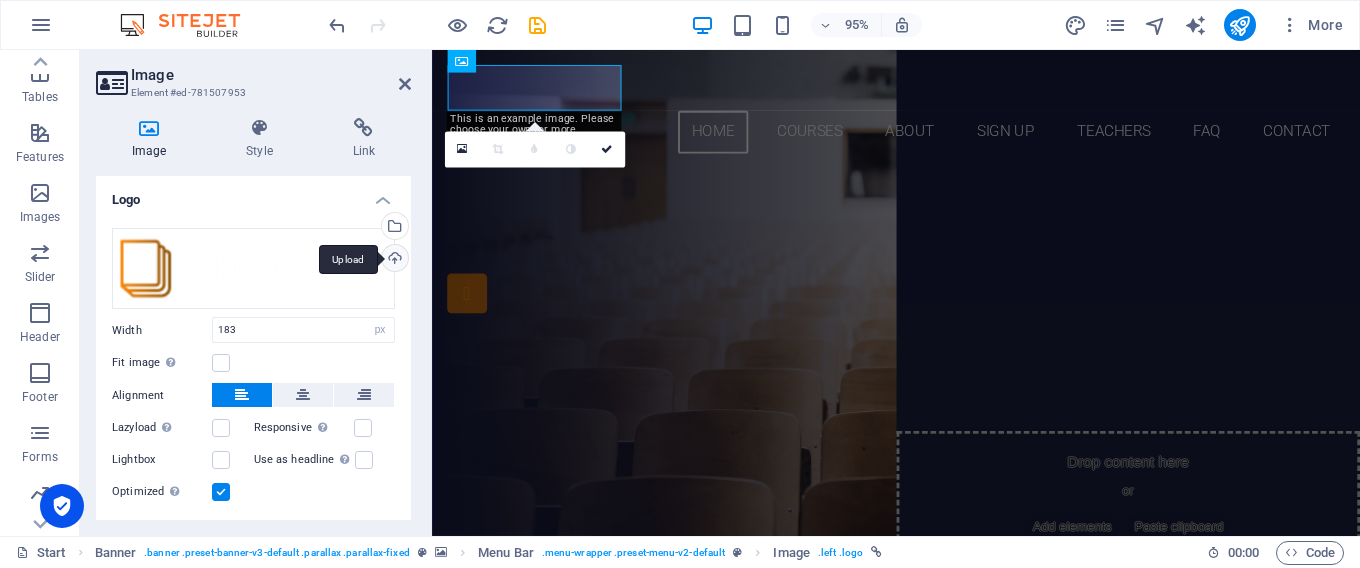 click on "Upload" at bounding box center (393, 260) 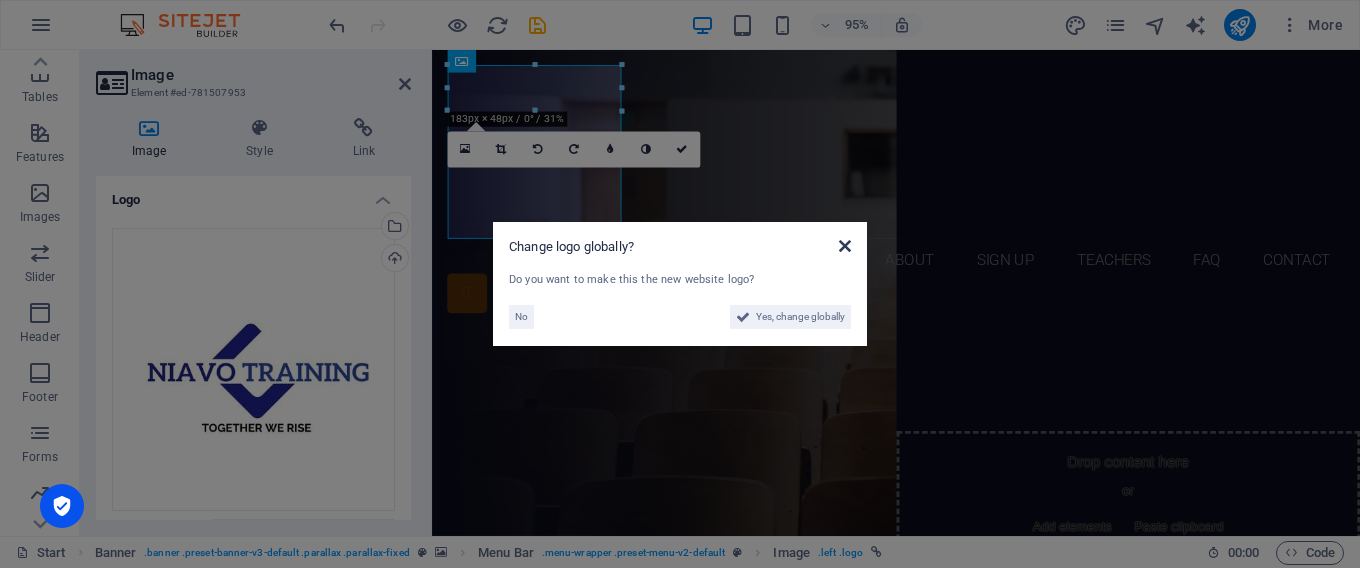 click at bounding box center (845, 246) 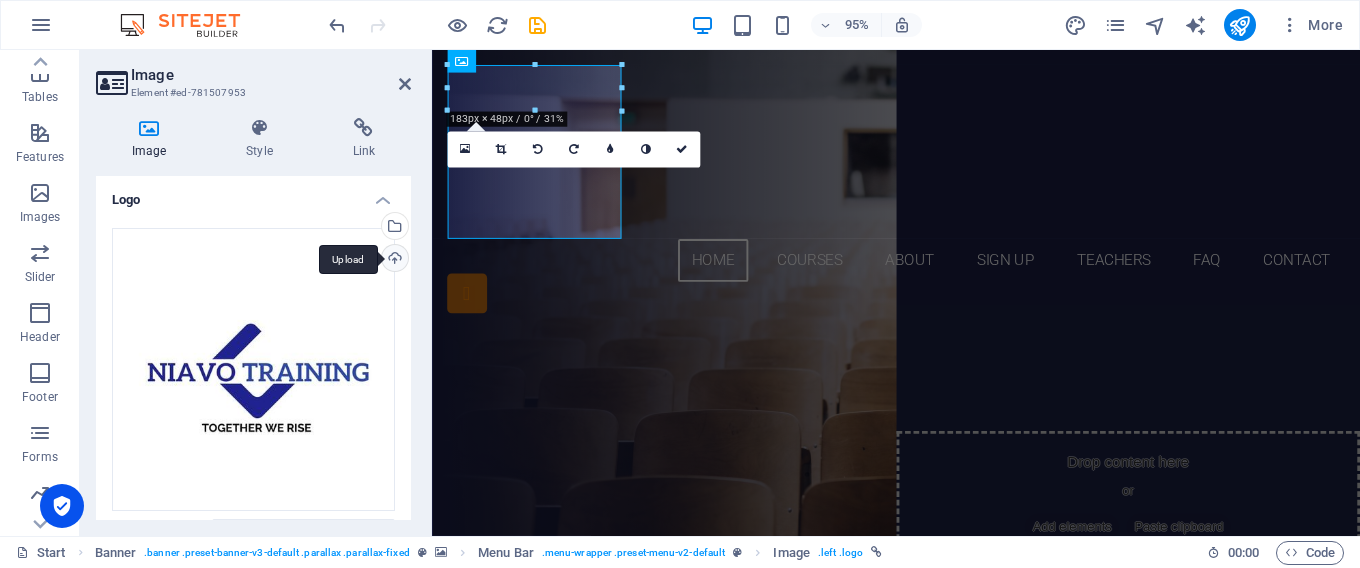 click on "Upload" at bounding box center [393, 260] 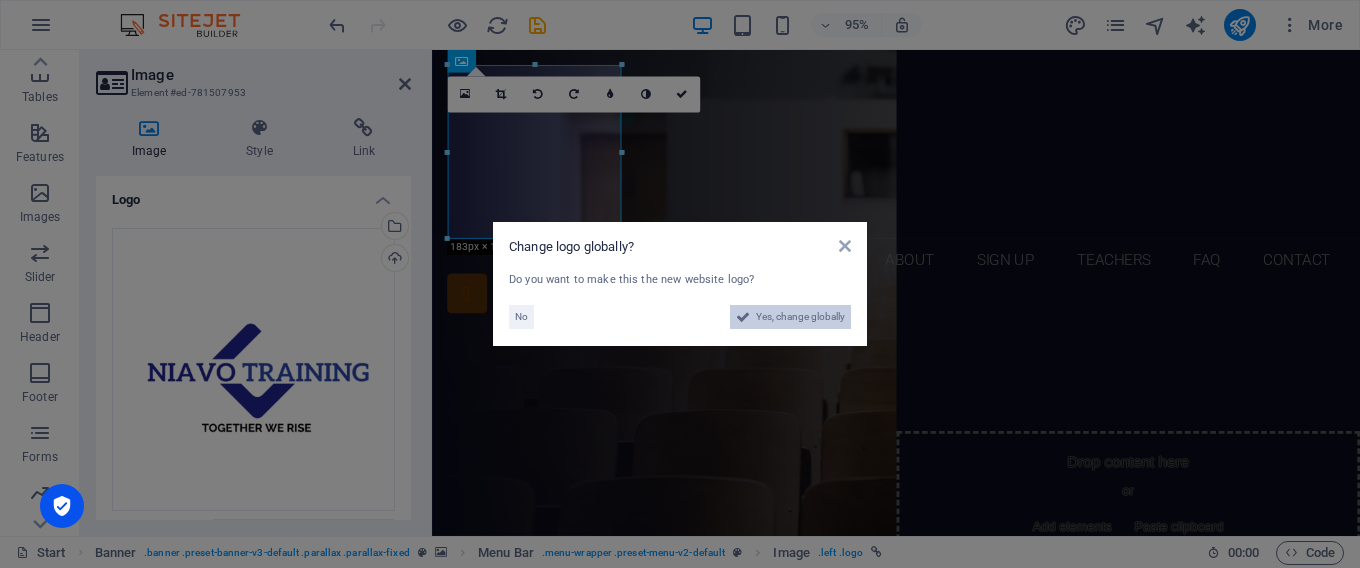 click on "Yes, change globally" at bounding box center (800, 317) 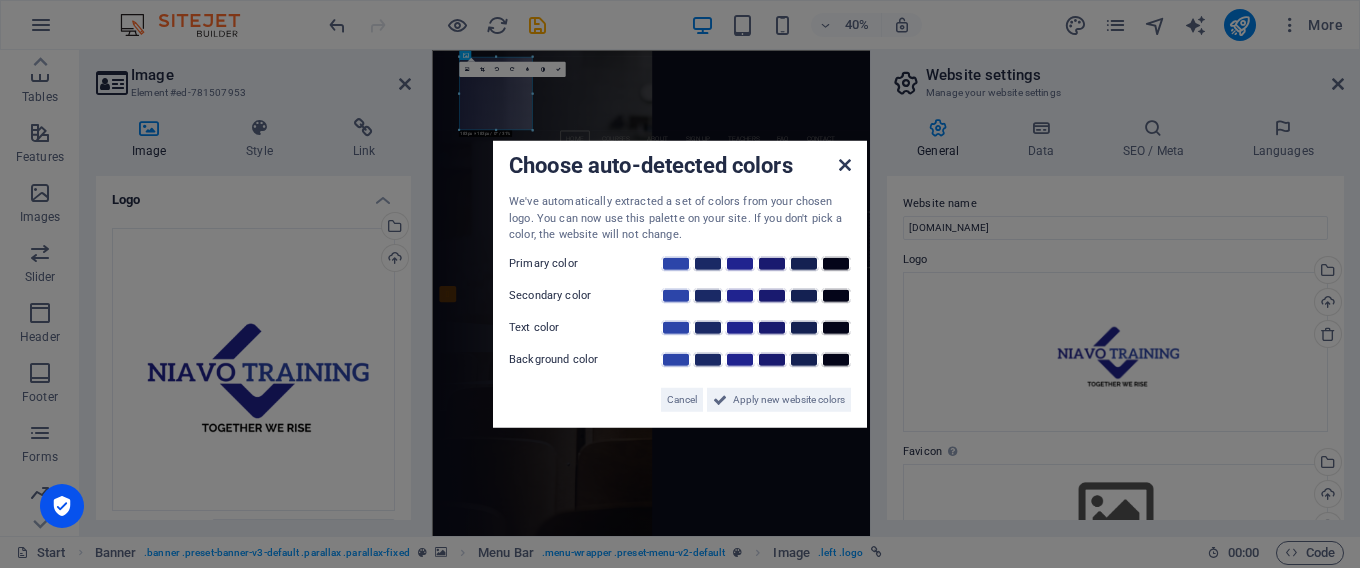 click at bounding box center (845, 165) 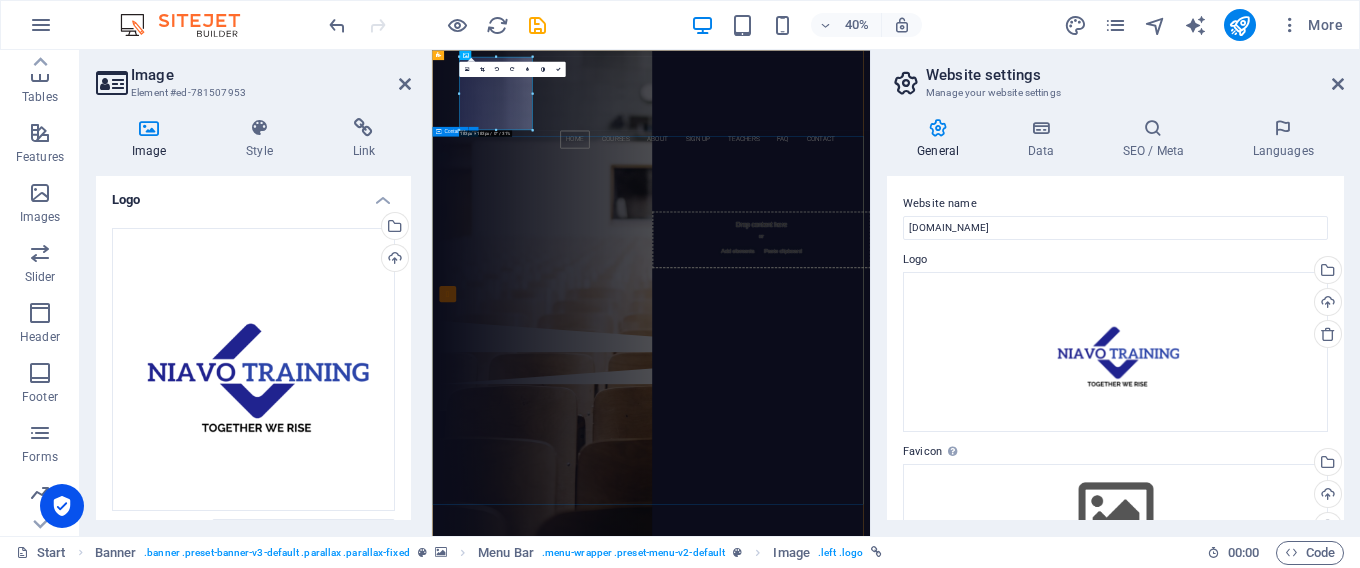 click on "Are you ready to learn new languages? Join our Language School Our Courses Sign up now" at bounding box center (979, 517) 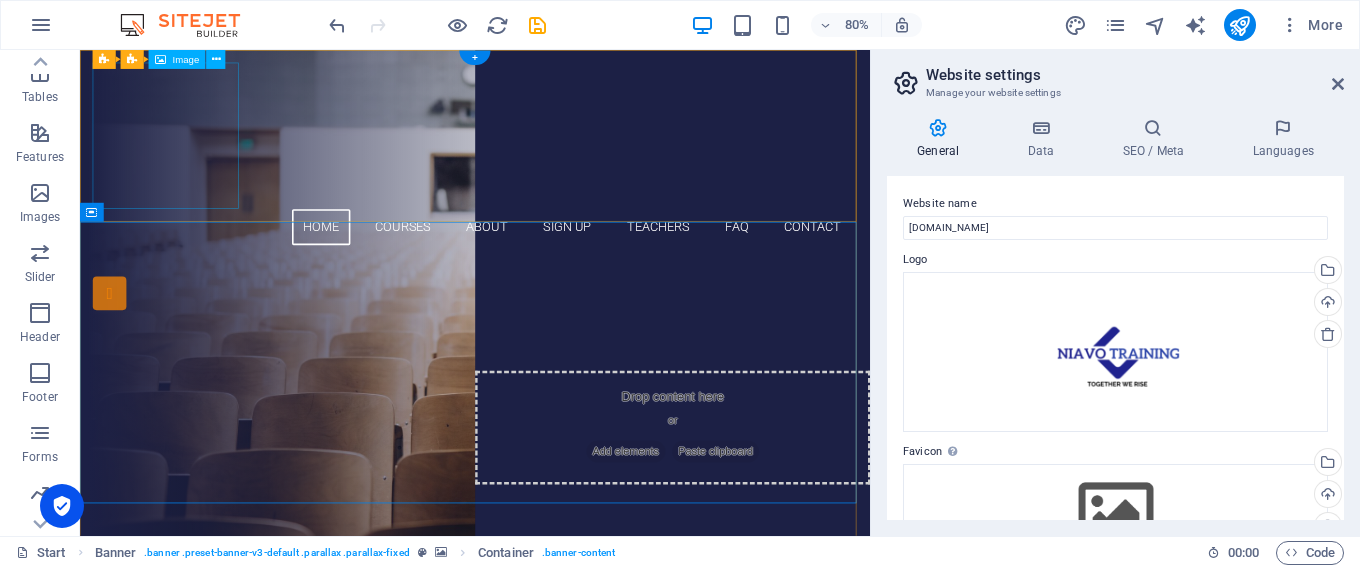 click at bounding box center [574, 157] 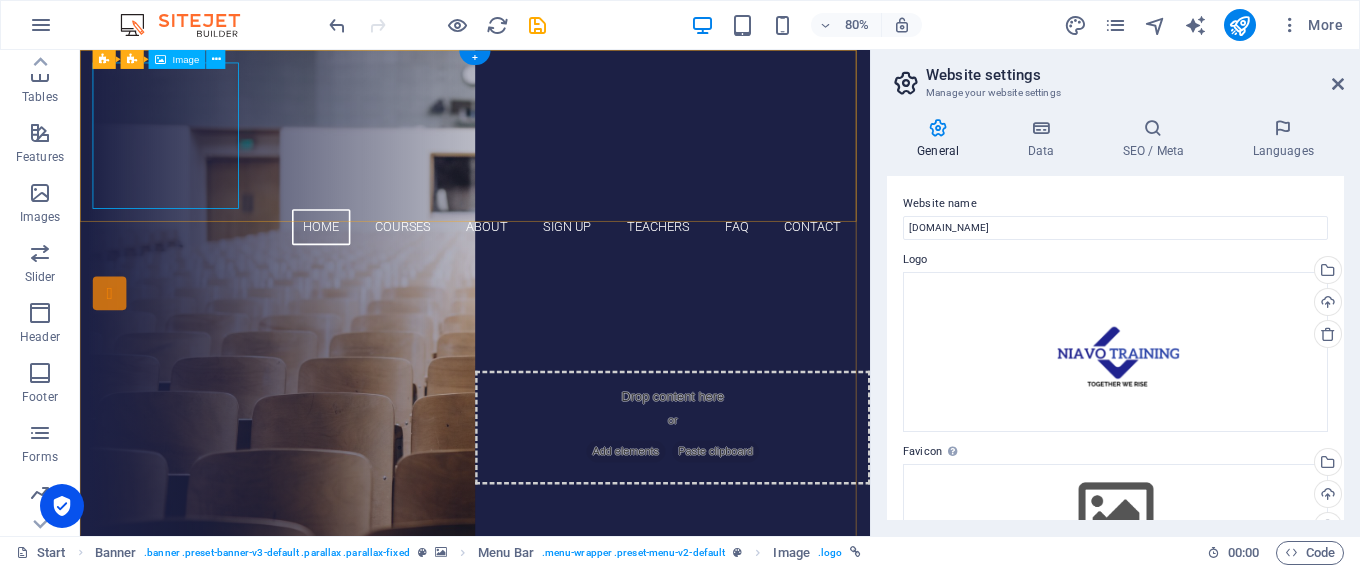 click at bounding box center (574, 157) 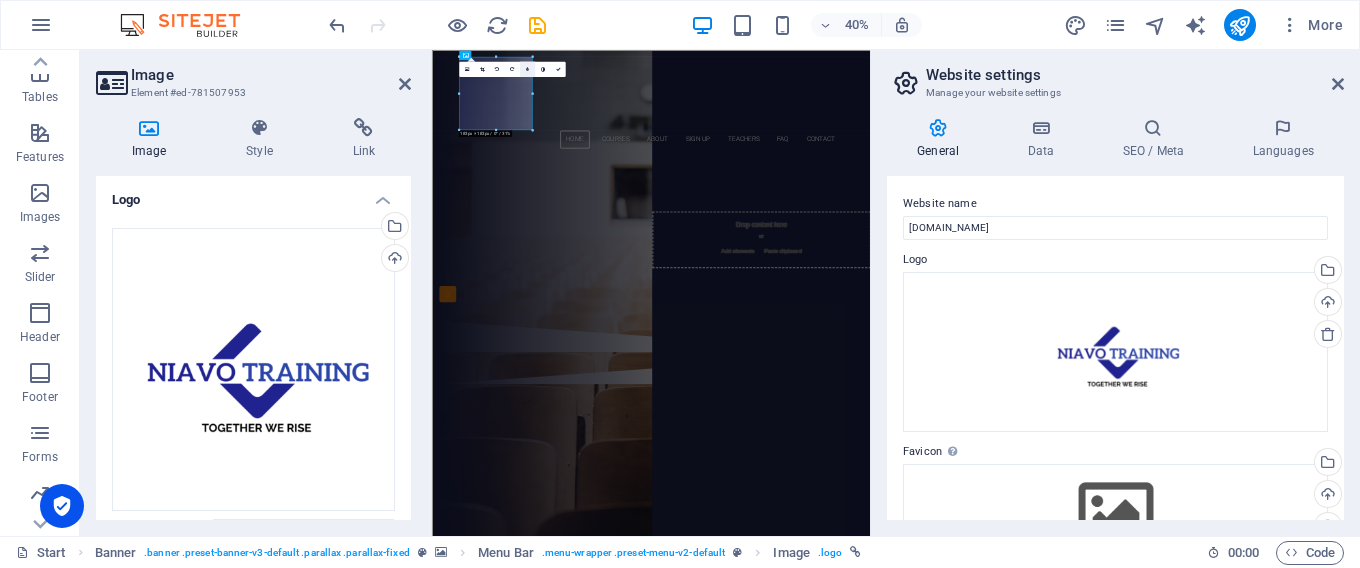 click at bounding box center [527, 68] 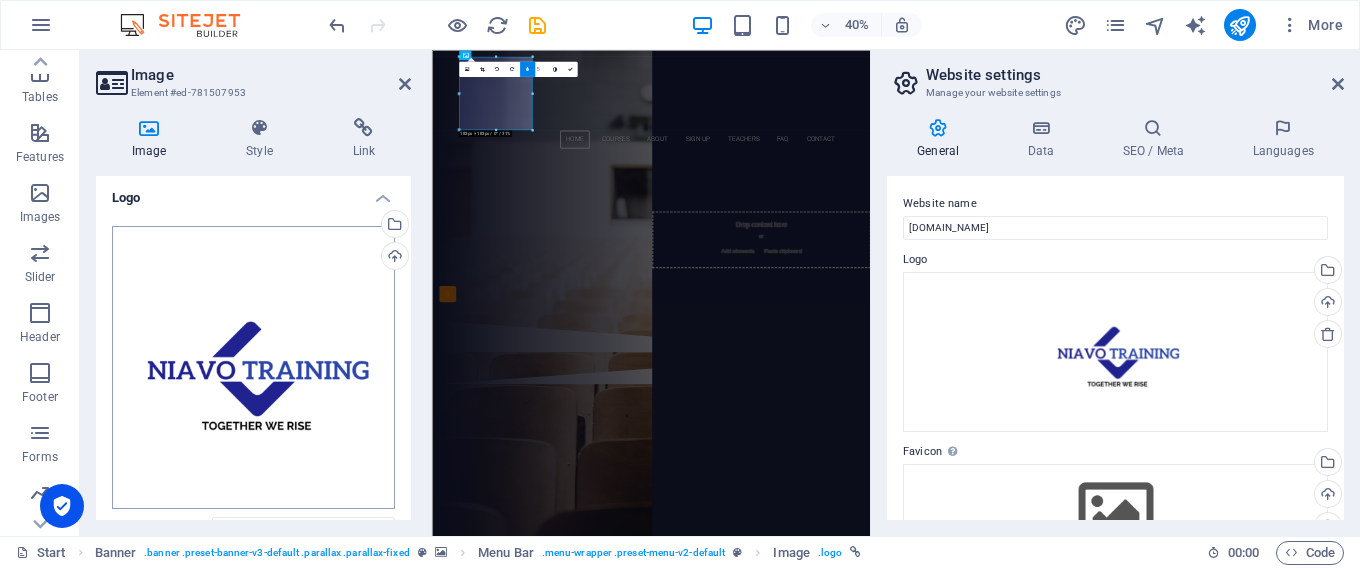 scroll, scrollTop: 0, scrollLeft: 0, axis: both 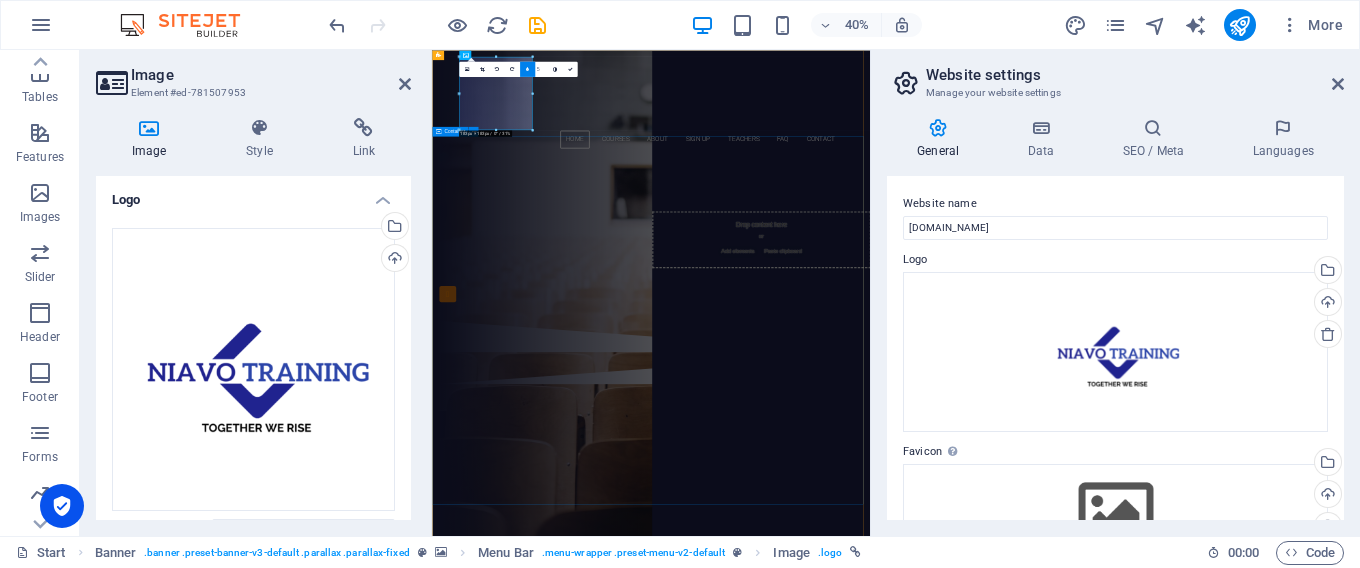 click on "Are you ready to learn new languages? Join our Language School Our Courses Sign up now" at bounding box center [979, 517] 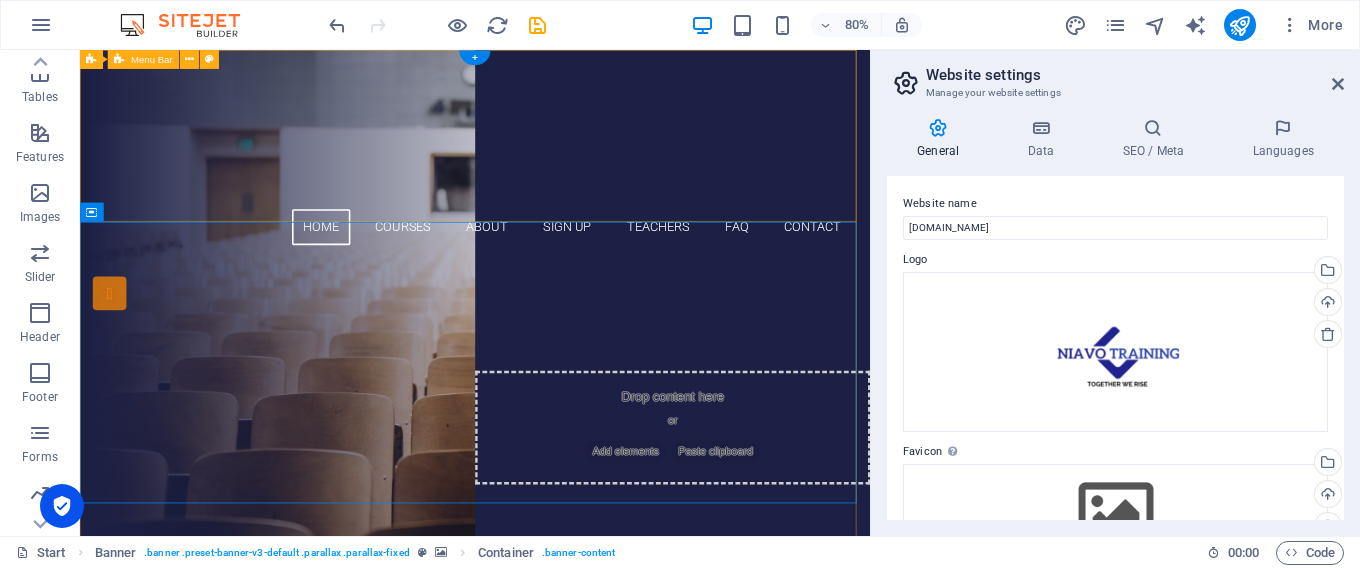 click on "Home Courses About Sign up Teachers FAQ Contact" at bounding box center (574, 180) 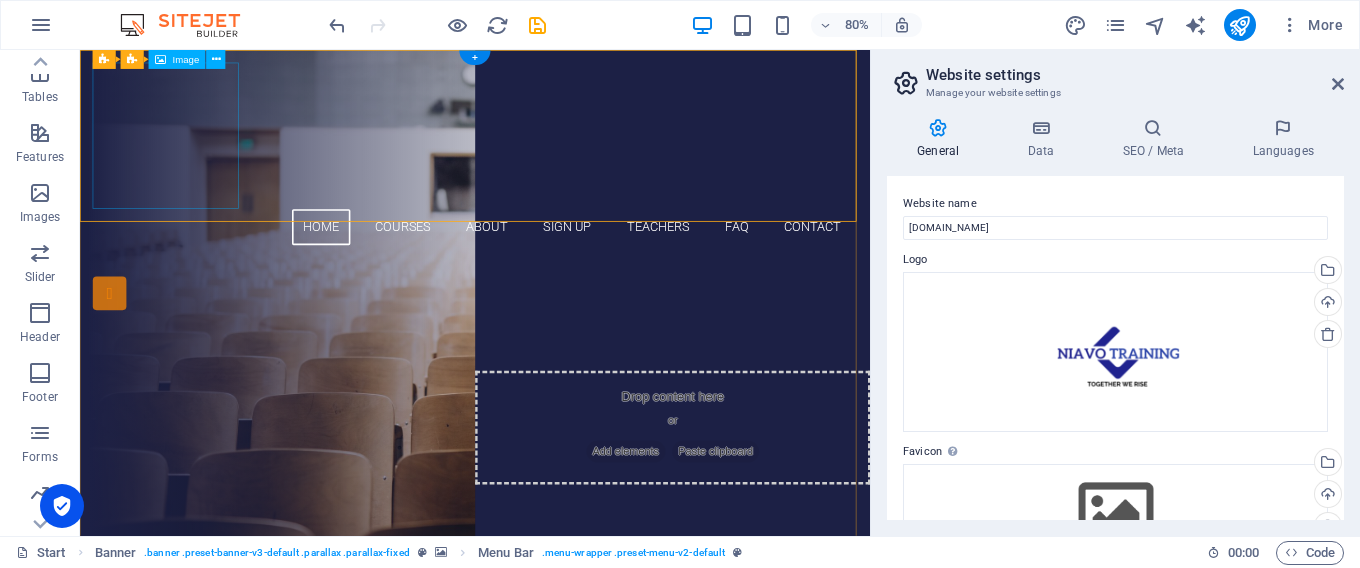 click at bounding box center [574, 157] 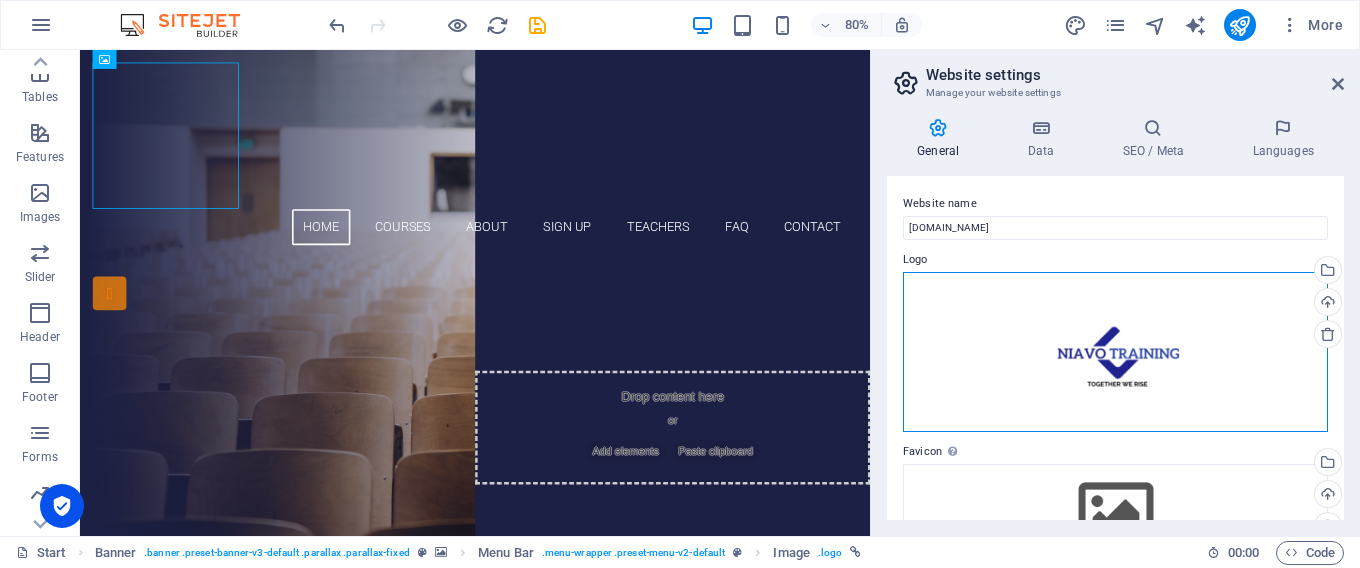 click on "Drag files here, click to choose files or select files from Files or our free stock photos & videos" at bounding box center (1115, 352) 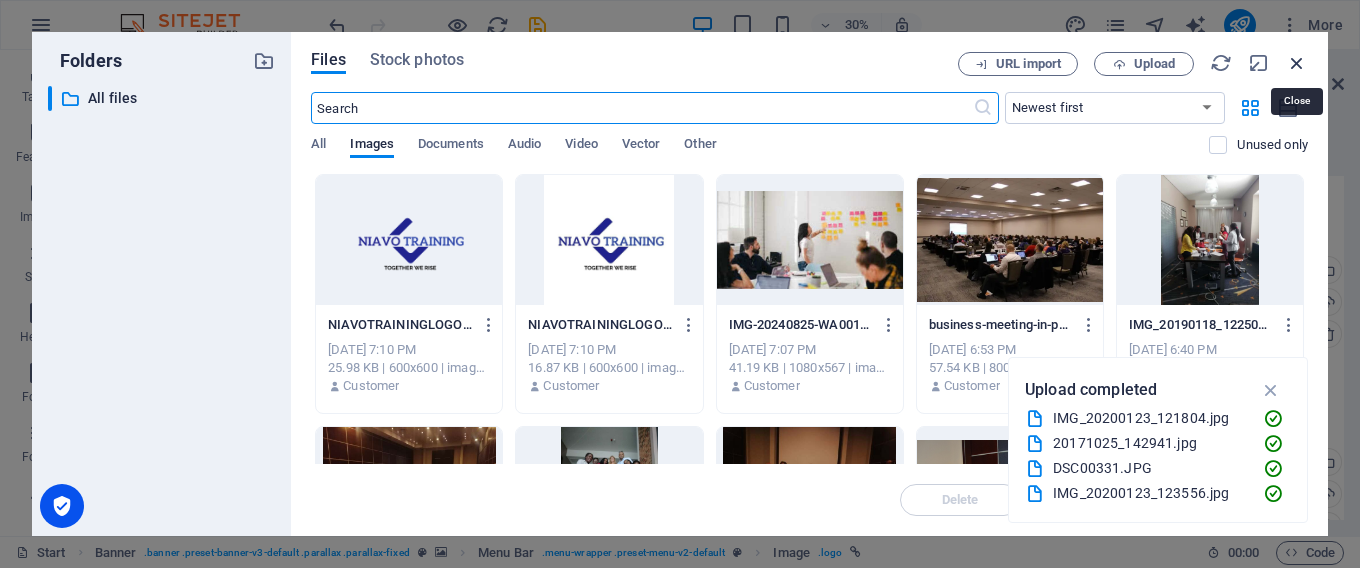 click at bounding box center [1297, 63] 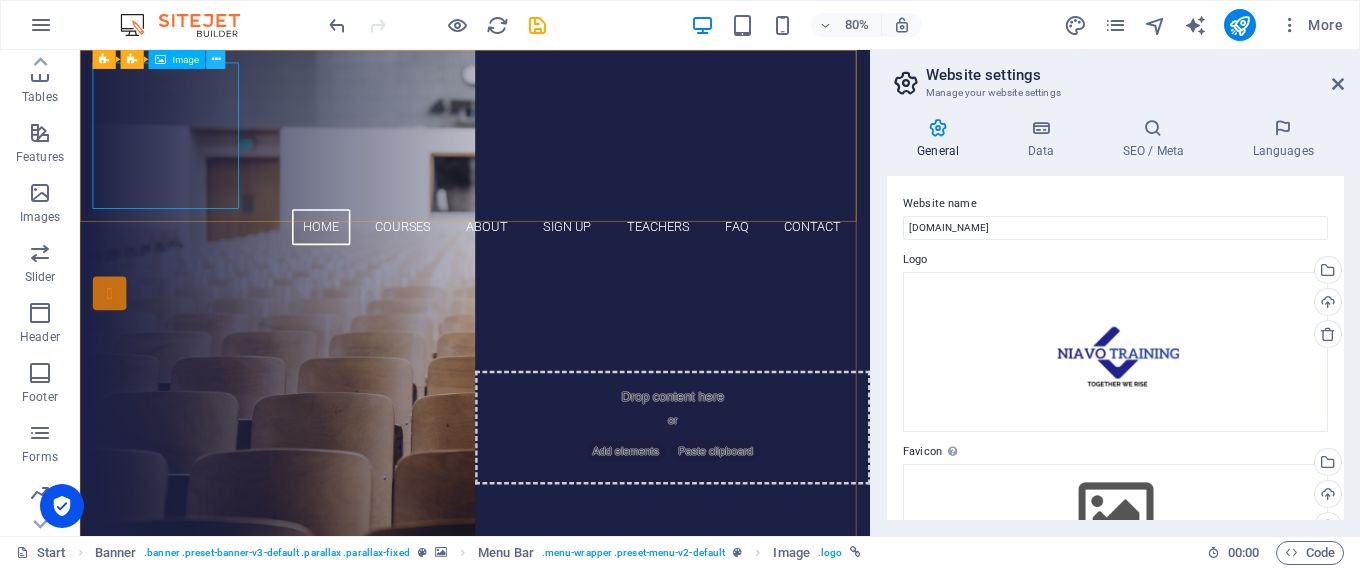 click at bounding box center (216, 59) 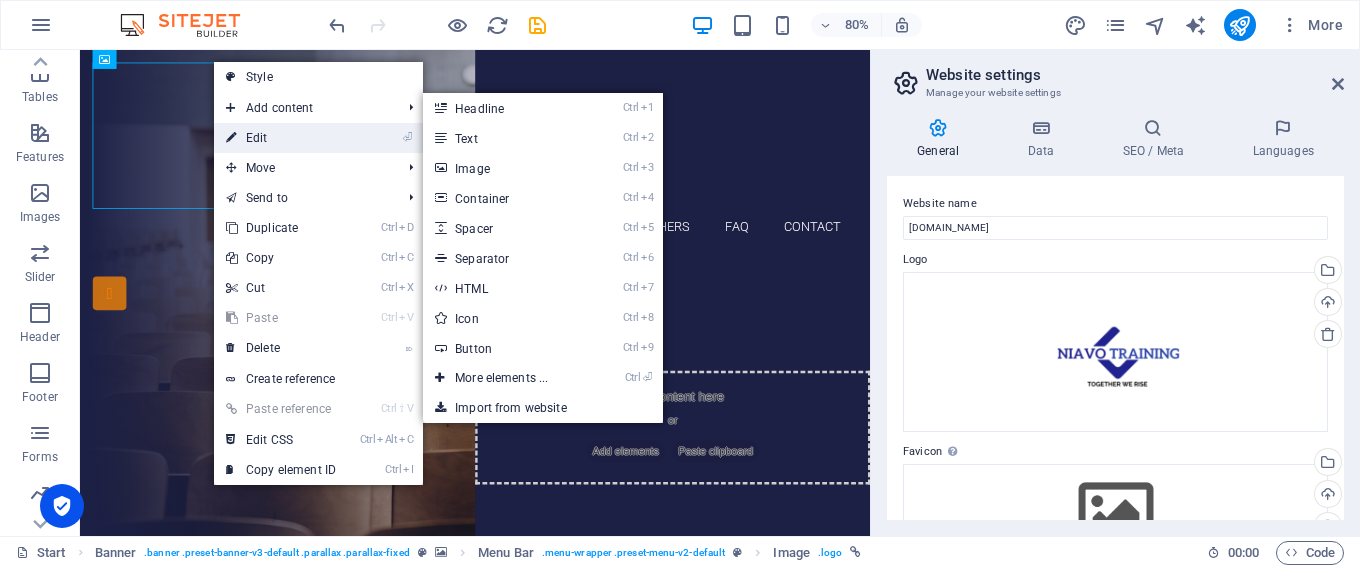click on "⏎  Edit" at bounding box center (281, 138) 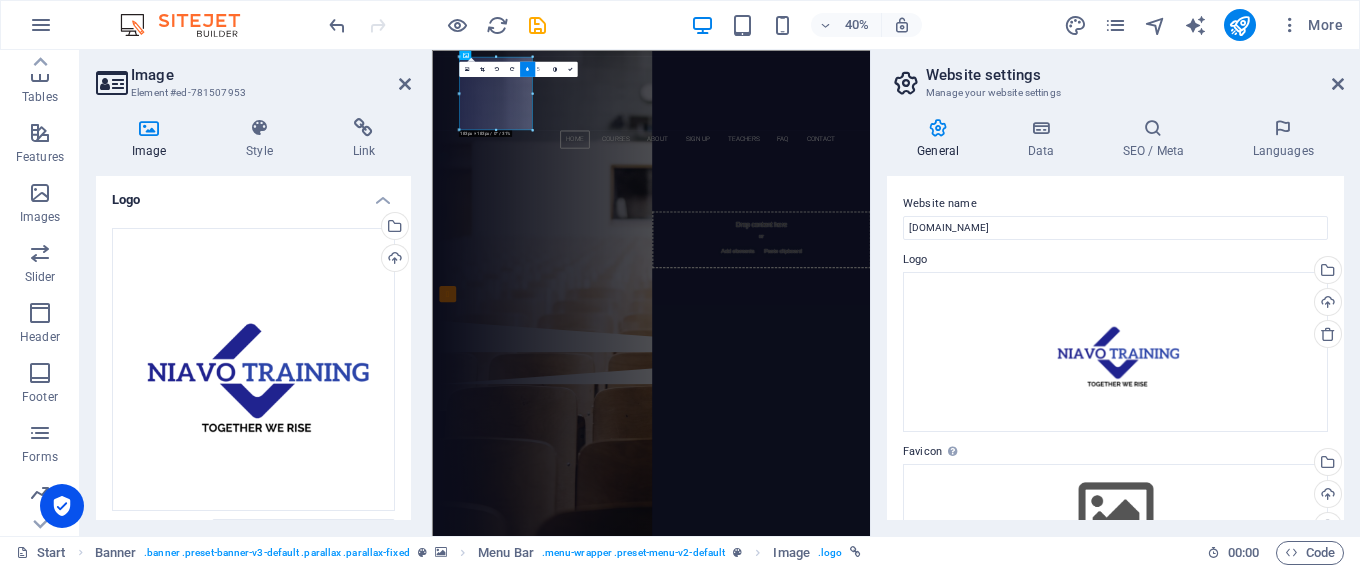 click at bounding box center [527, 68] 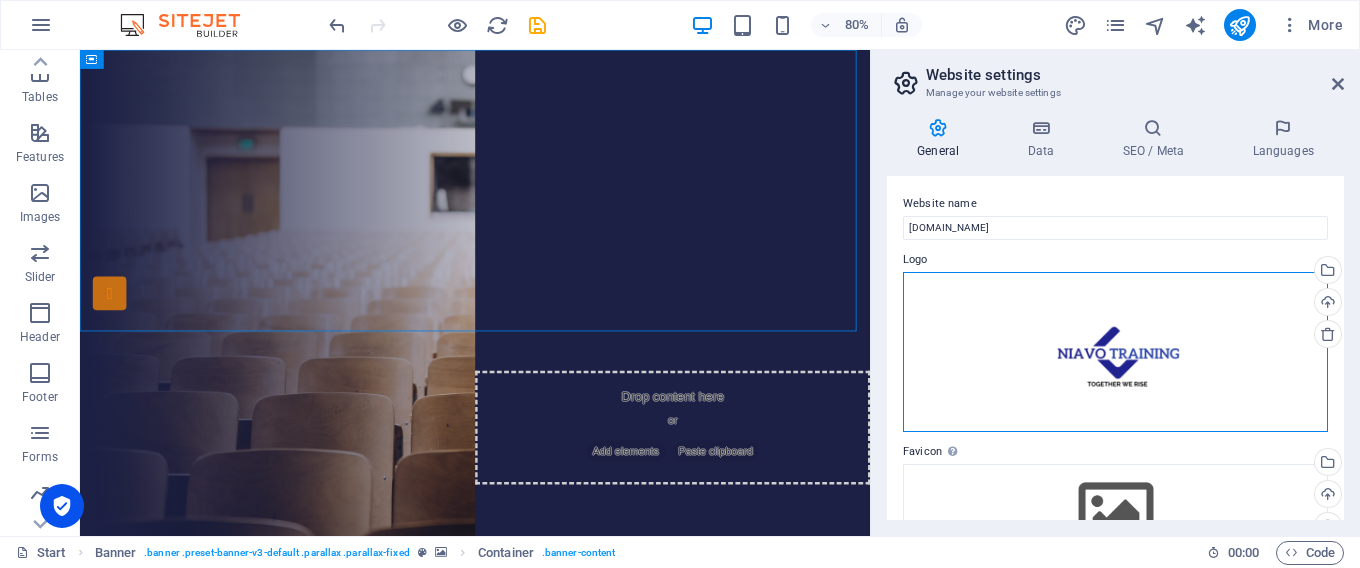click on "Drag files here, click to choose files or select files from Files or our free stock photos & videos" at bounding box center (1115, 352) 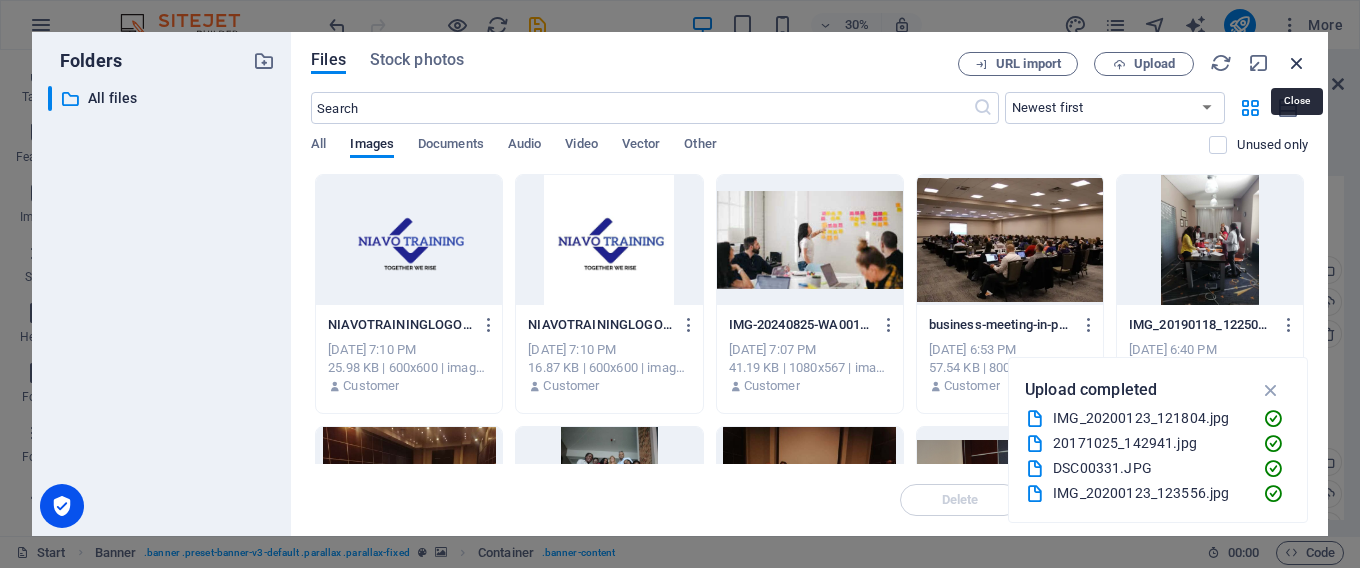 click at bounding box center [1297, 63] 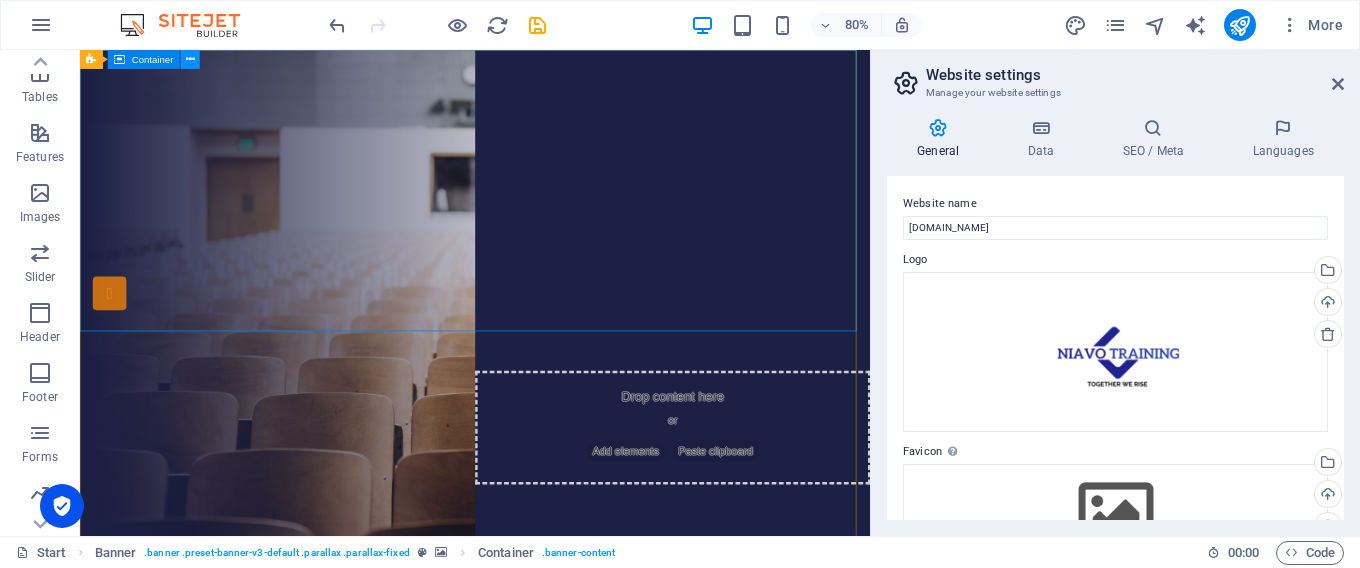 click at bounding box center [190, 59] 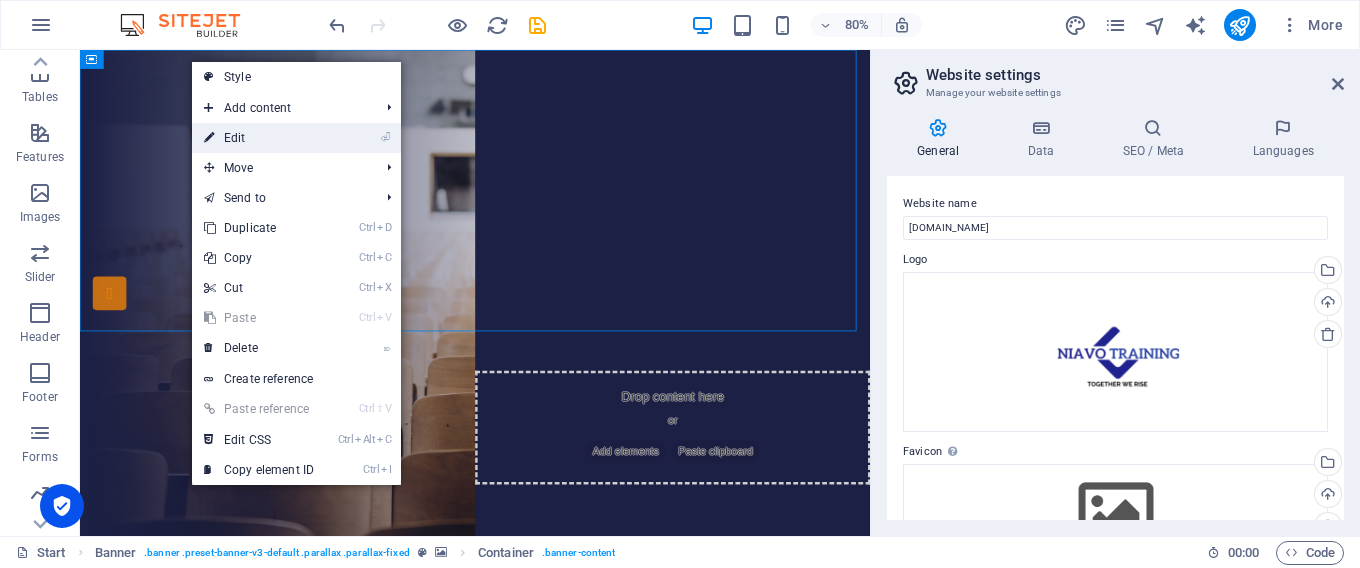 click on "⏎  Edit" at bounding box center [259, 138] 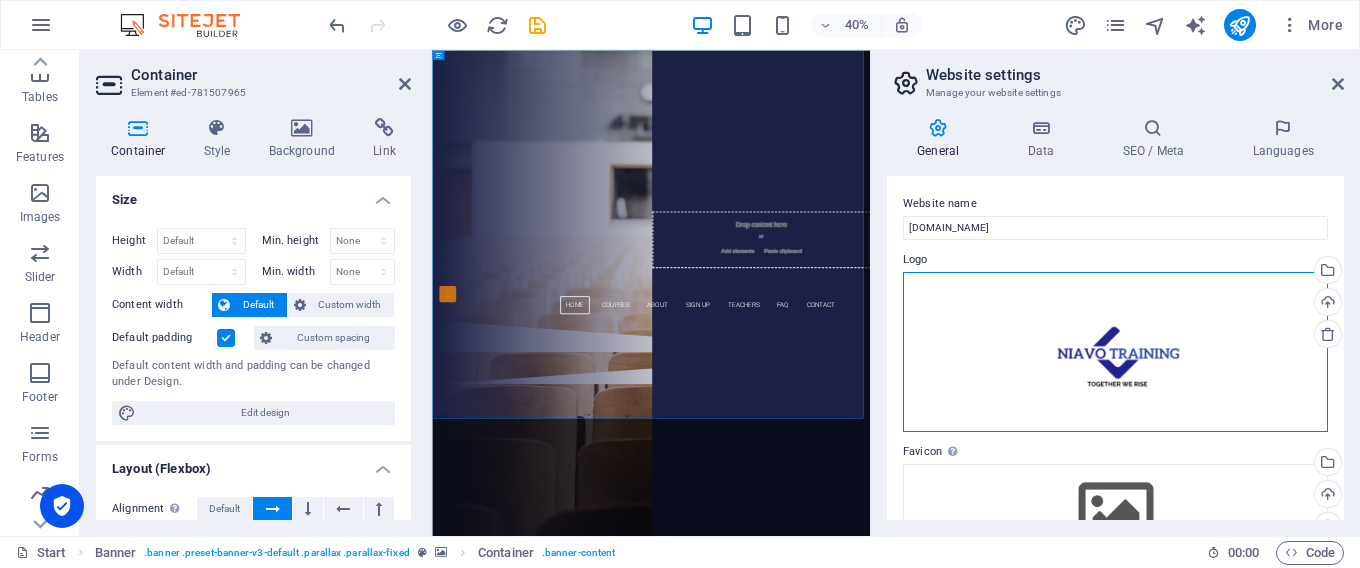 click on "Drag files here, click to choose files or select files from Files or our free stock photos & videos" at bounding box center [1115, 352] 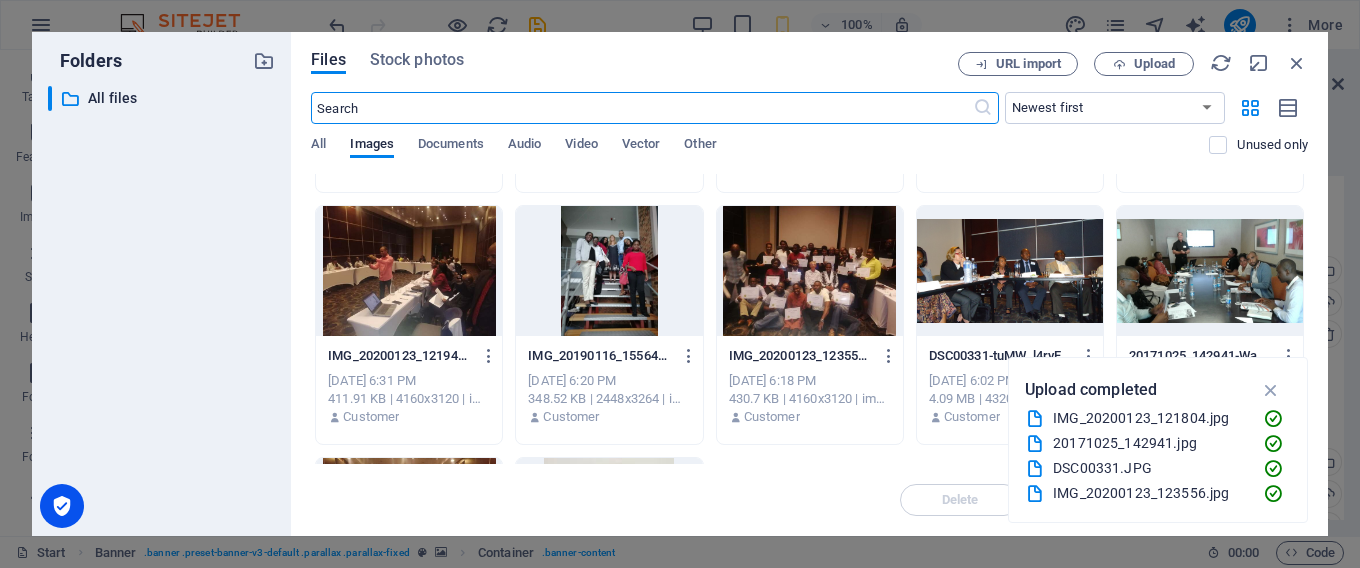 scroll, scrollTop: 0, scrollLeft: 0, axis: both 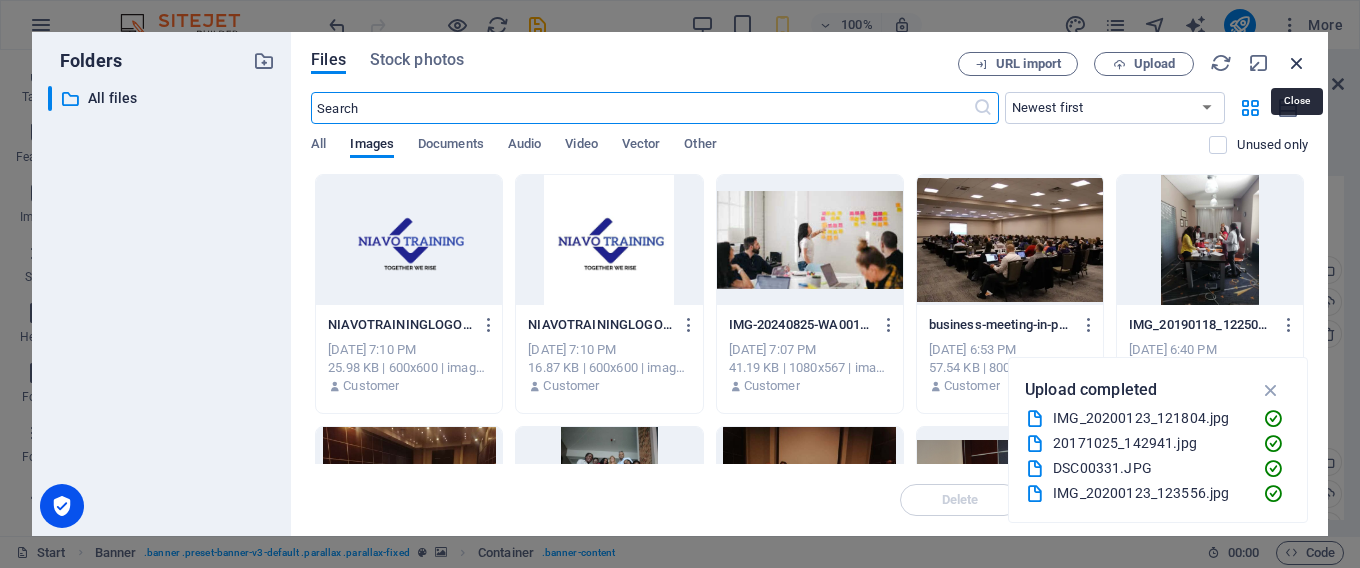 click at bounding box center [1297, 63] 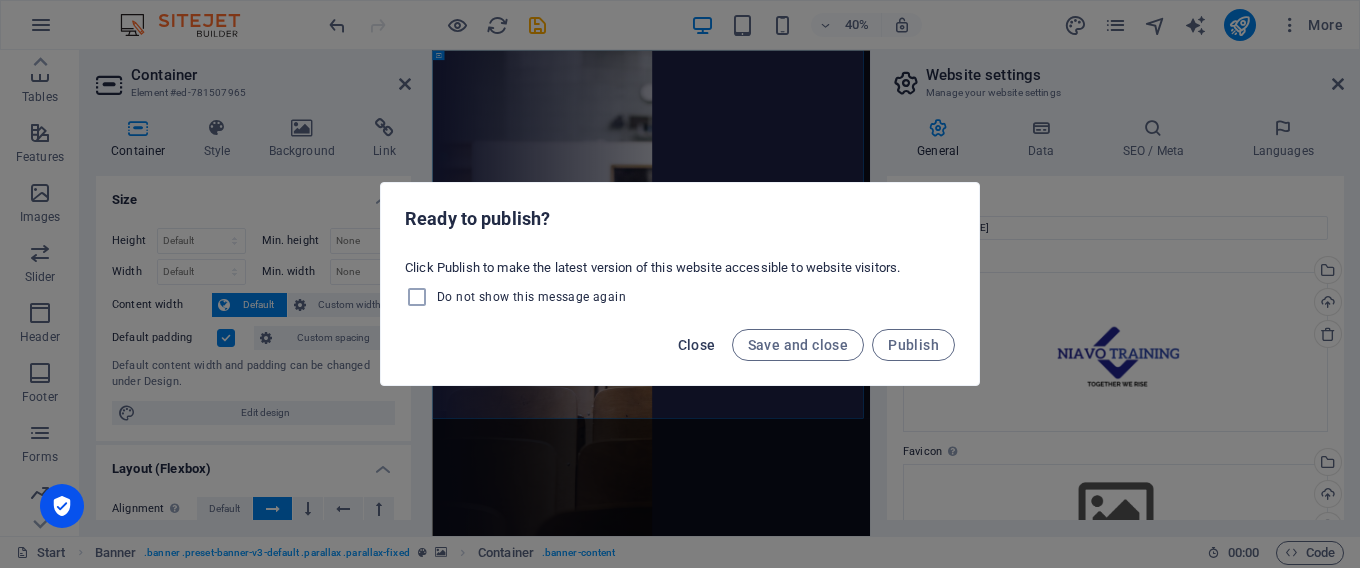 click on "Close" at bounding box center (697, 345) 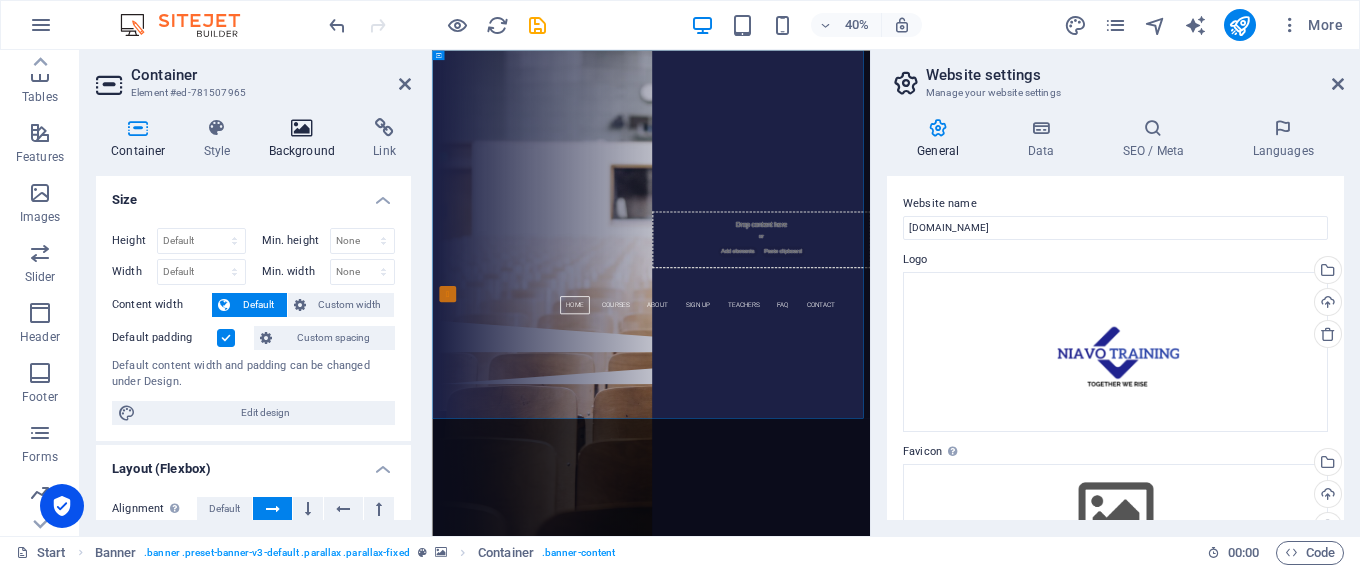 click on "Background" at bounding box center (306, 139) 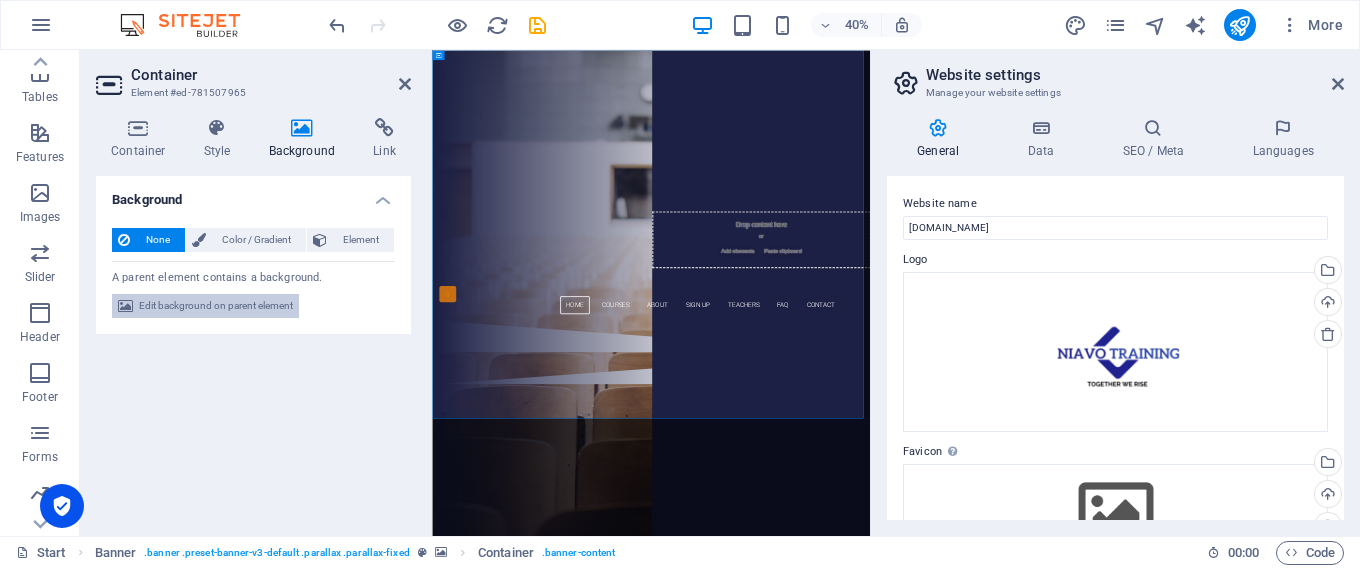 click on "Edit background on parent element" at bounding box center [216, 306] 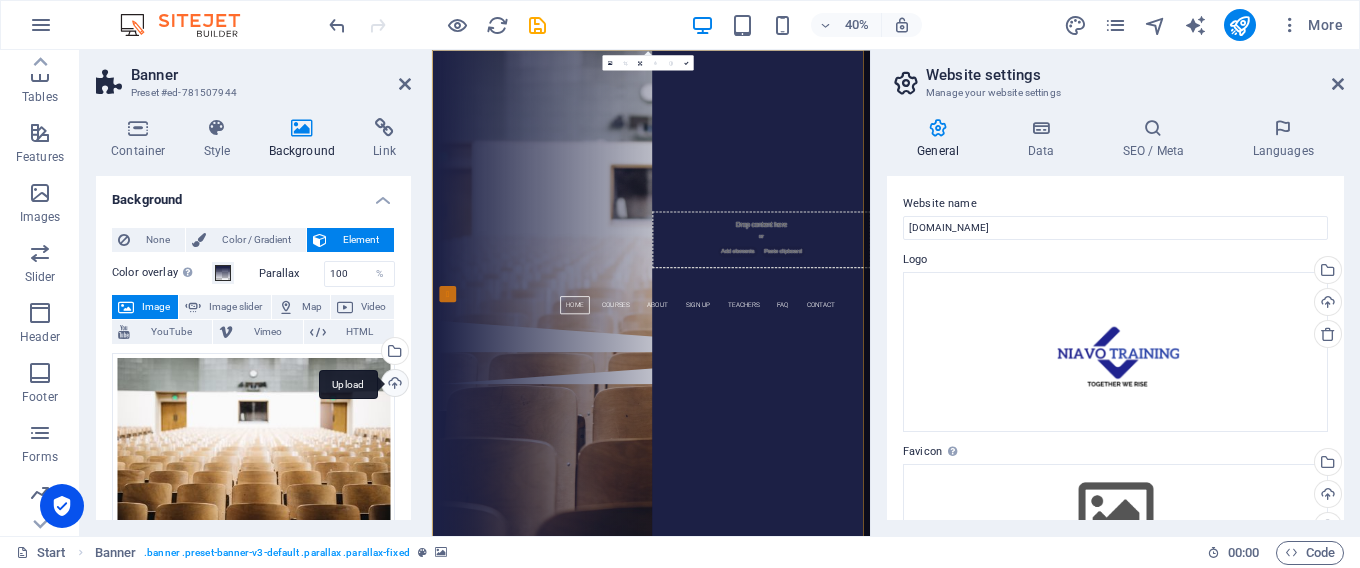 click on "Upload" at bounding box center [393, 385] 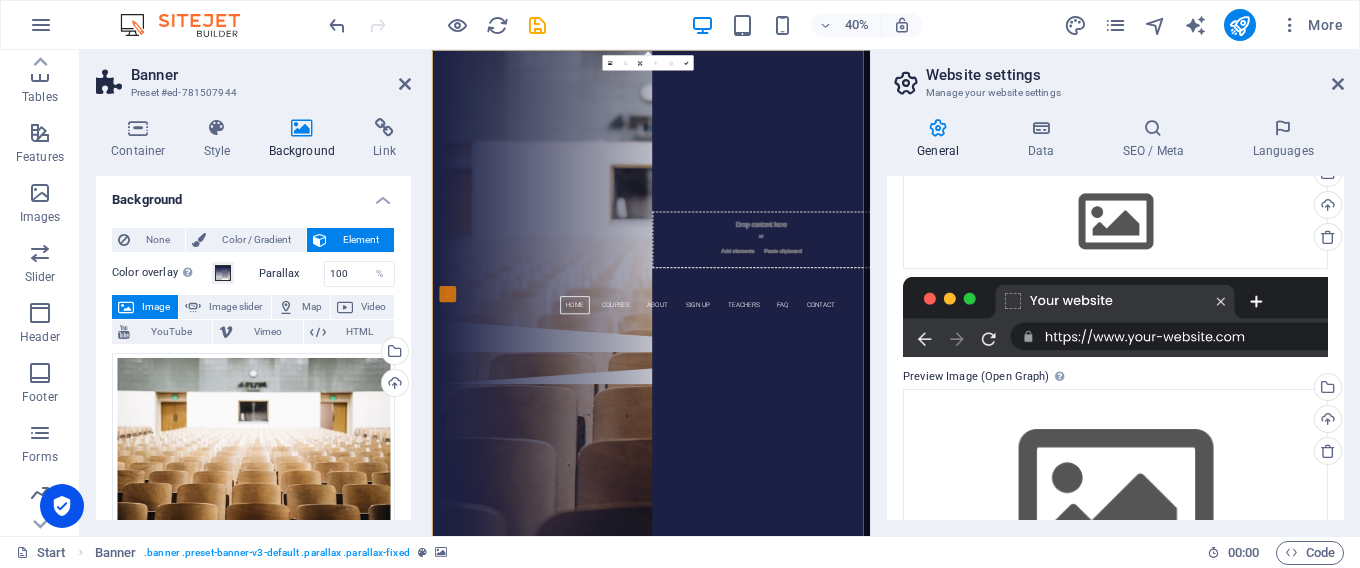 scroll, scrollTop: 203, scrollLeft: 0, axis: vertical 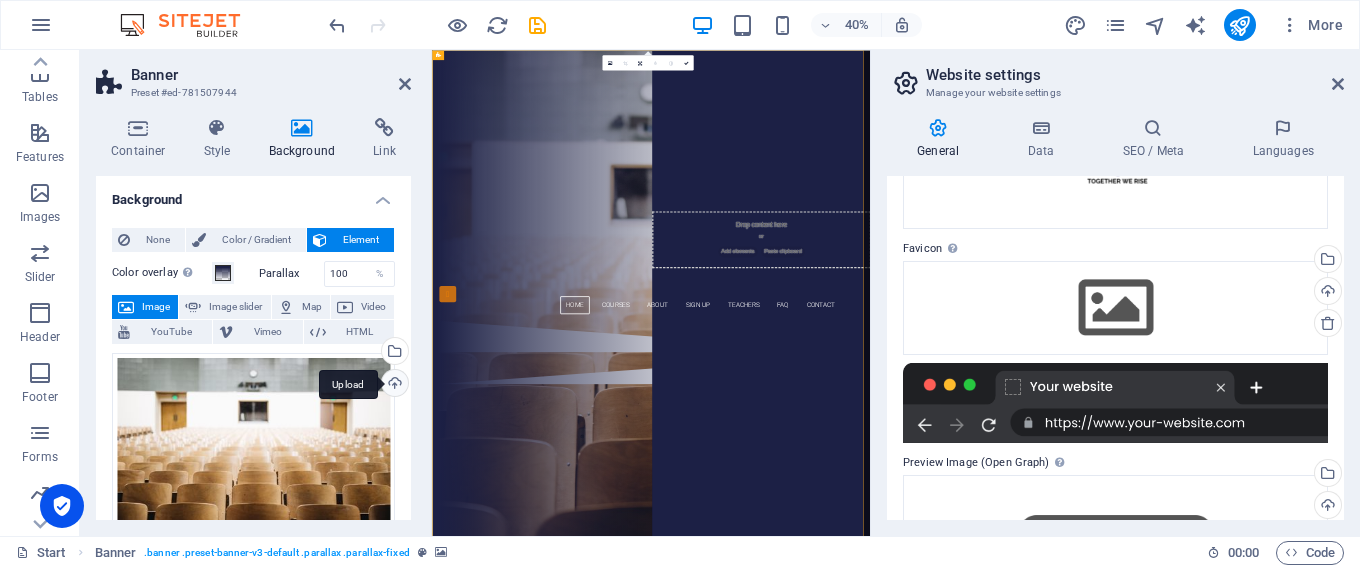 click on "Upload" at bounding box center (393, 385) 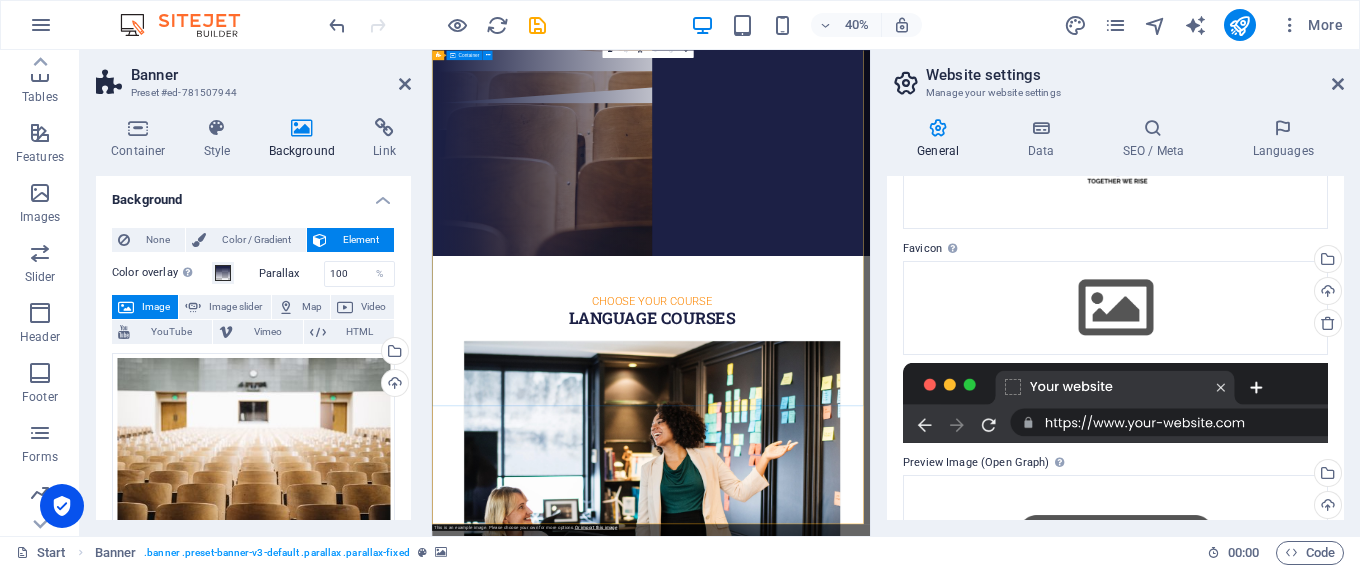 scroll, scrollTop: 0, scrollLeft: 0, axis: both 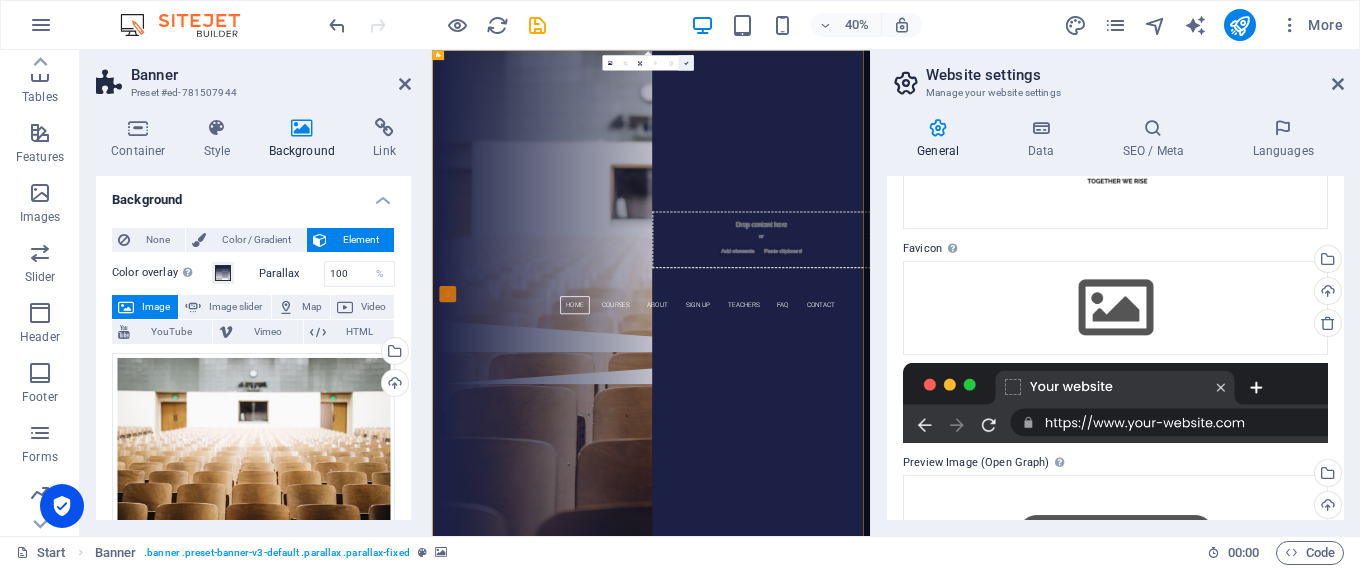 click at bounding box center (685, 62) 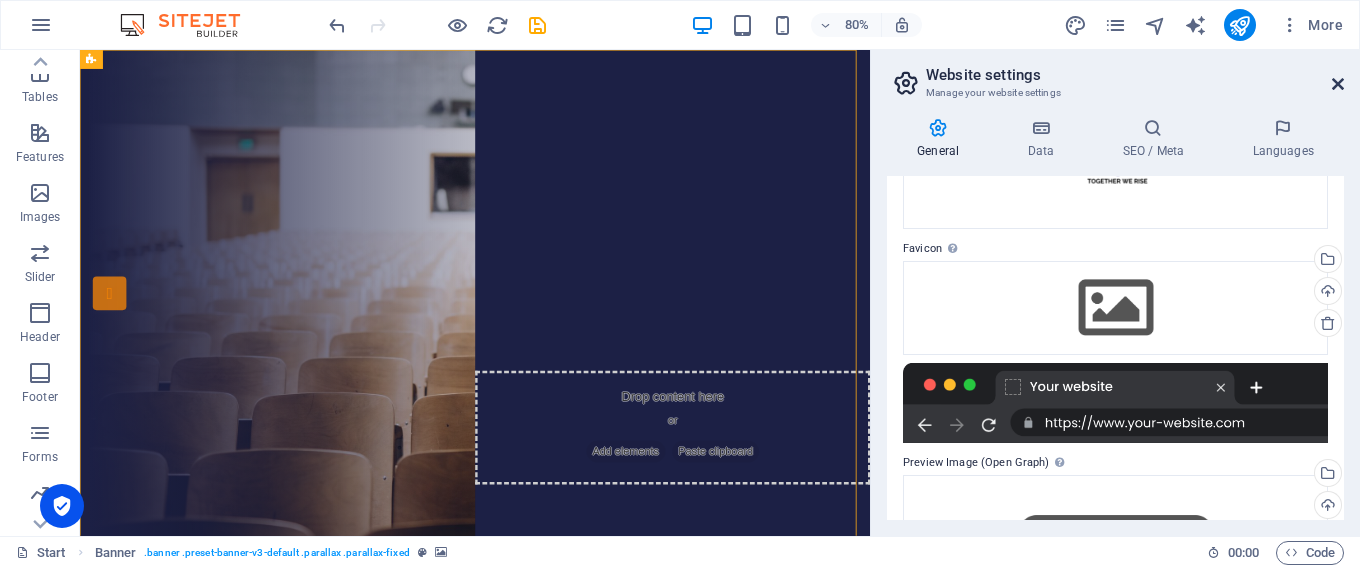 click at bounding box center (1338, 84) 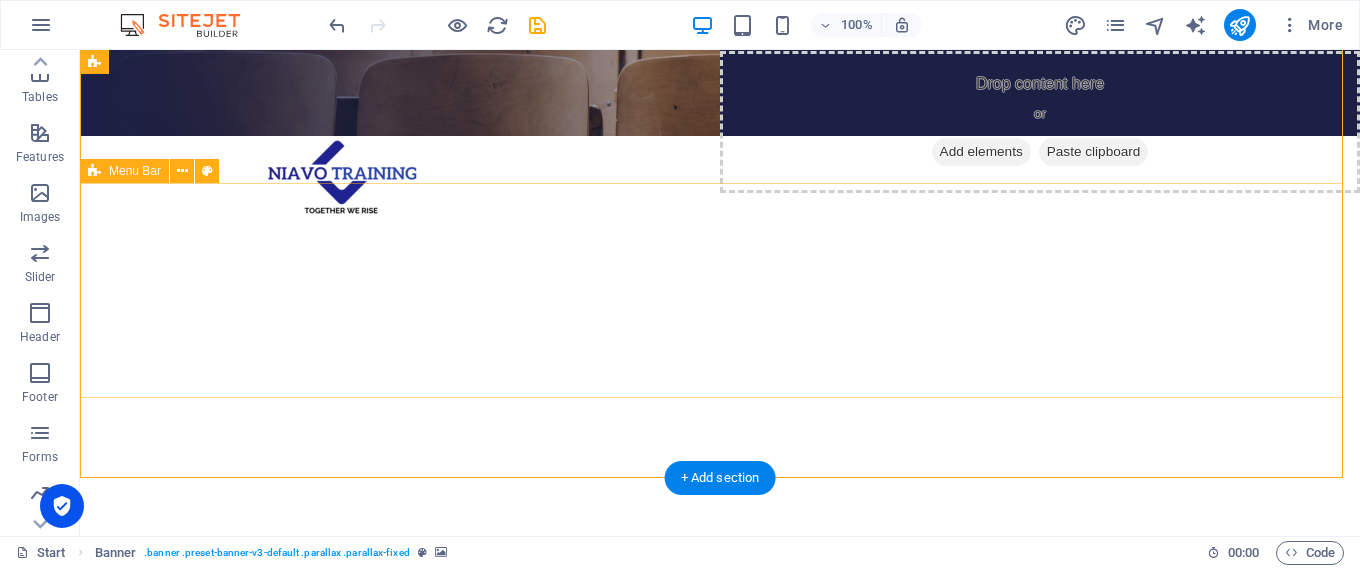 scroll, scrollTop: 100, scrollLeft: 0, axis: vertical 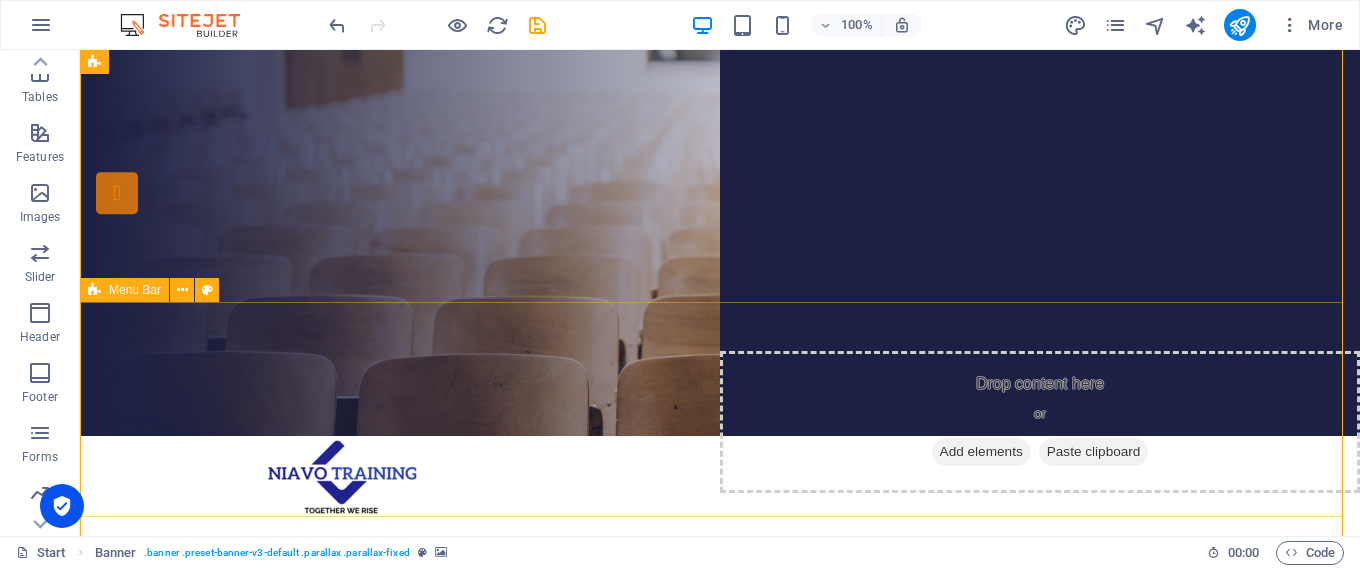 click at bounding box center [94, 290] 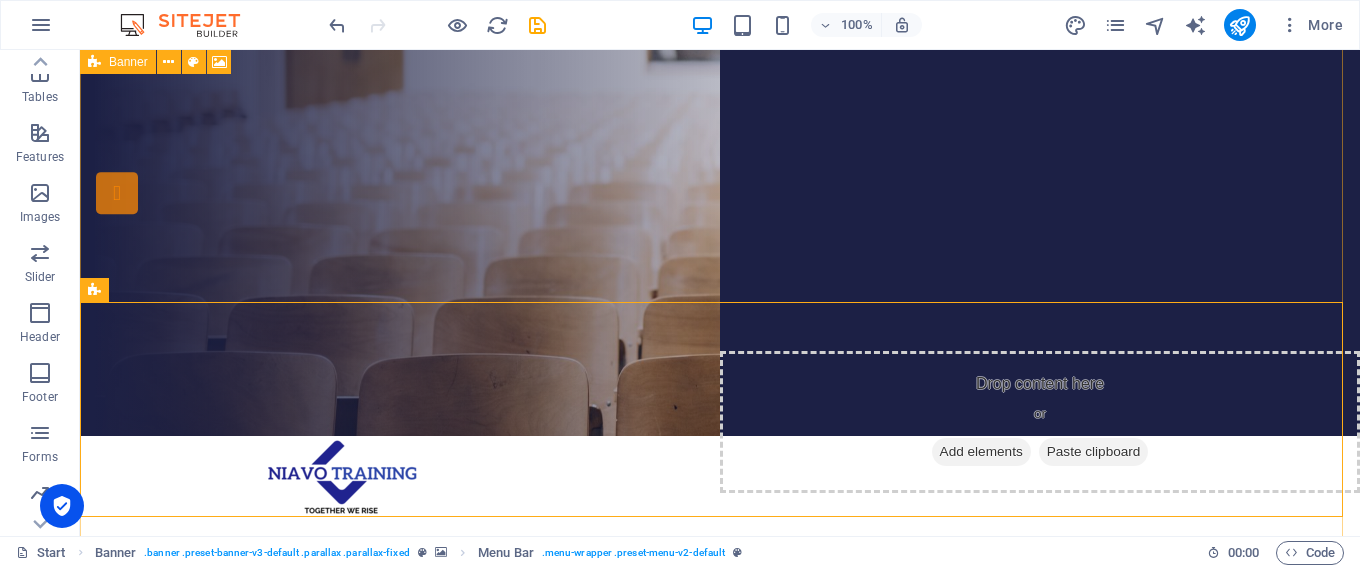 click at bounding box center [94, 62] 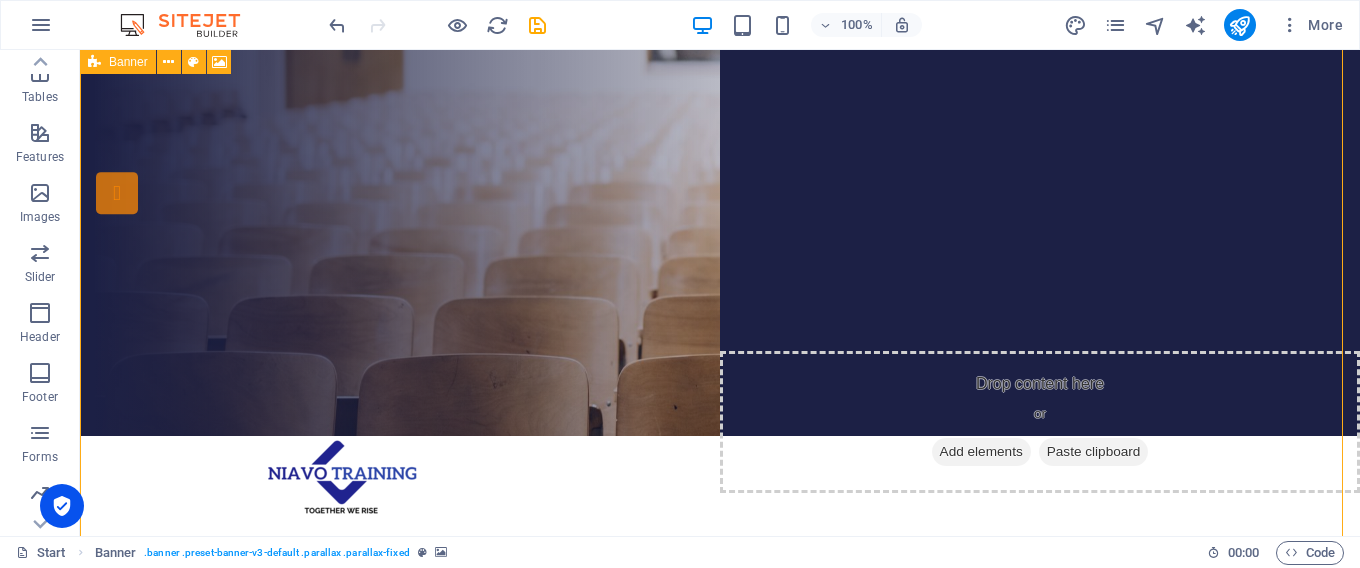 click at bounding box center [94, 62] 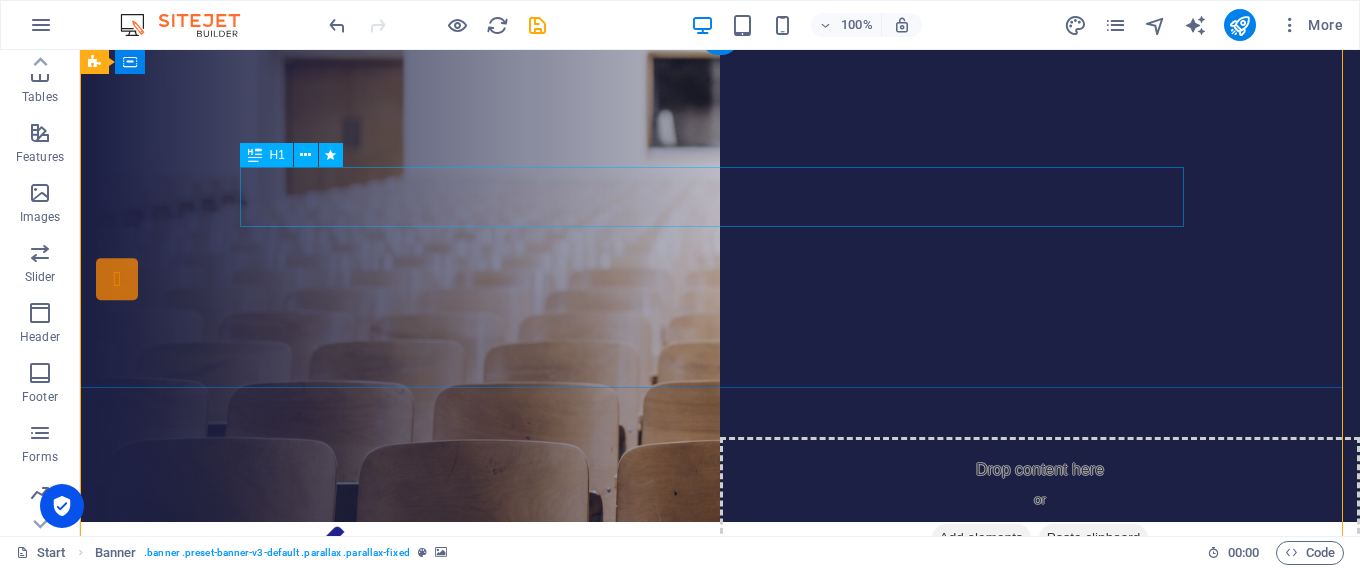 scroll, scrollTop: 0, scrollLeft: 0, axis: both 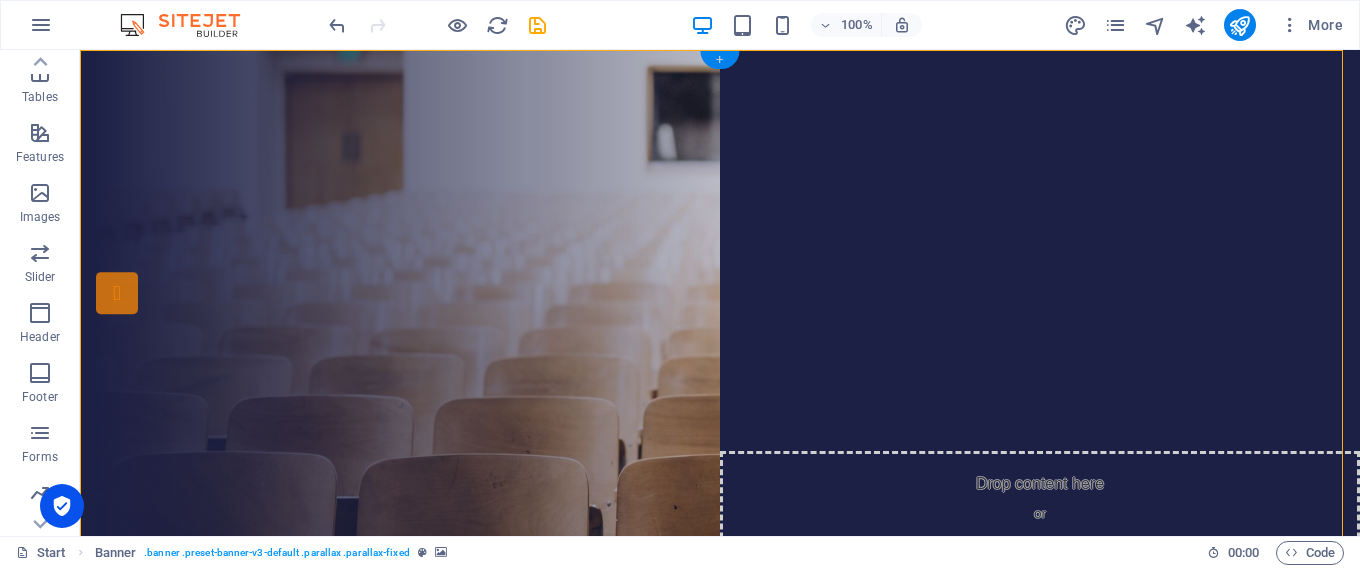 drag, startPoint x: 720, startPoint y: 60, endPoint x: 186, endPoint y: 69, distance: 534.07587 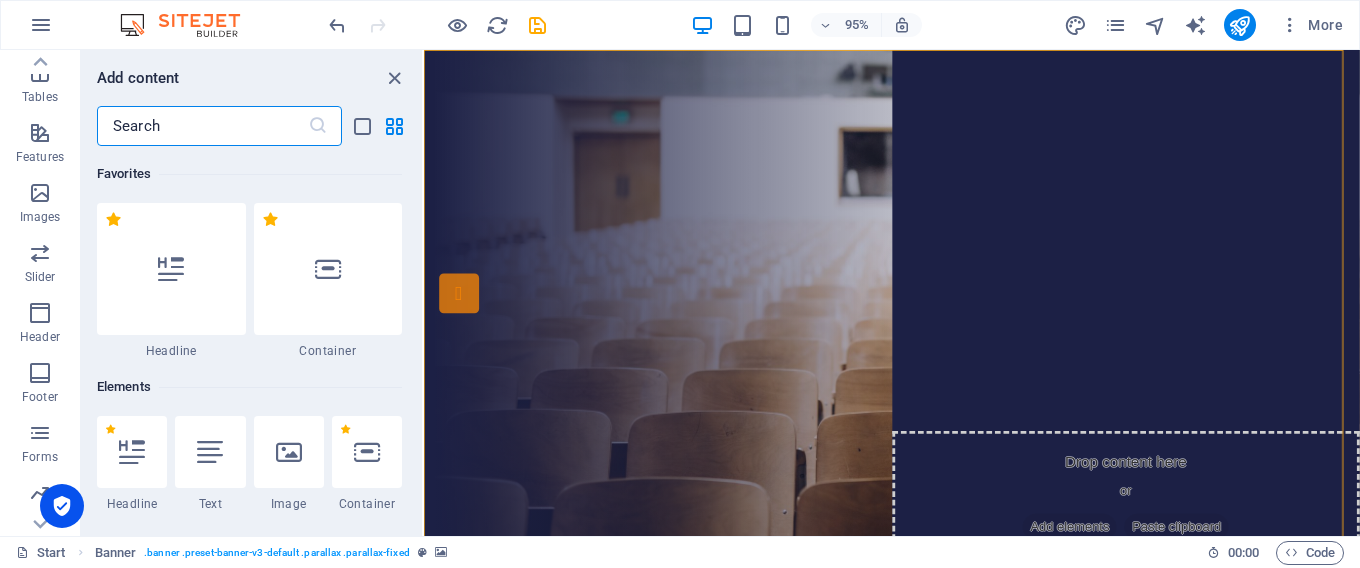 scroll, scrollTop: 3499, scrollLeft: 0, axis: vertical 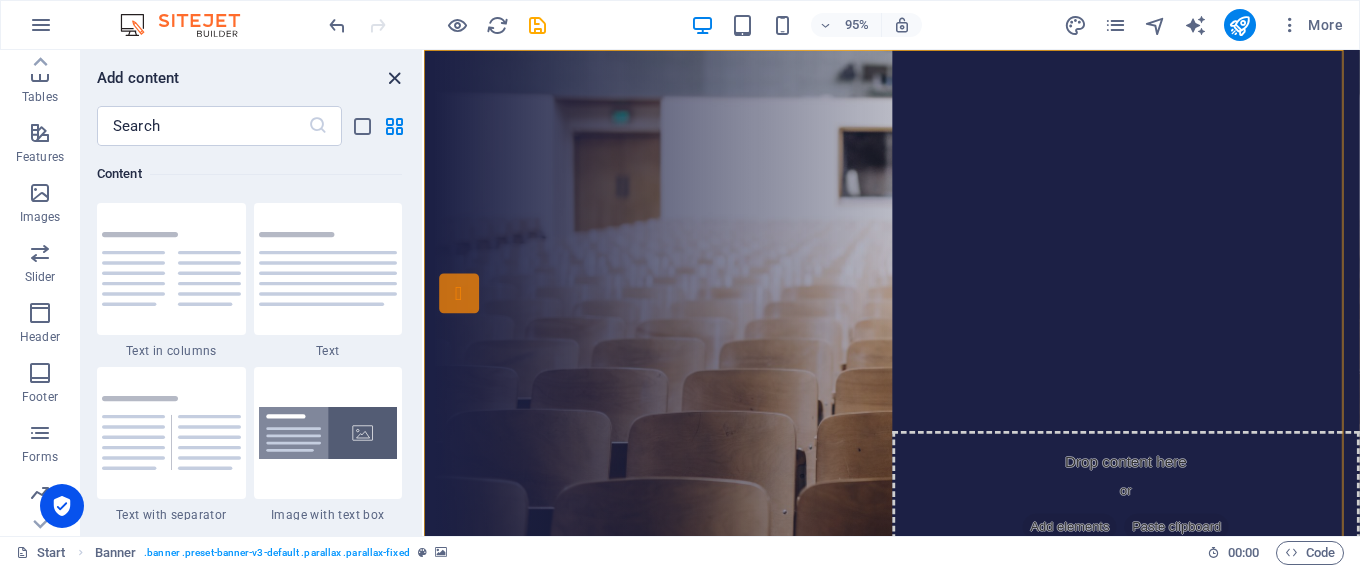 drag, startPoint x: 391, startPoint y: 77, endPoint x: 311, endPoint y: 28, distance: 93.813644 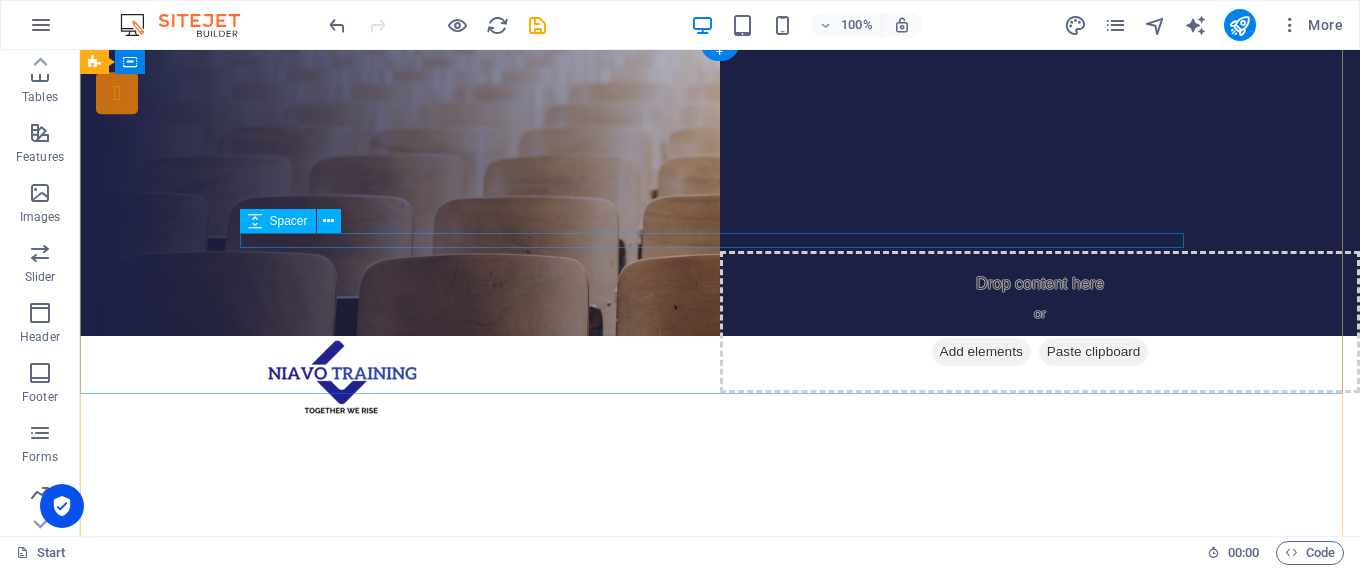 scroll, scrollTop: 0, scrollLeft: 0, axis: both 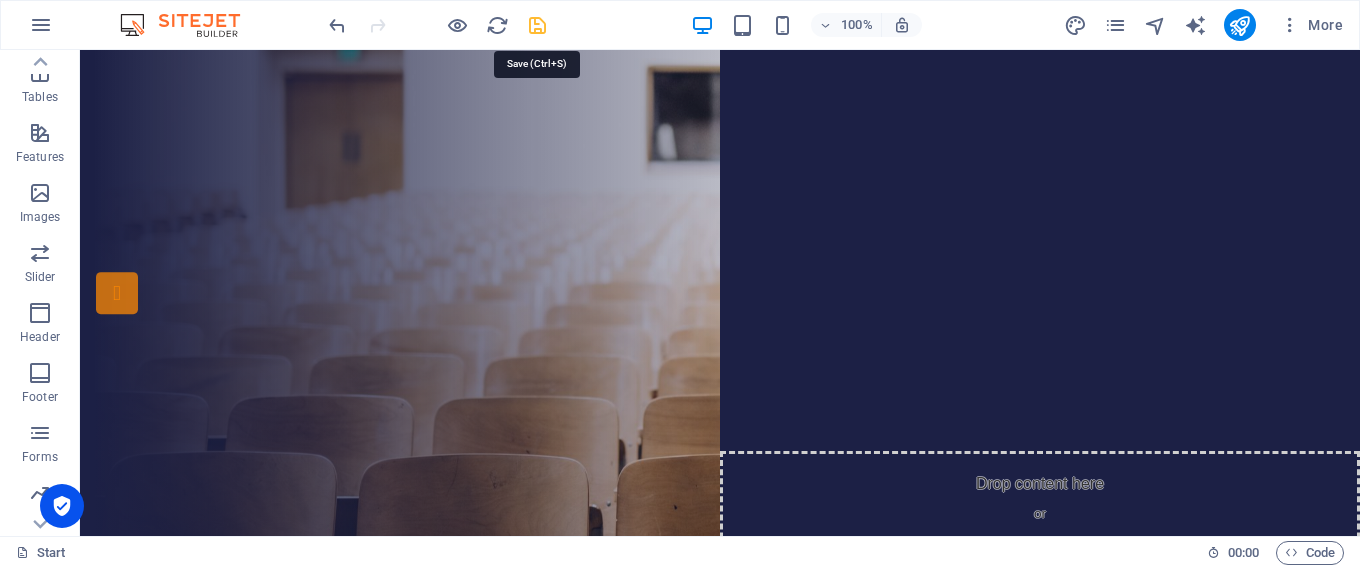 click at bounding box center (537, 25) 